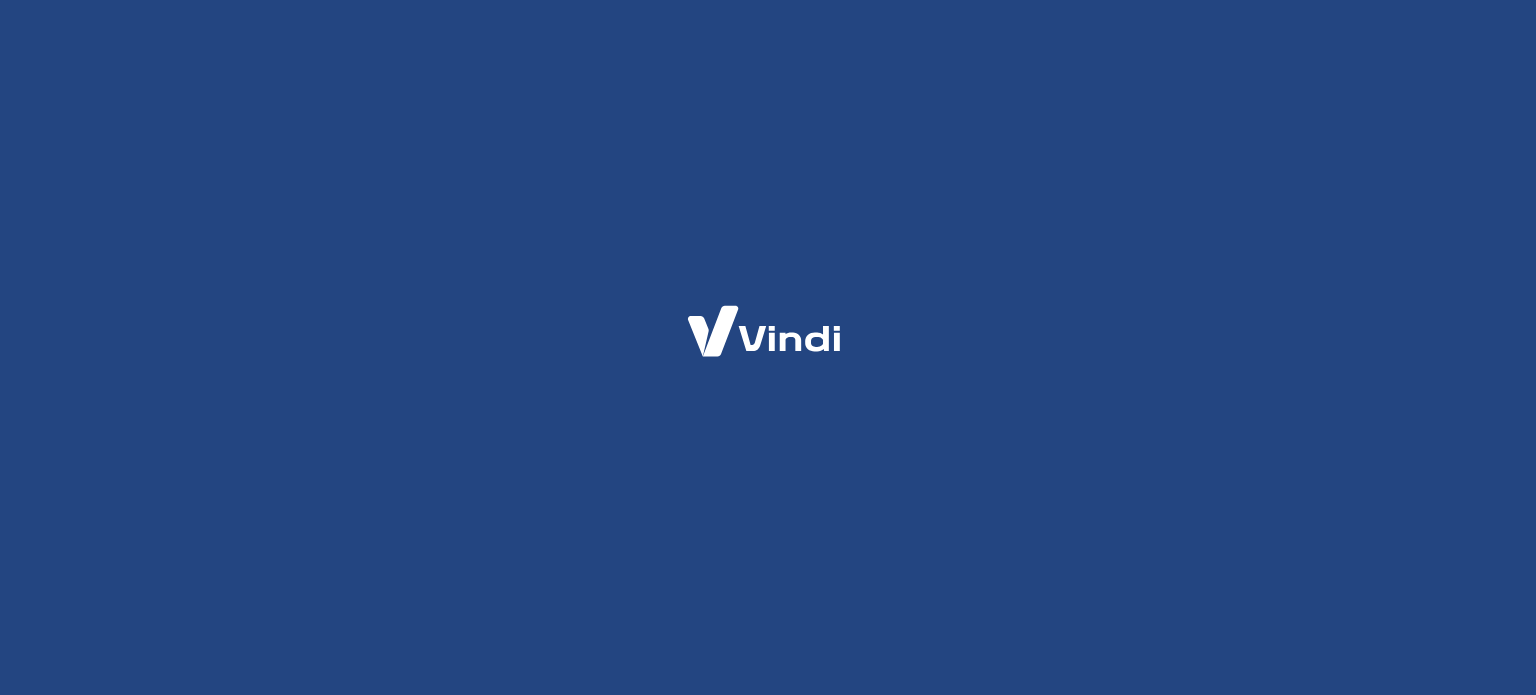 scroll, scrollTop: 0, scrollLeft: 0, axis: both 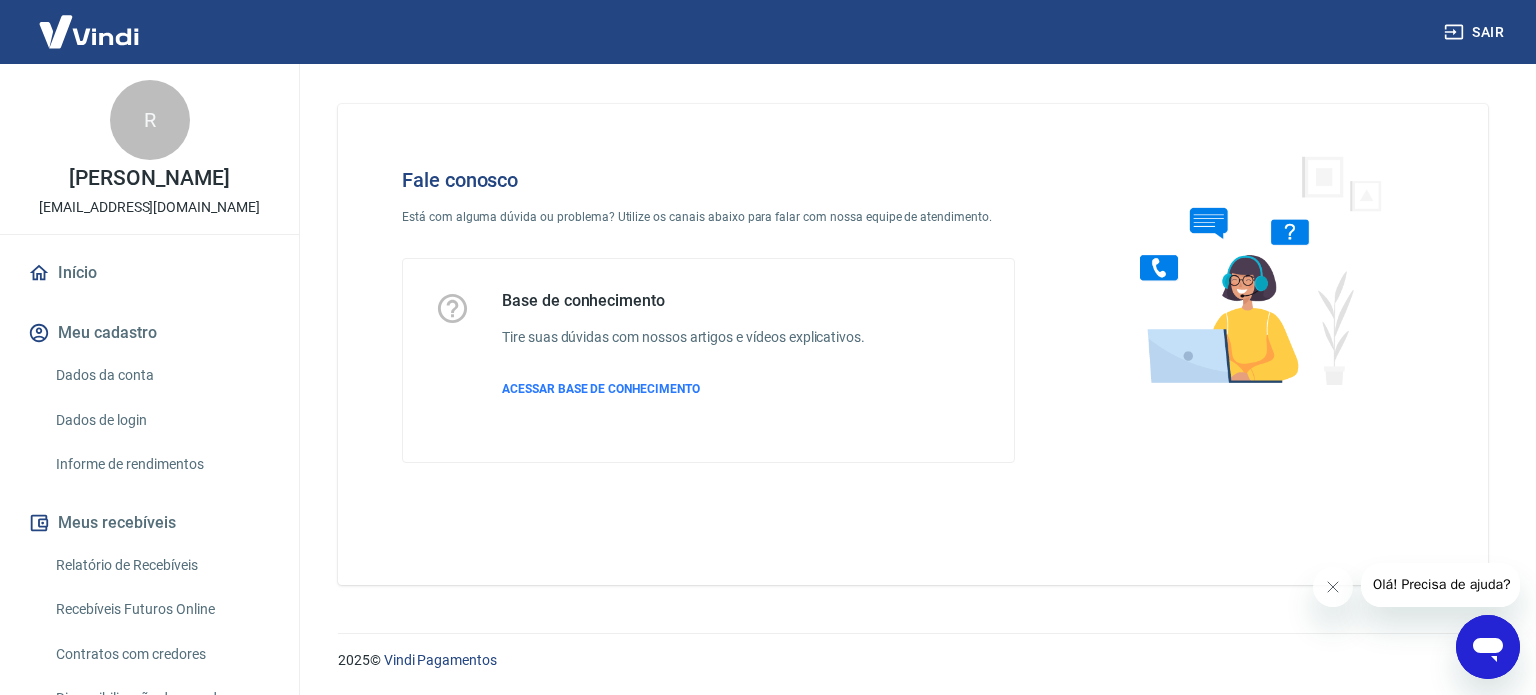 click 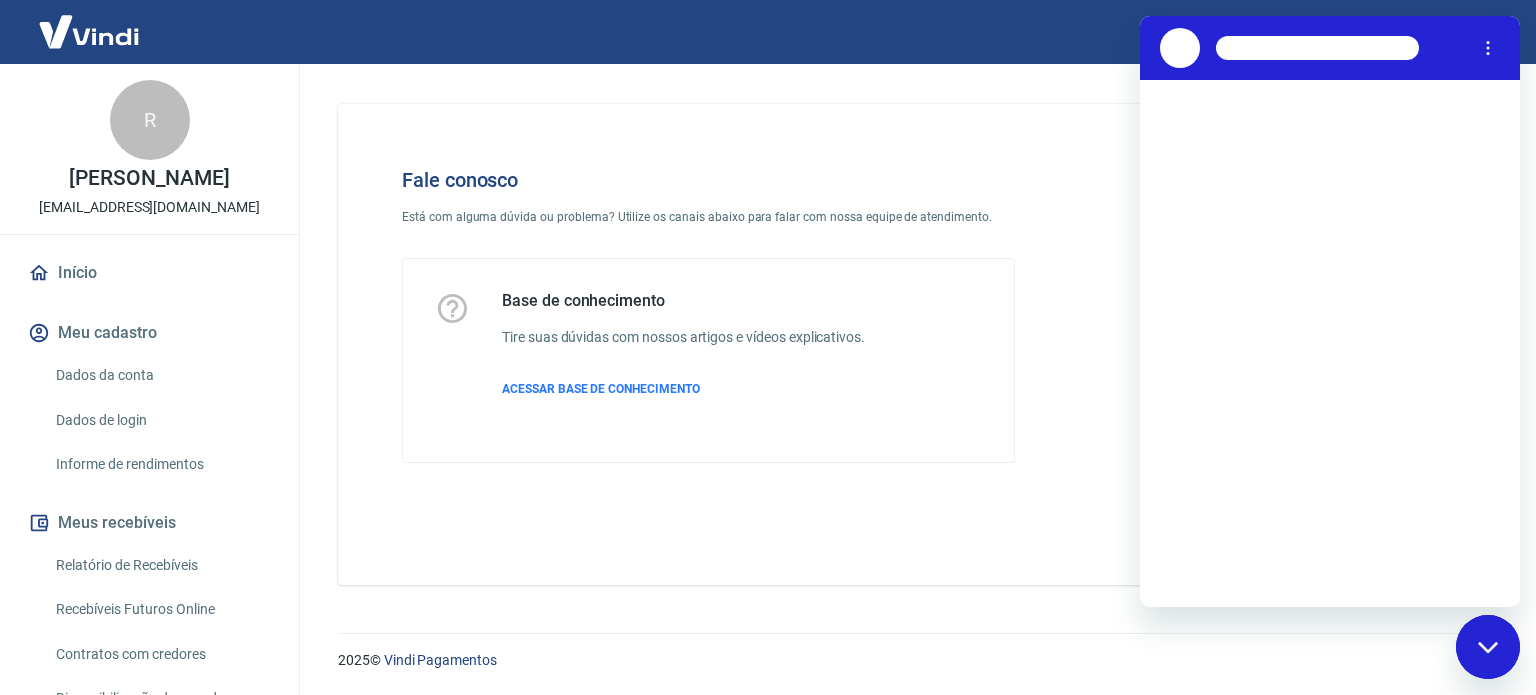 scroll, scrollTop: 0, scrollLeft: 0, axis: both 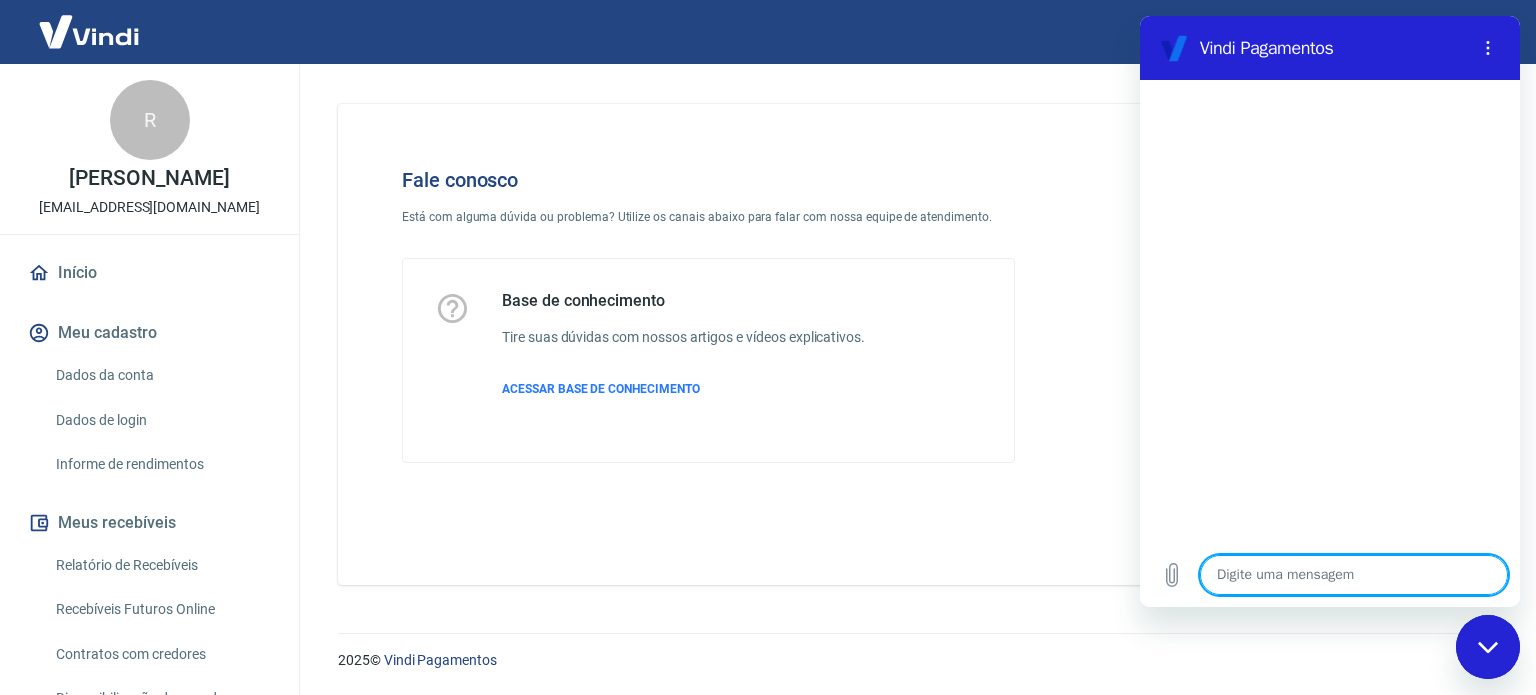 click at bounding box center [1354, 575] 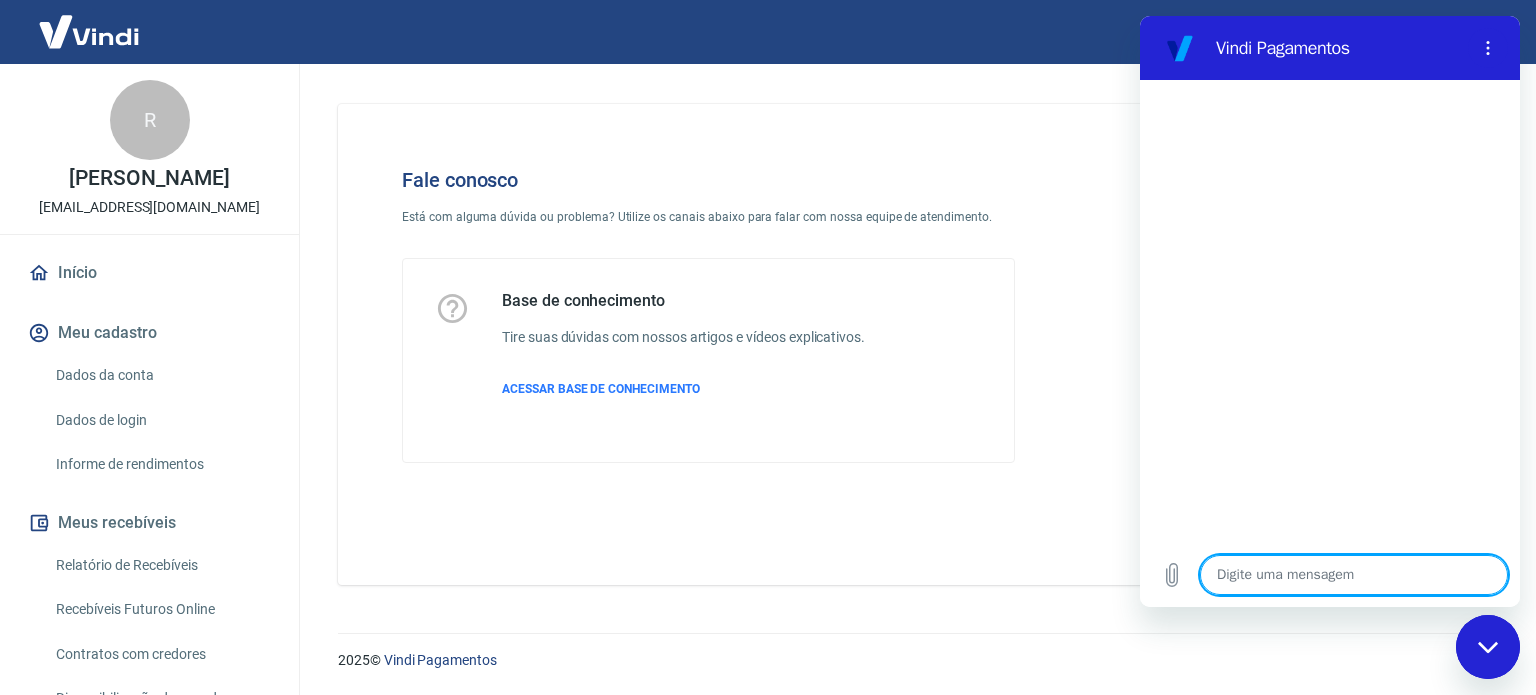 type on "p" 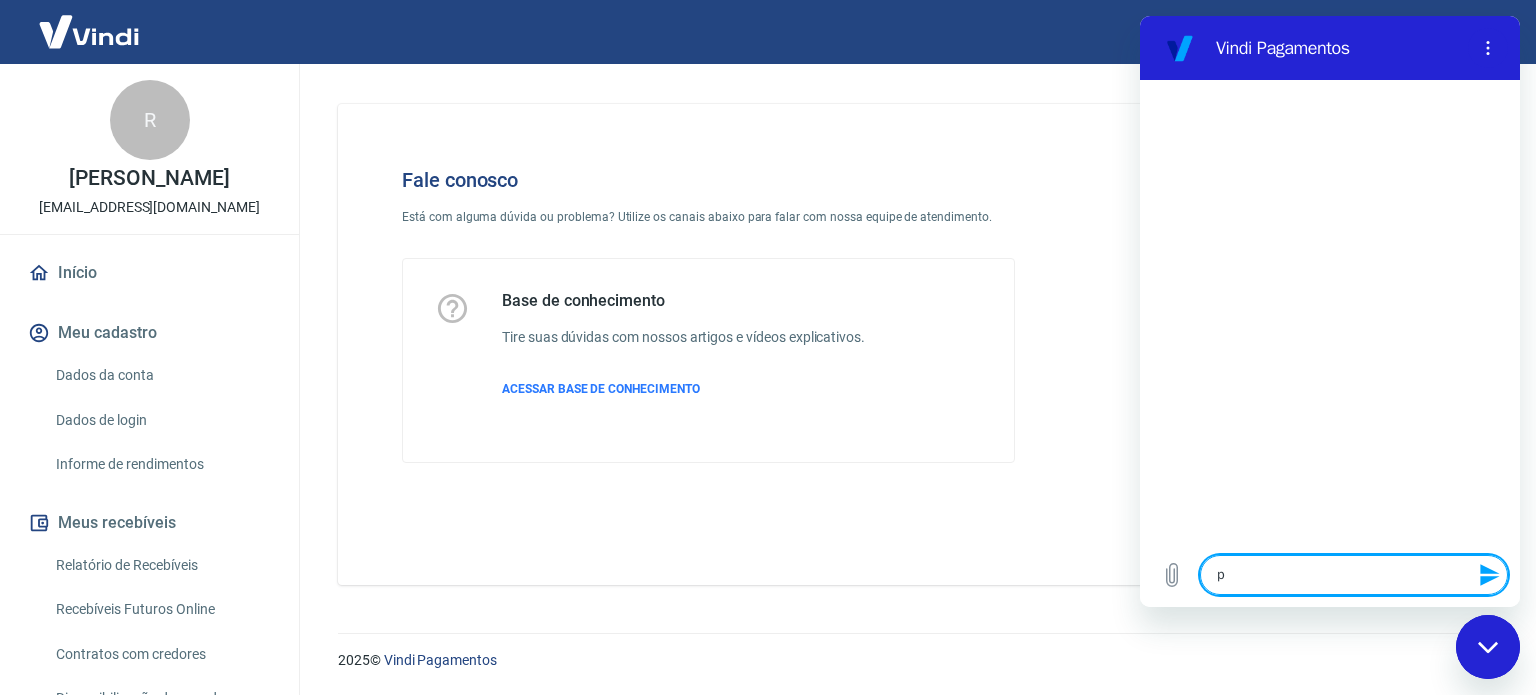 type on "pa" 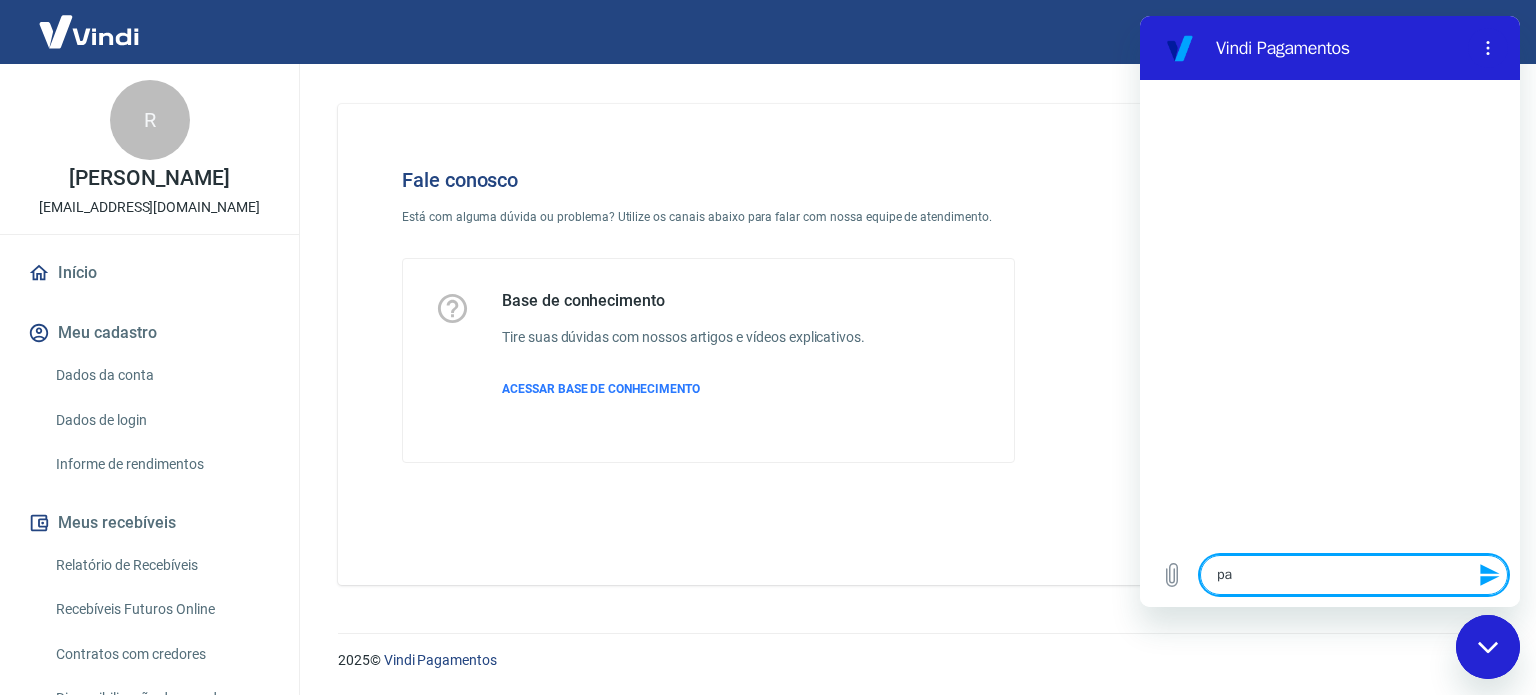 type on "pag" 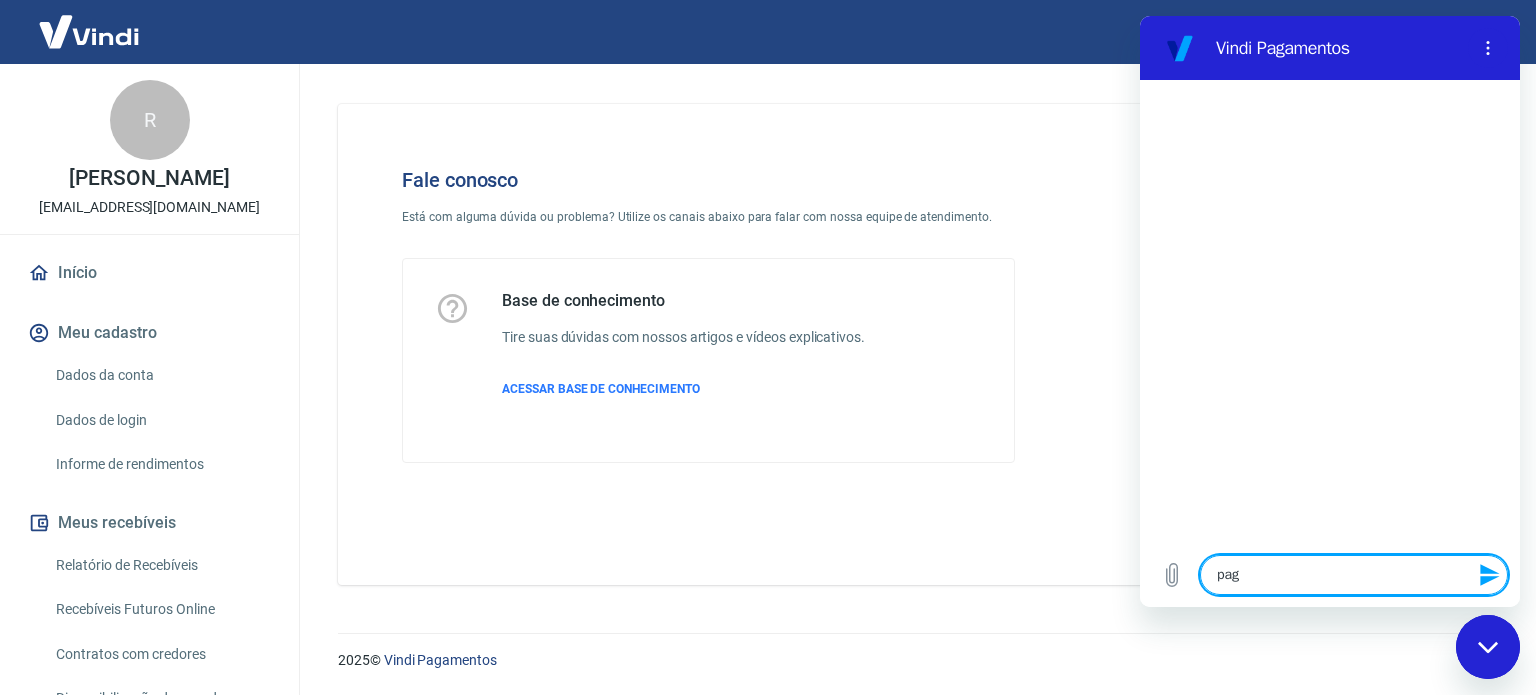 type on "paga" 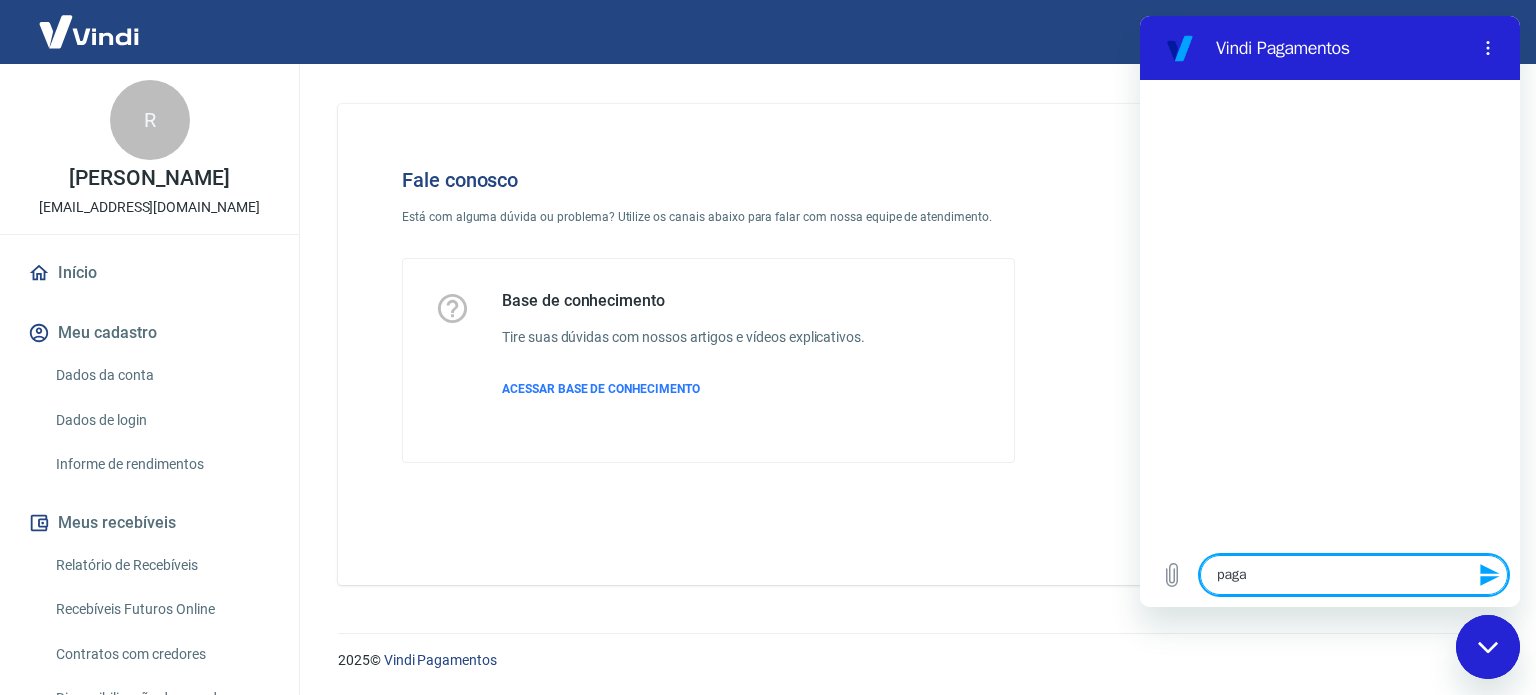 type on "pagam" 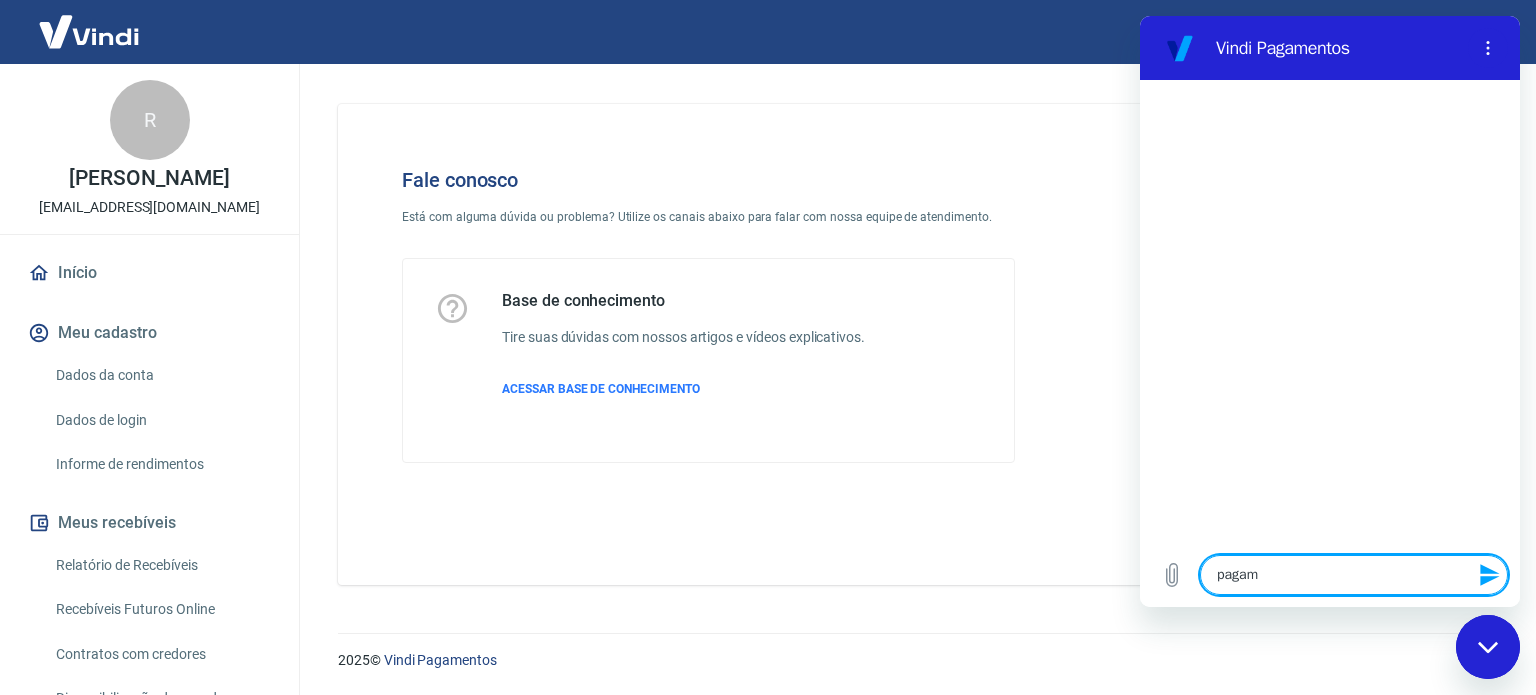 type on "pagame" 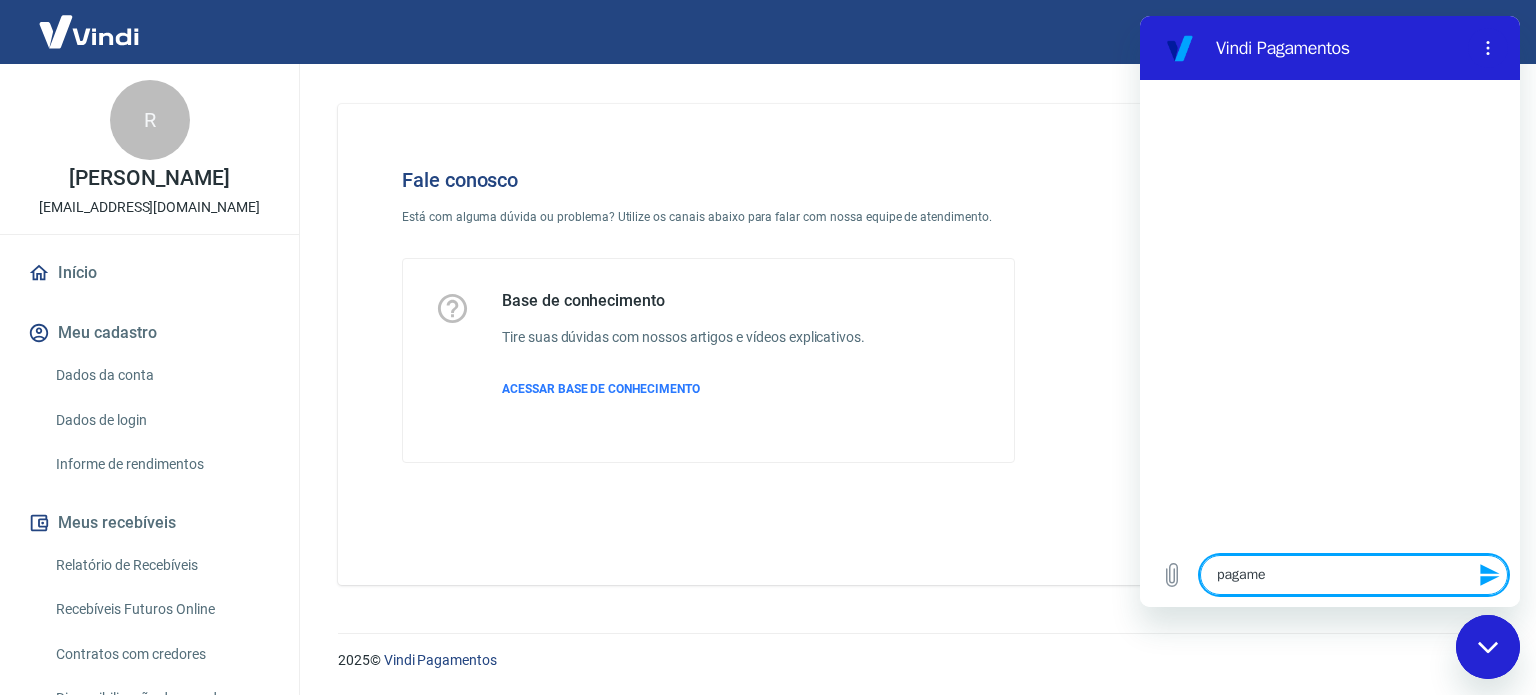 type on "pagamen" 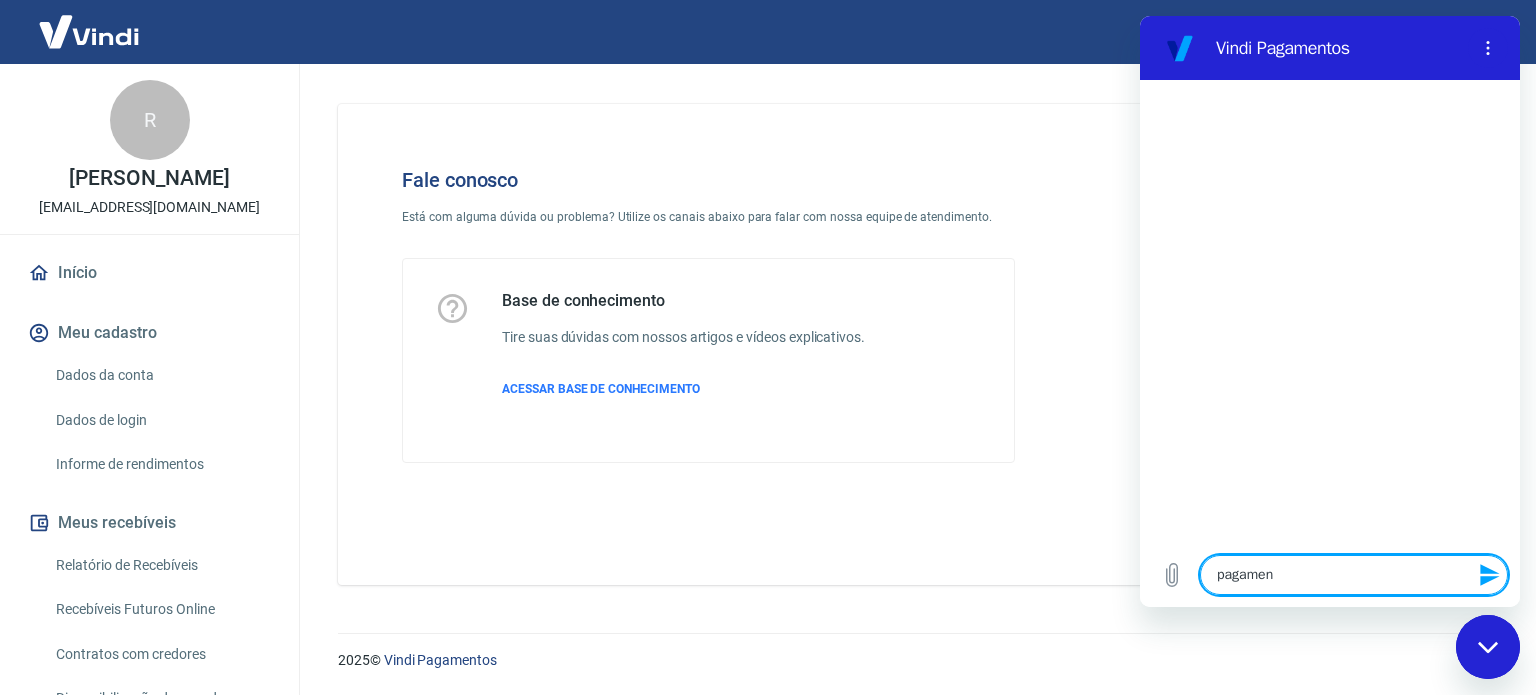 type on "pagament" 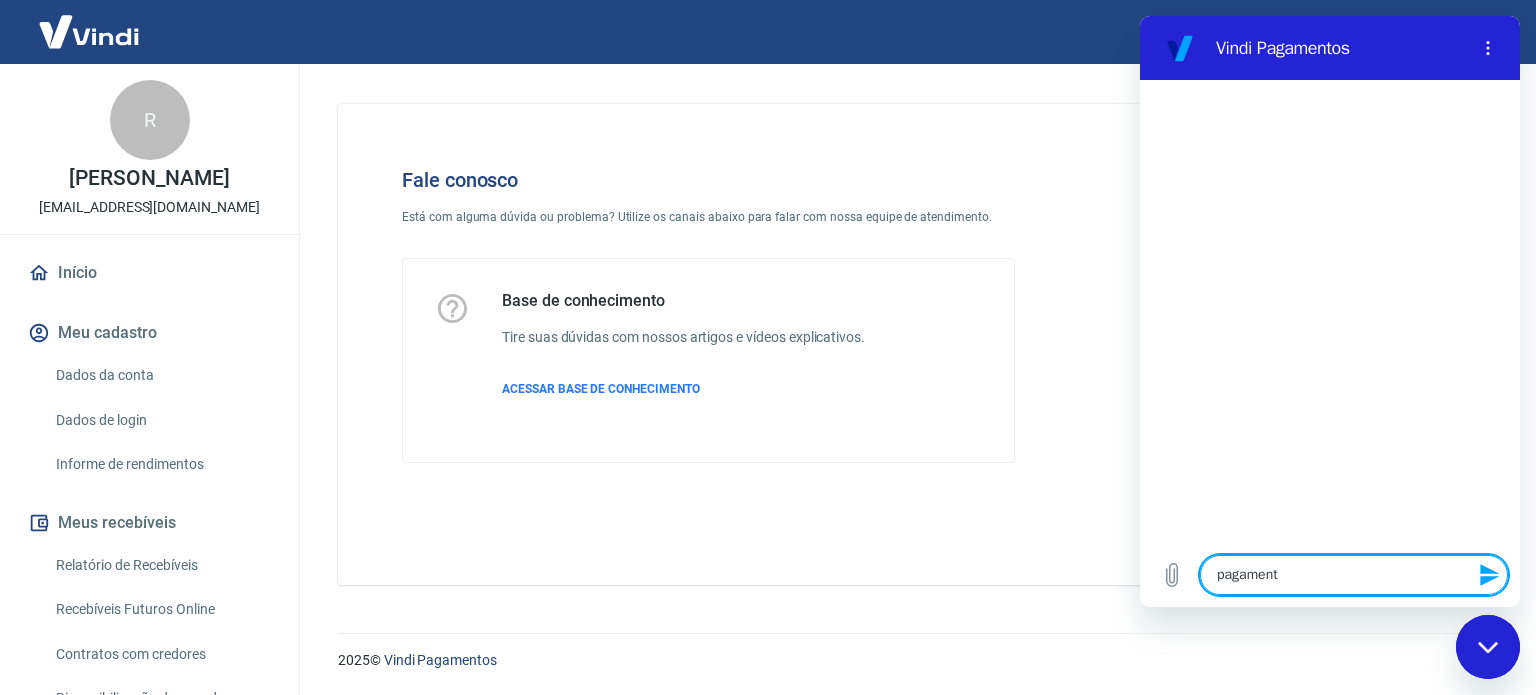 type on "pagamento" 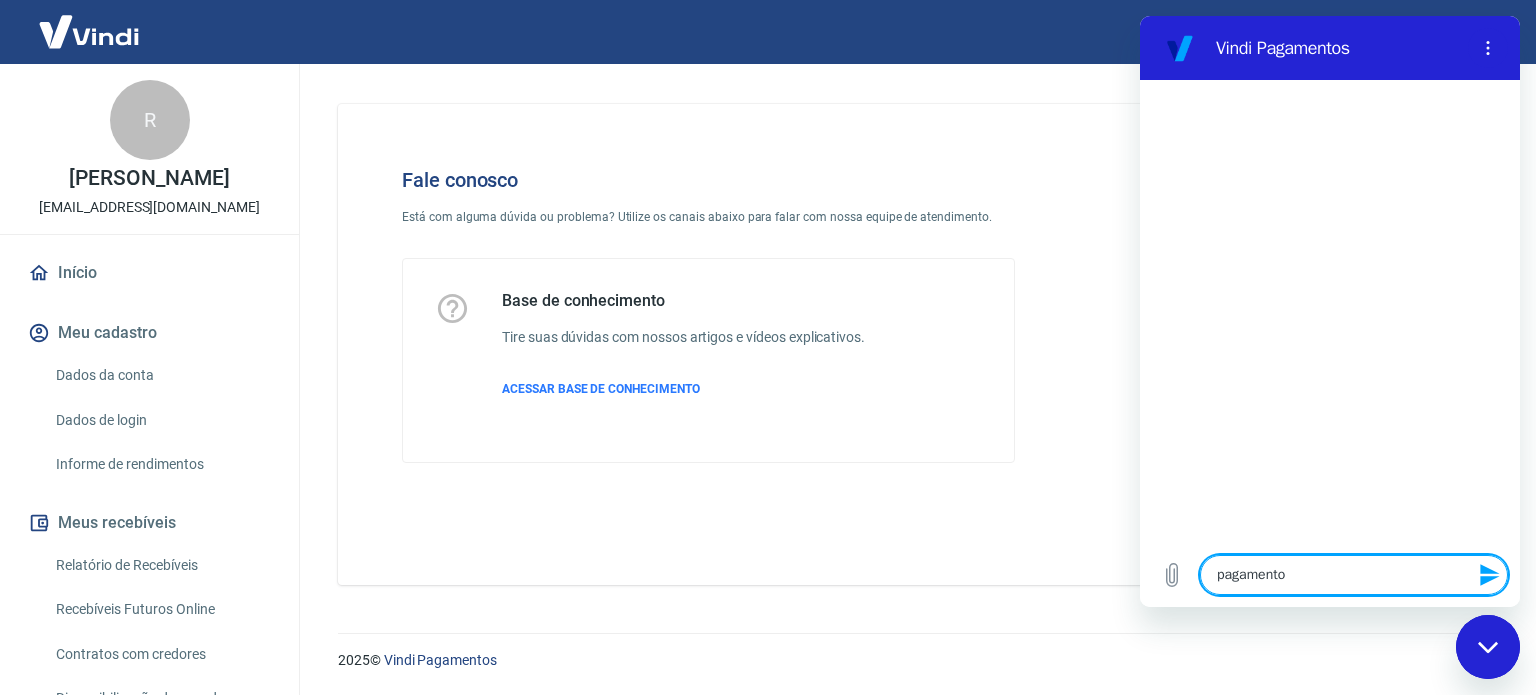 type on "pagamentos" 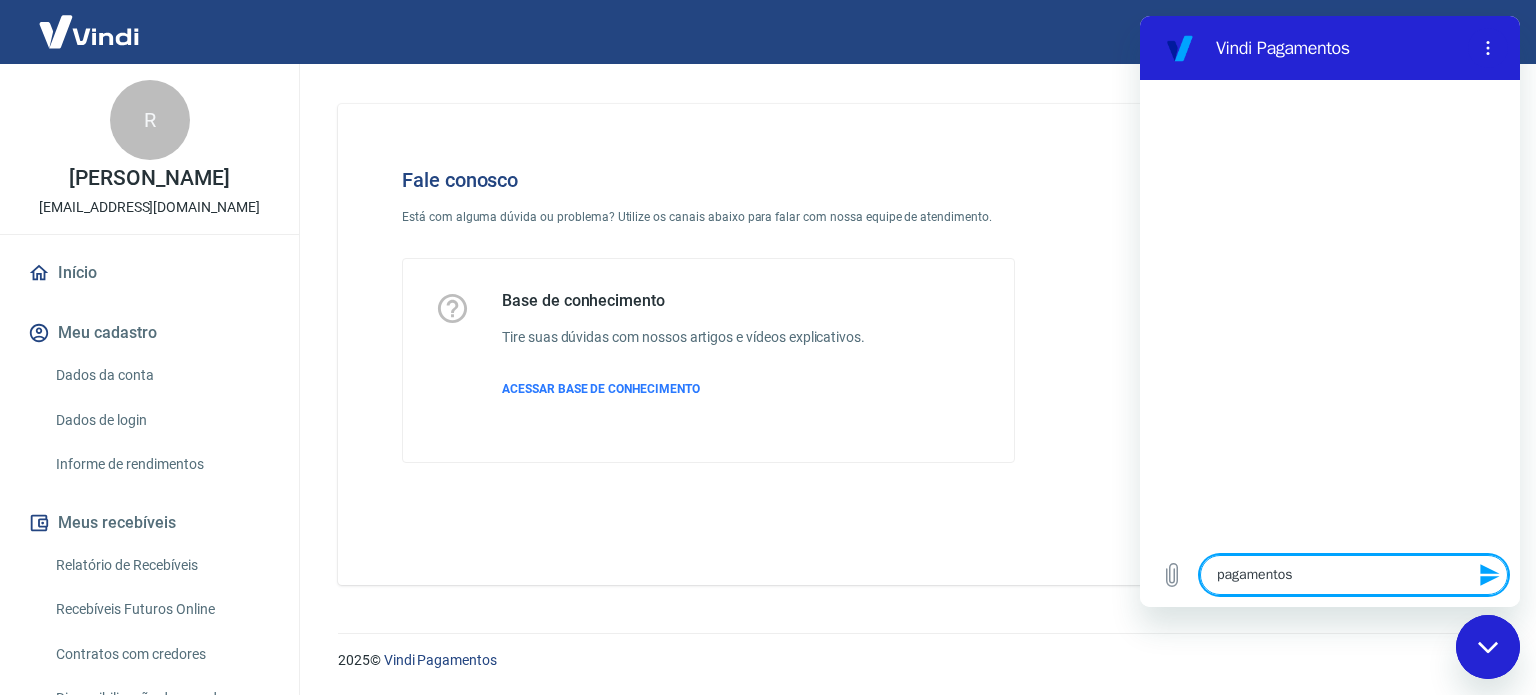 type 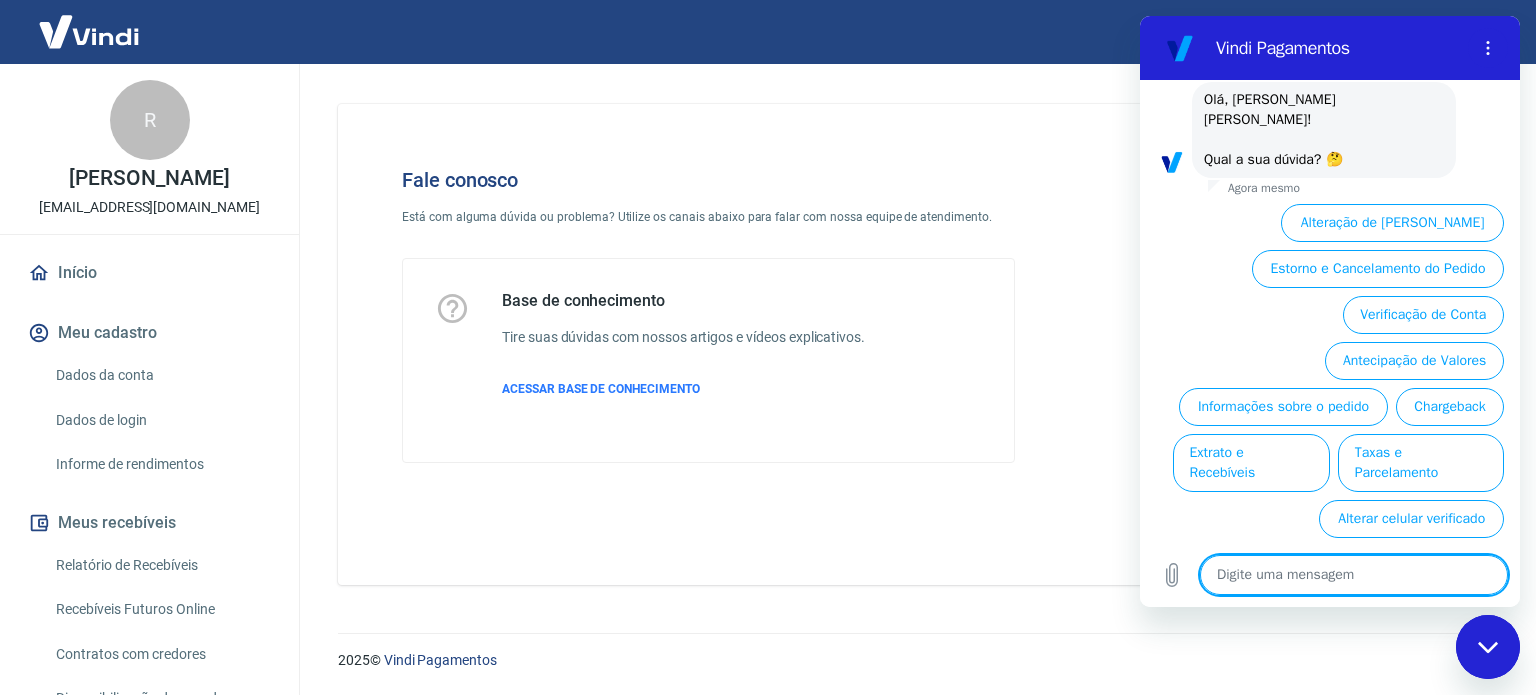 scroll, scrollTop: 110, scrollLeft: 0, axis: vertical 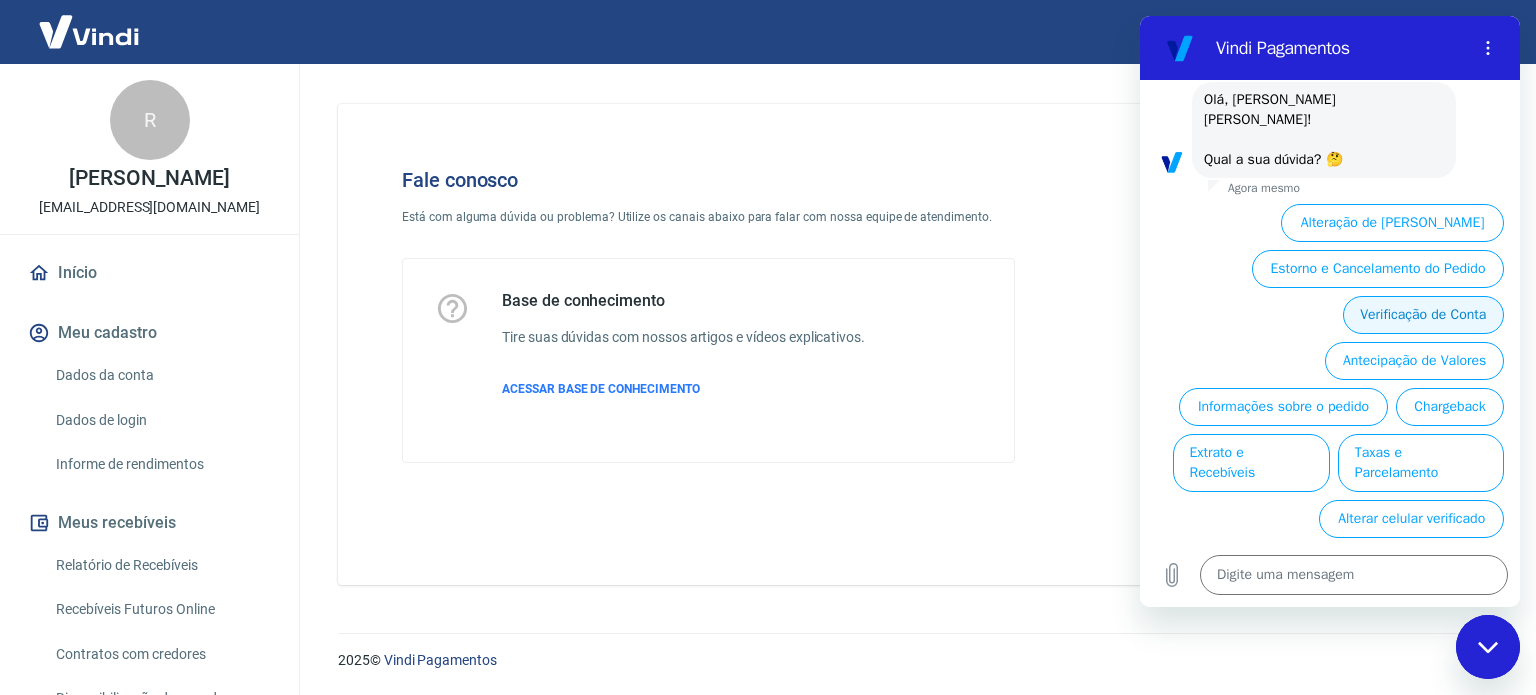 click on "Verificação de Conta" at bounding box center [1423, 315] 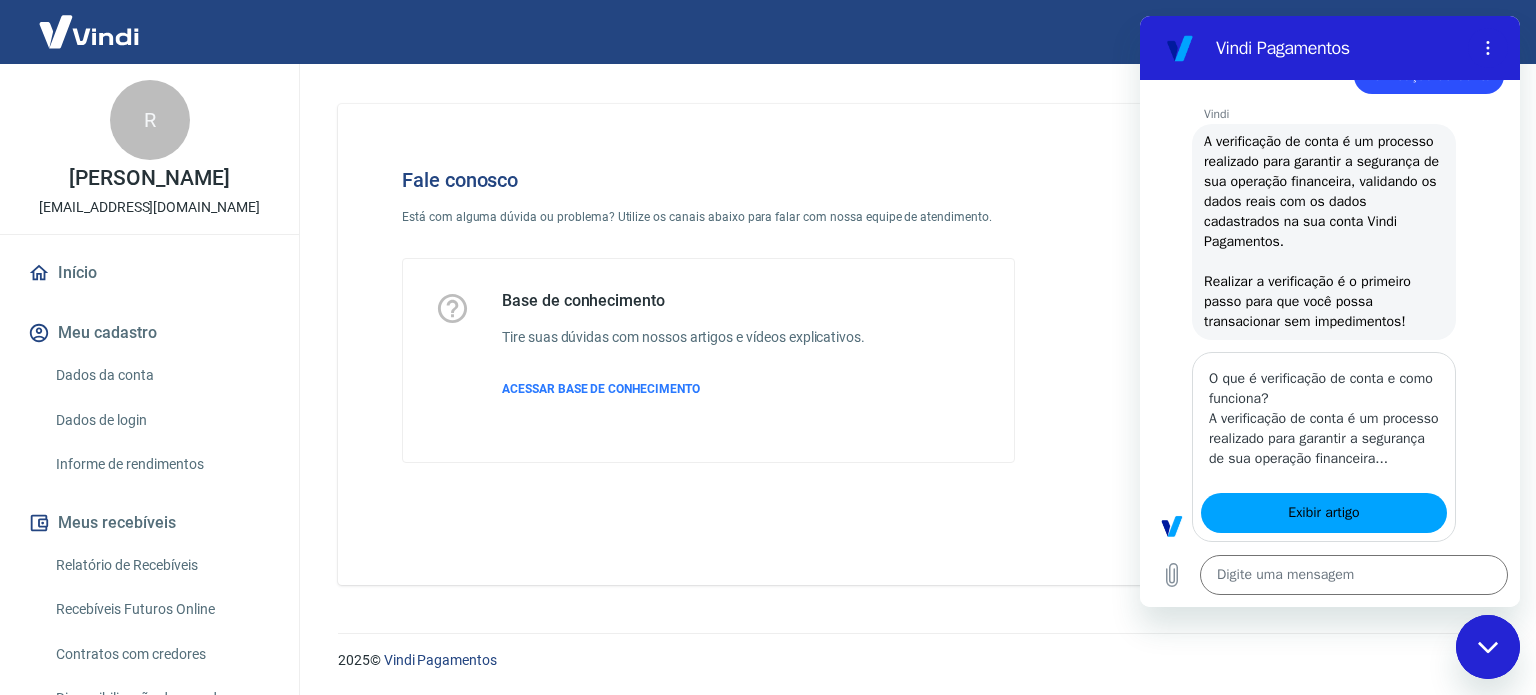 type on "x" 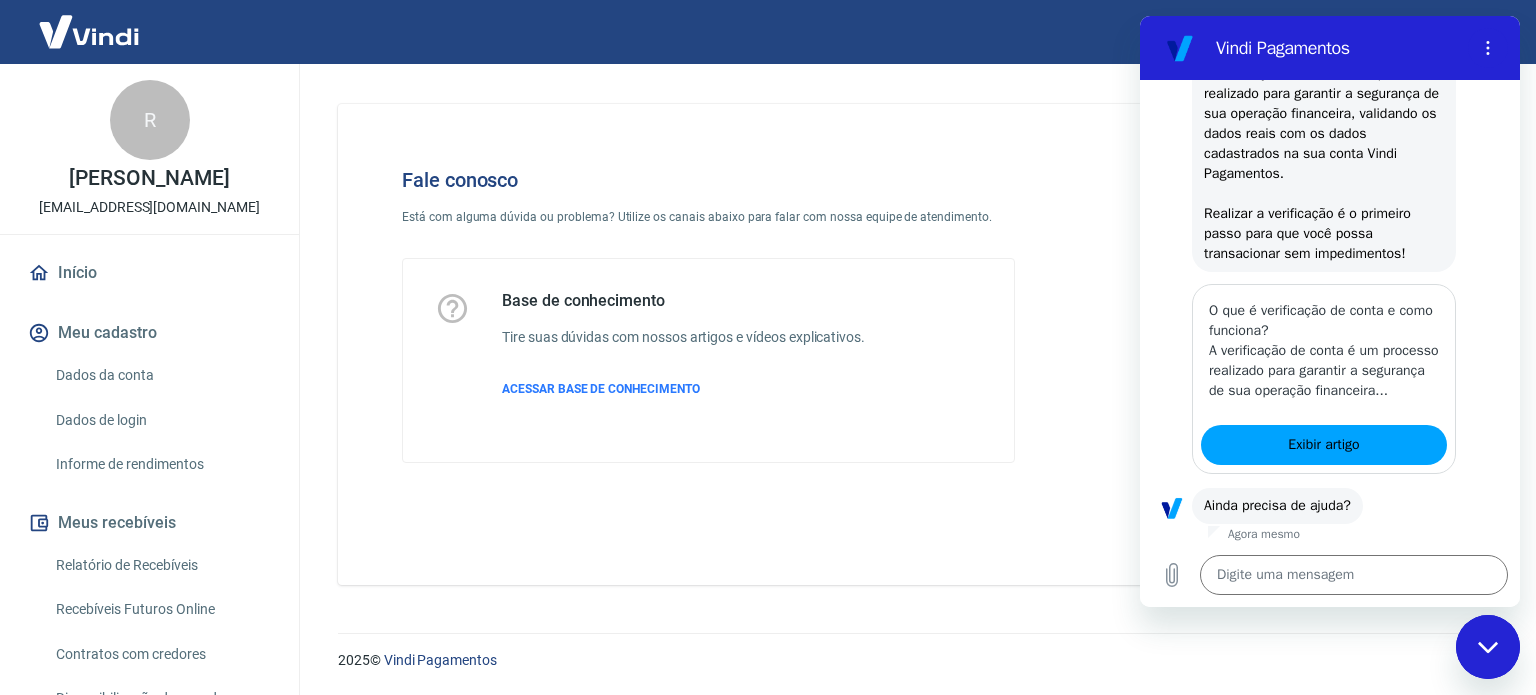 scroll, scrollTop: 356, scrollLeft: 0, axis: vertical 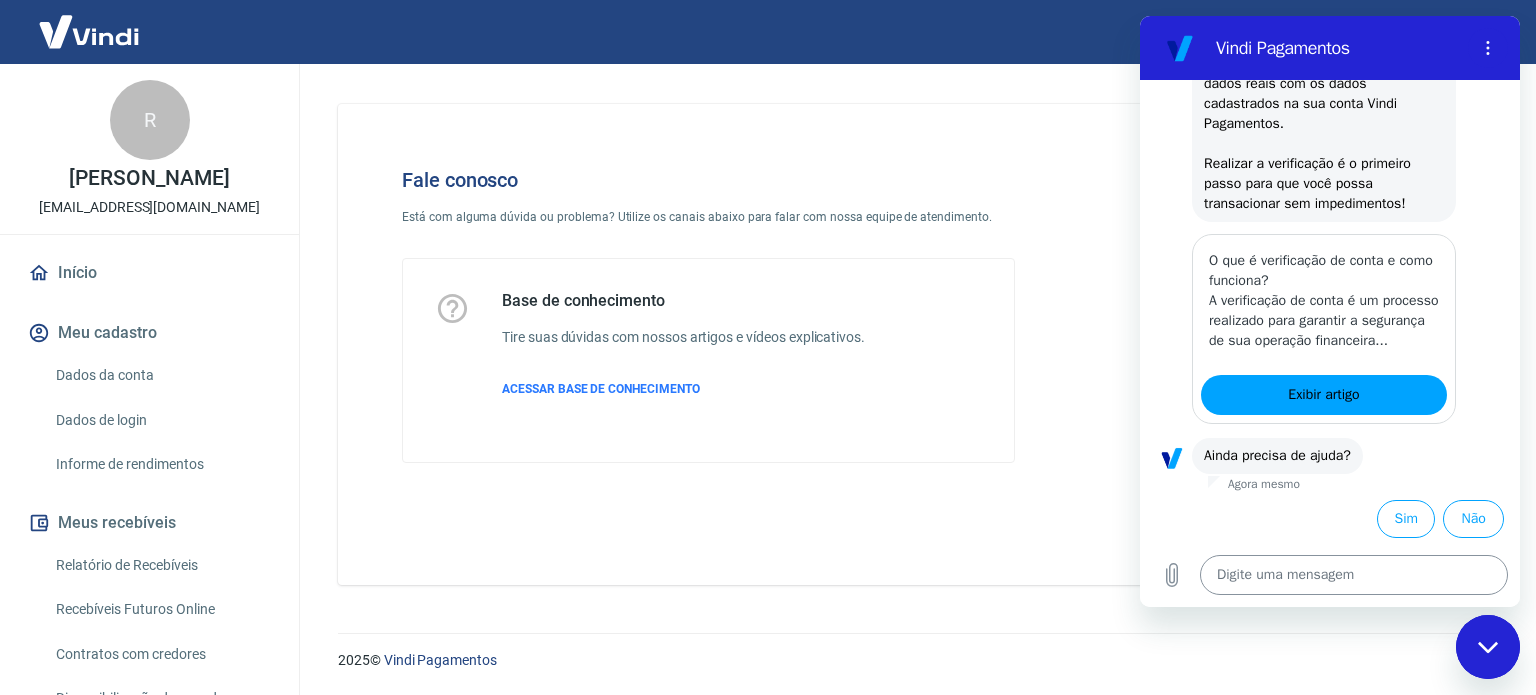 drag, startPoint x: 1463, startPoint y: 339, endPoint x: 1321, endPoint y: 564, distance: 266.062 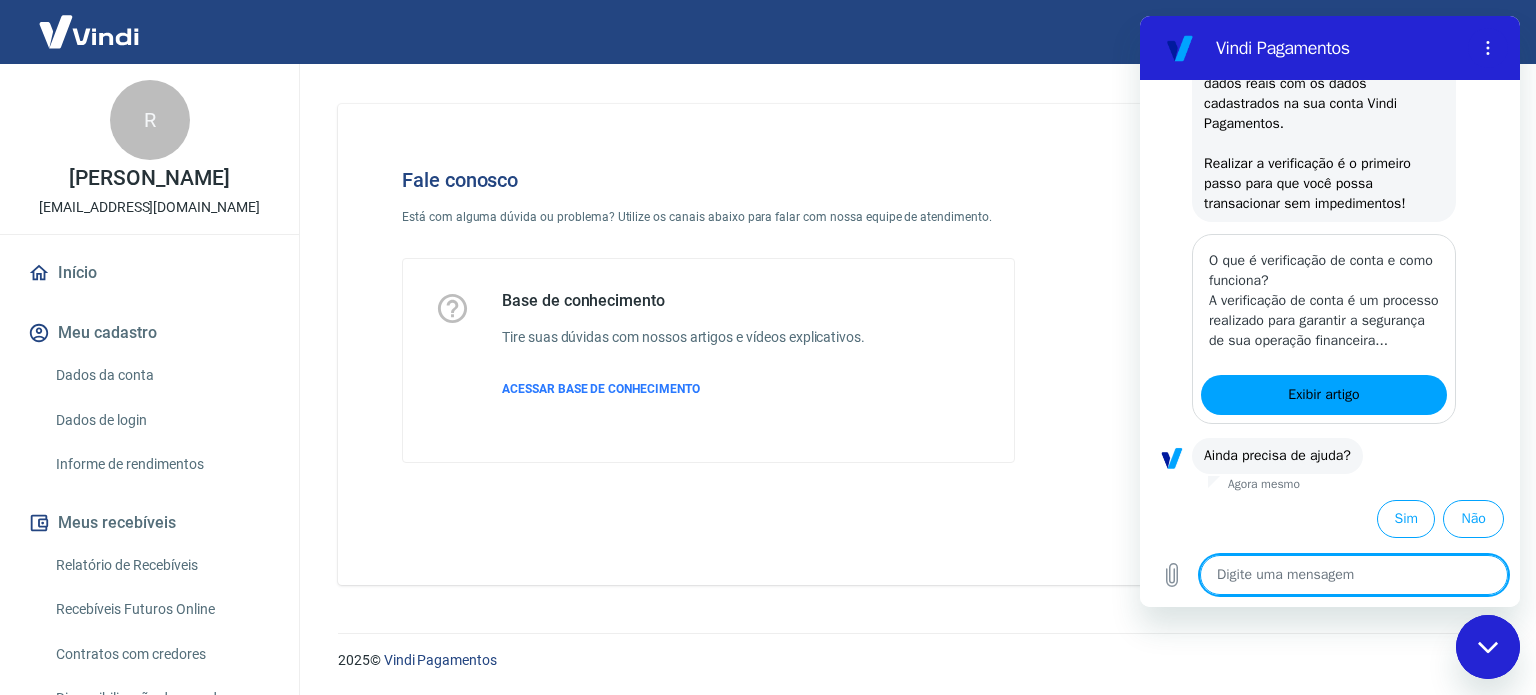 type on "f" 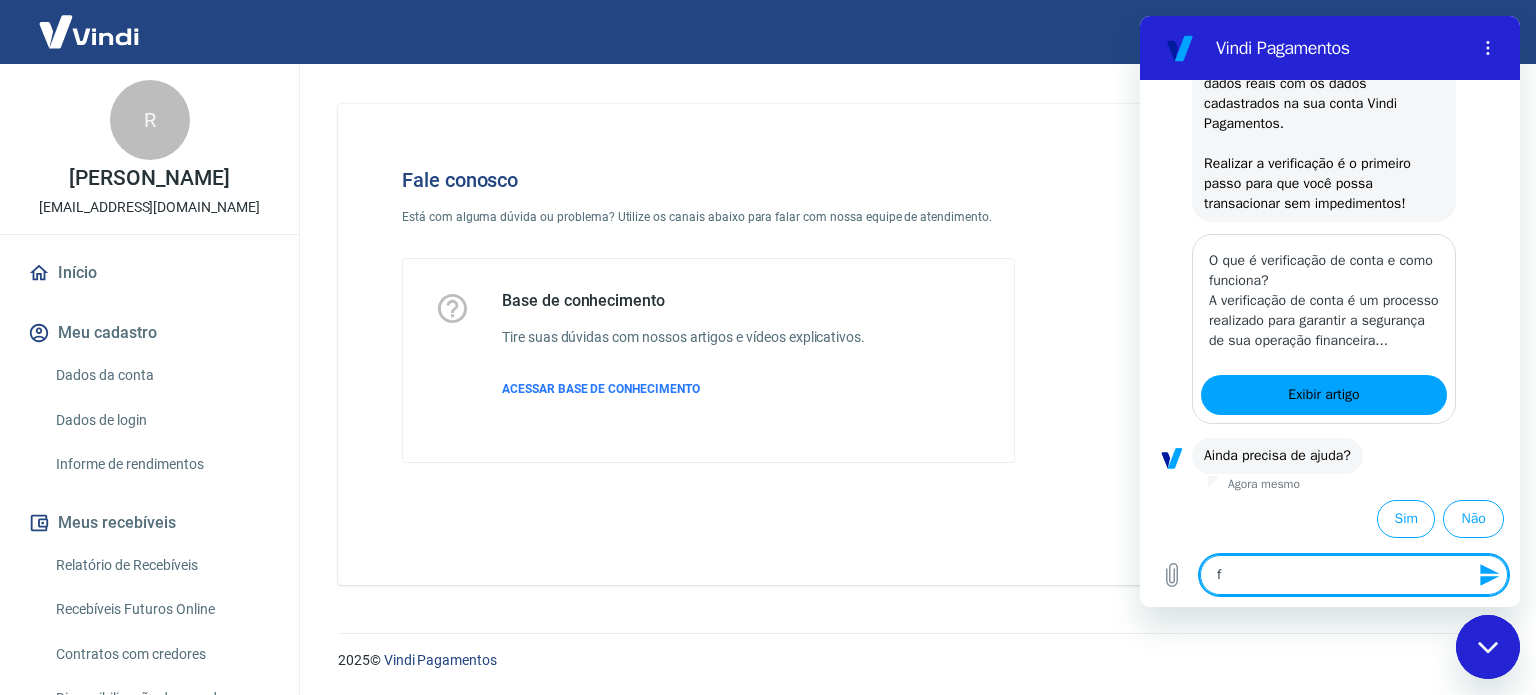 type on "fa" 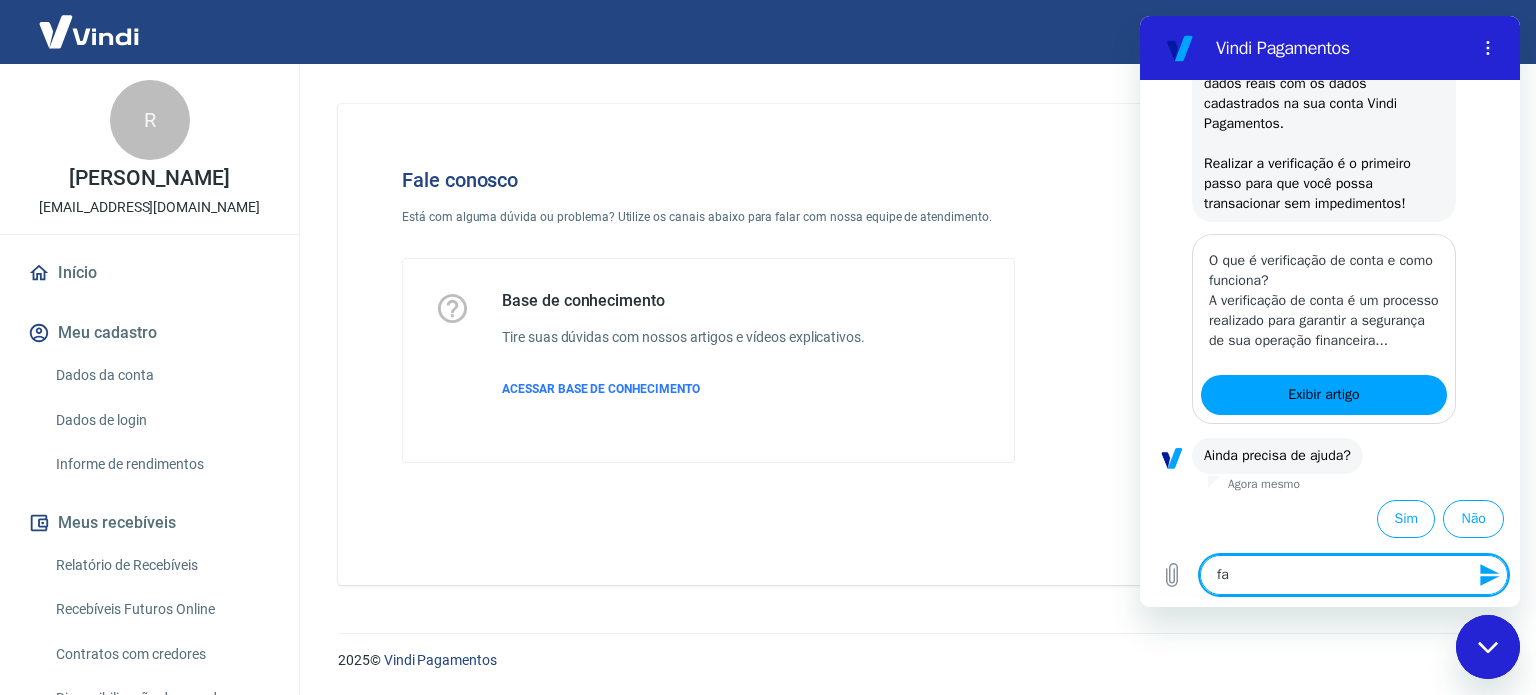 type on "fal" 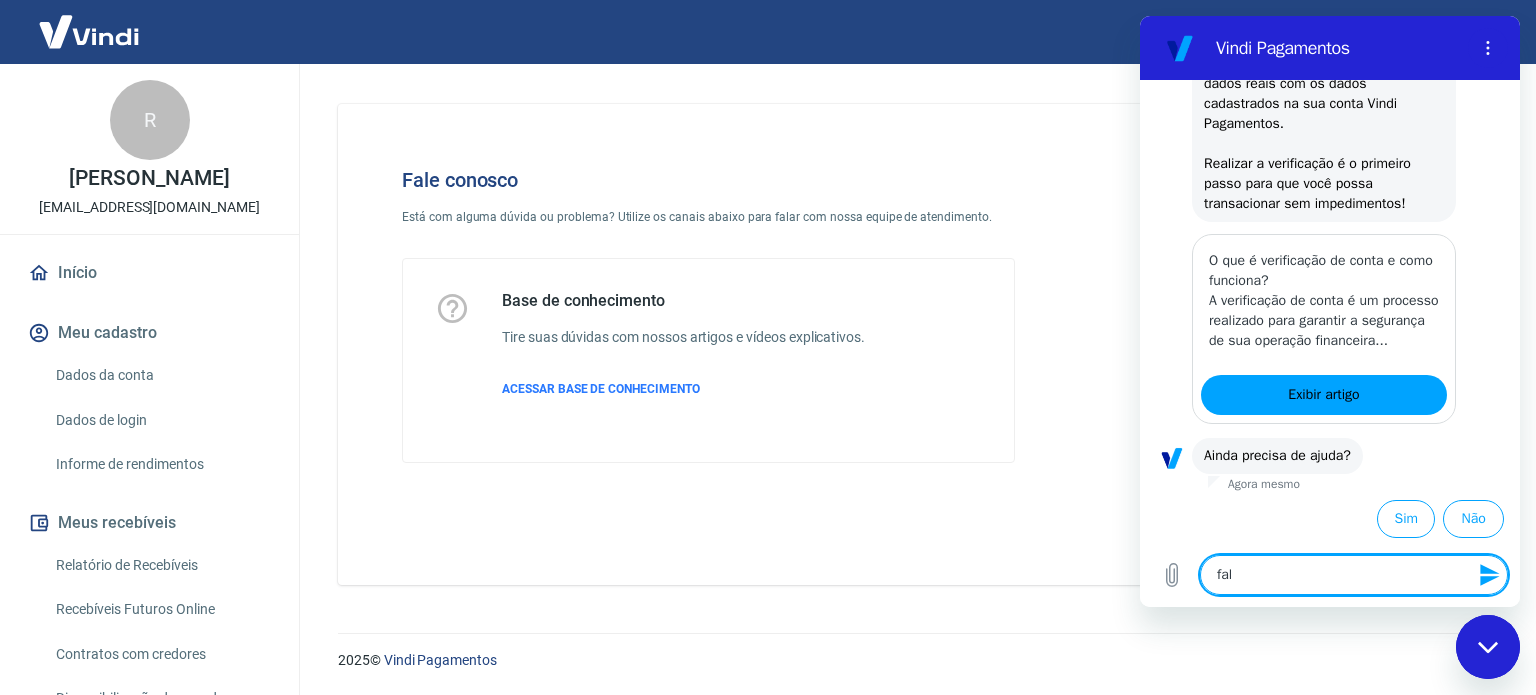 type on "fala" 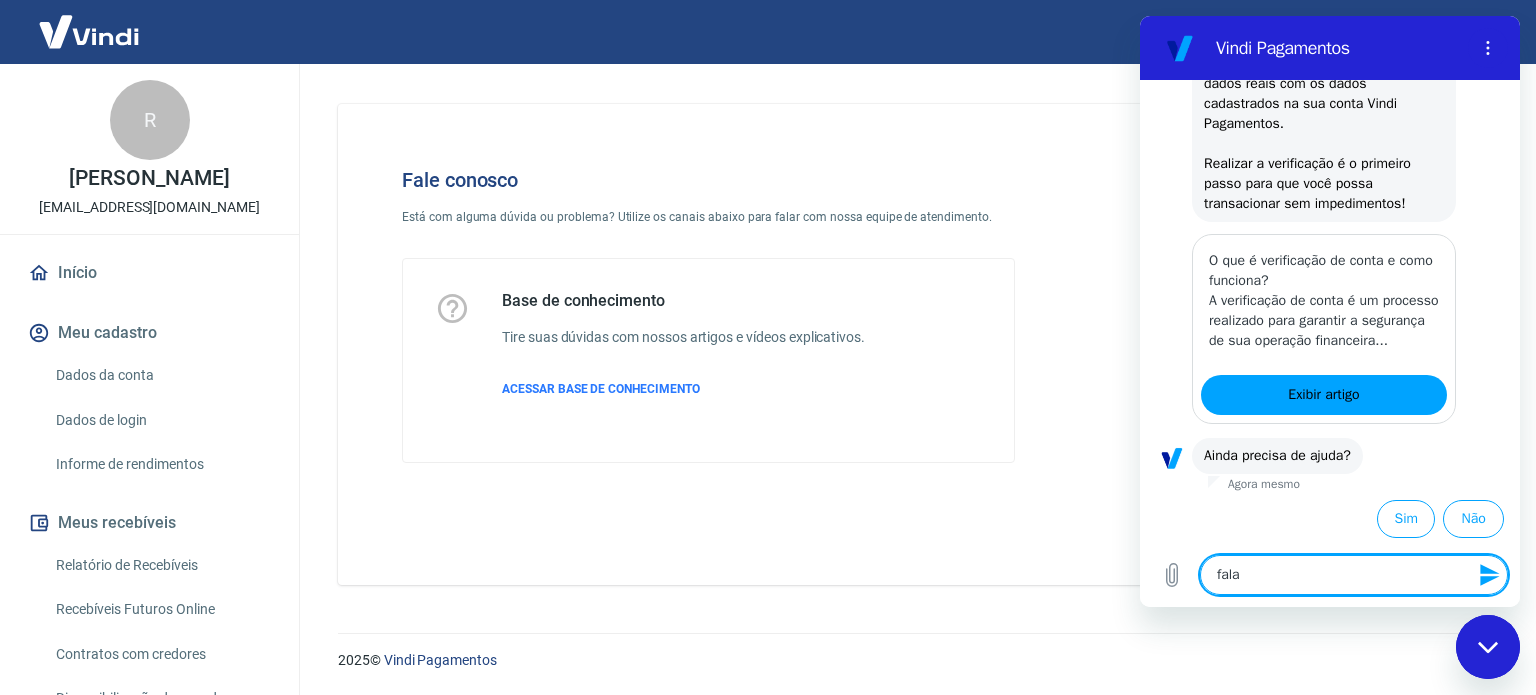 type on "falar" 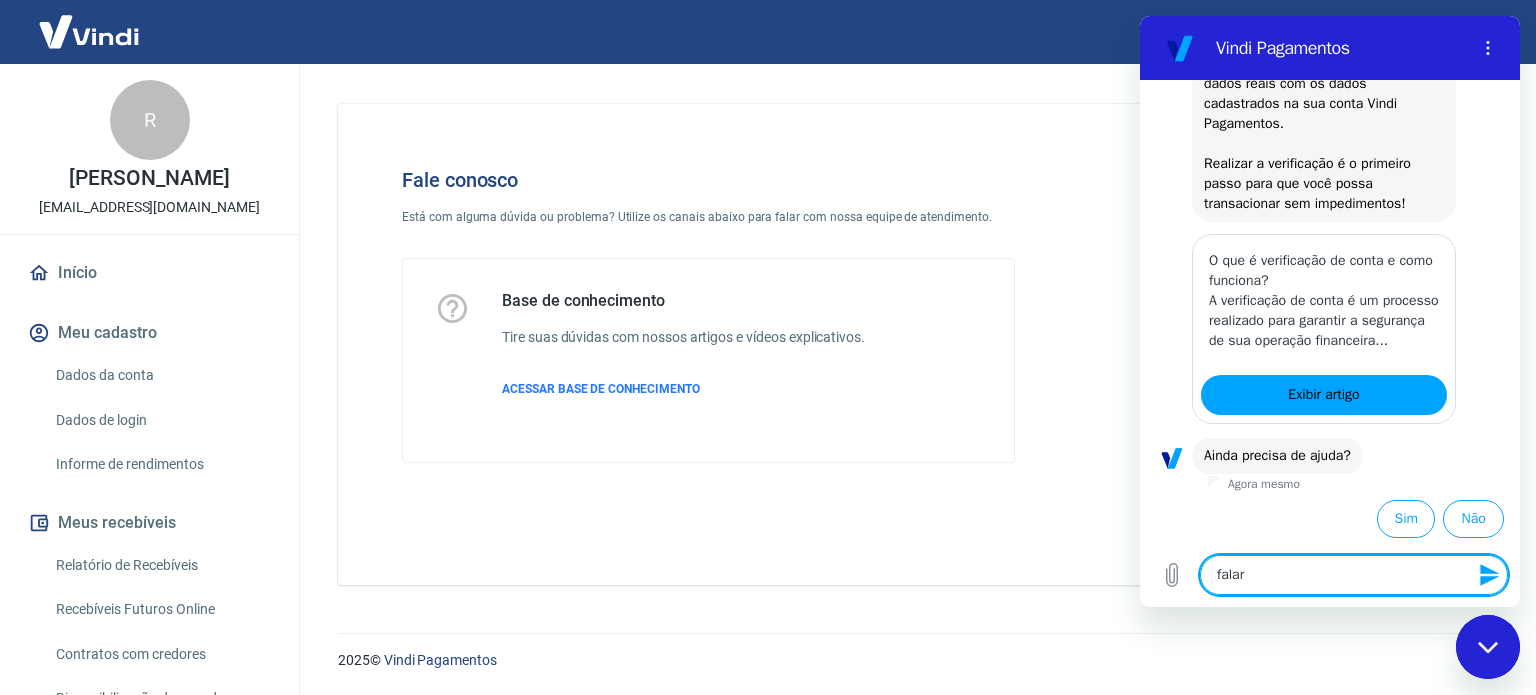 type on "falar" 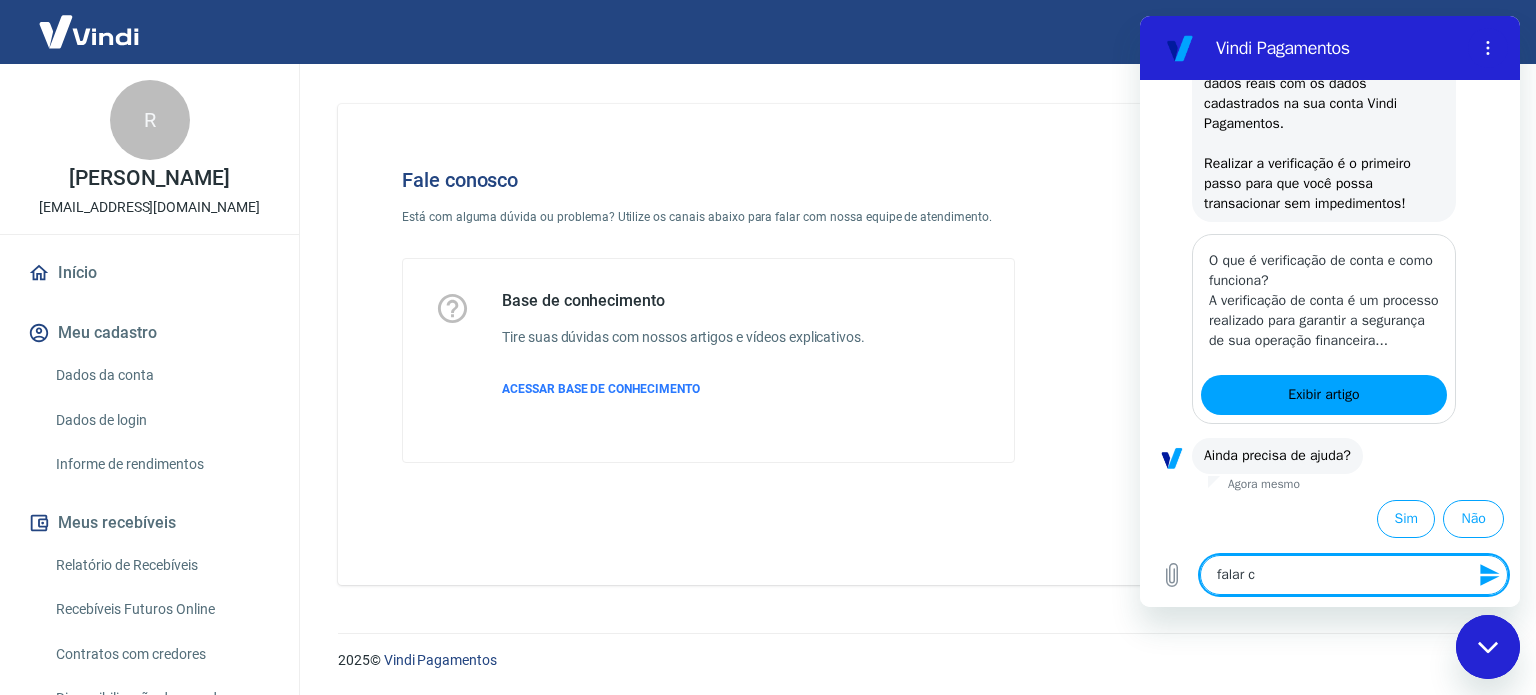 type on "falar co" 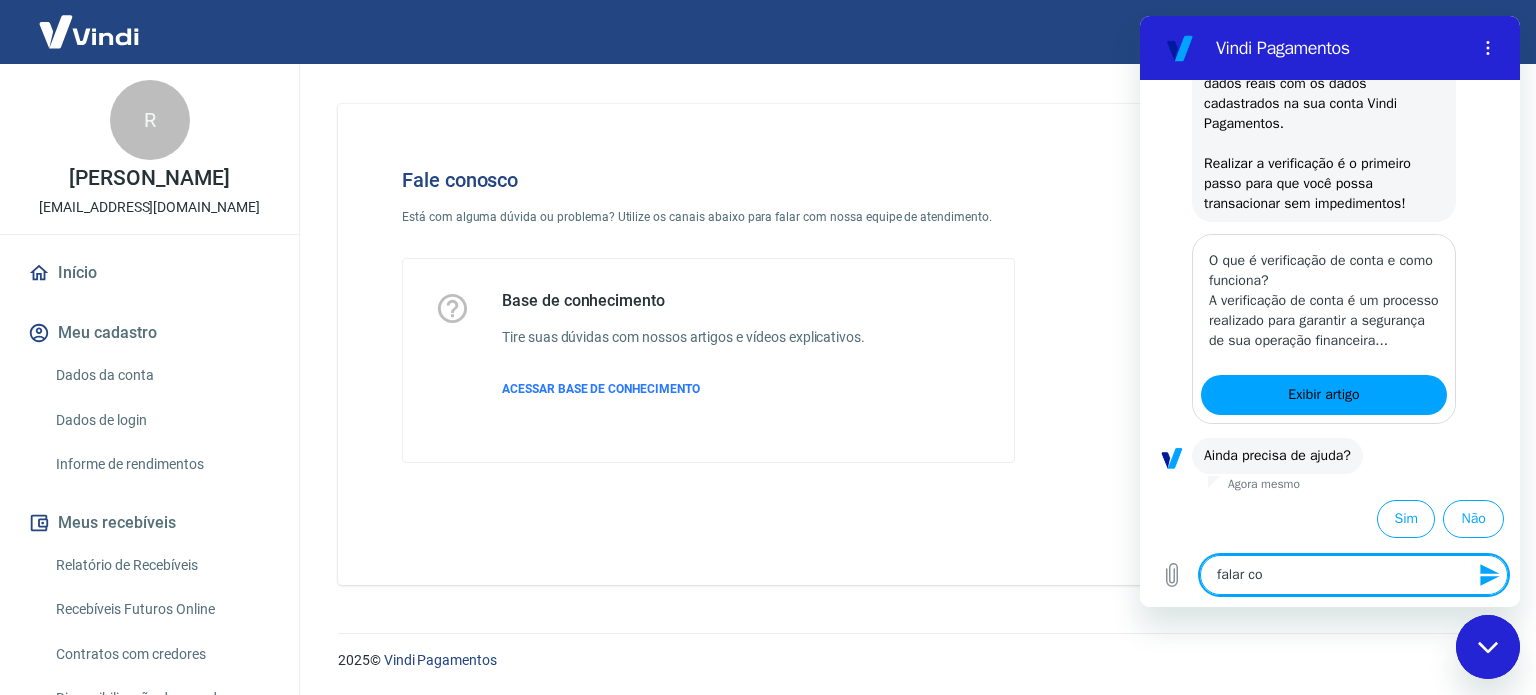 type on "falar com" 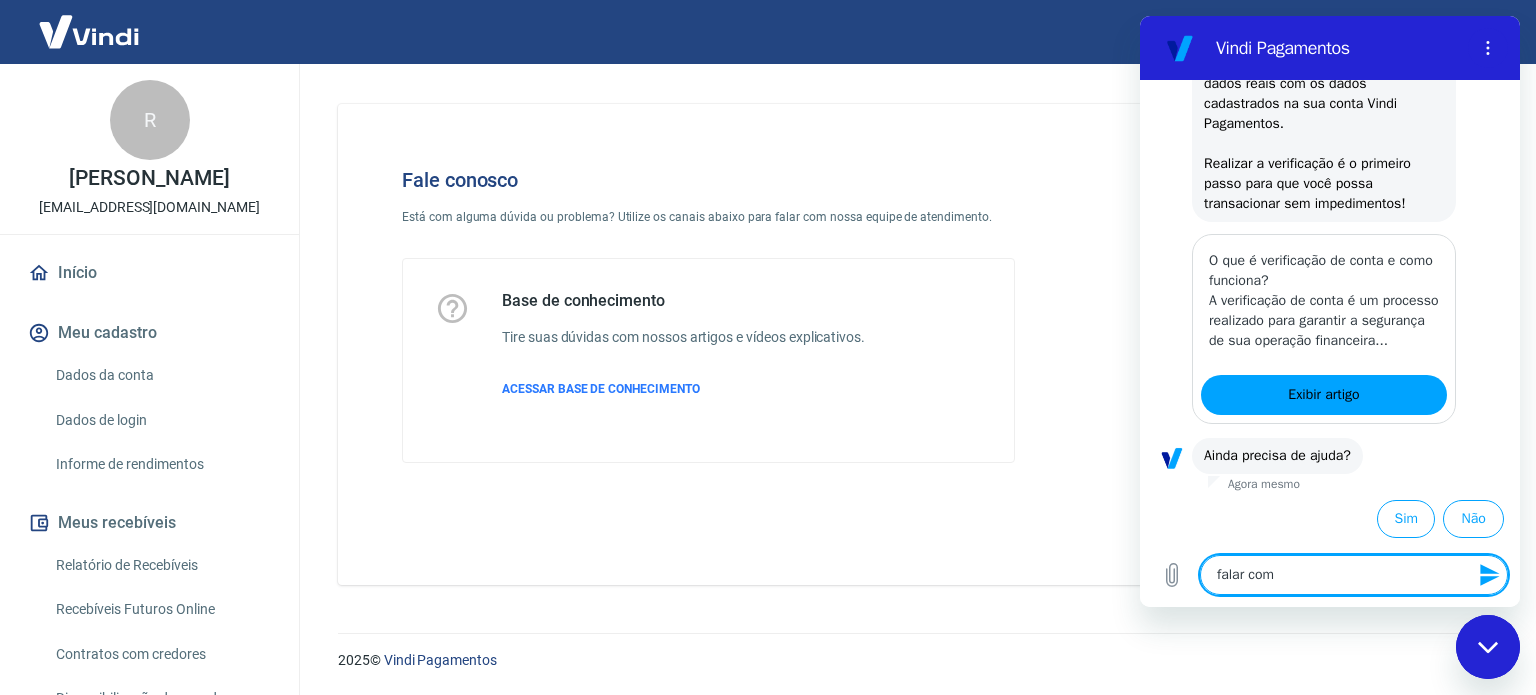 type on "falar com" 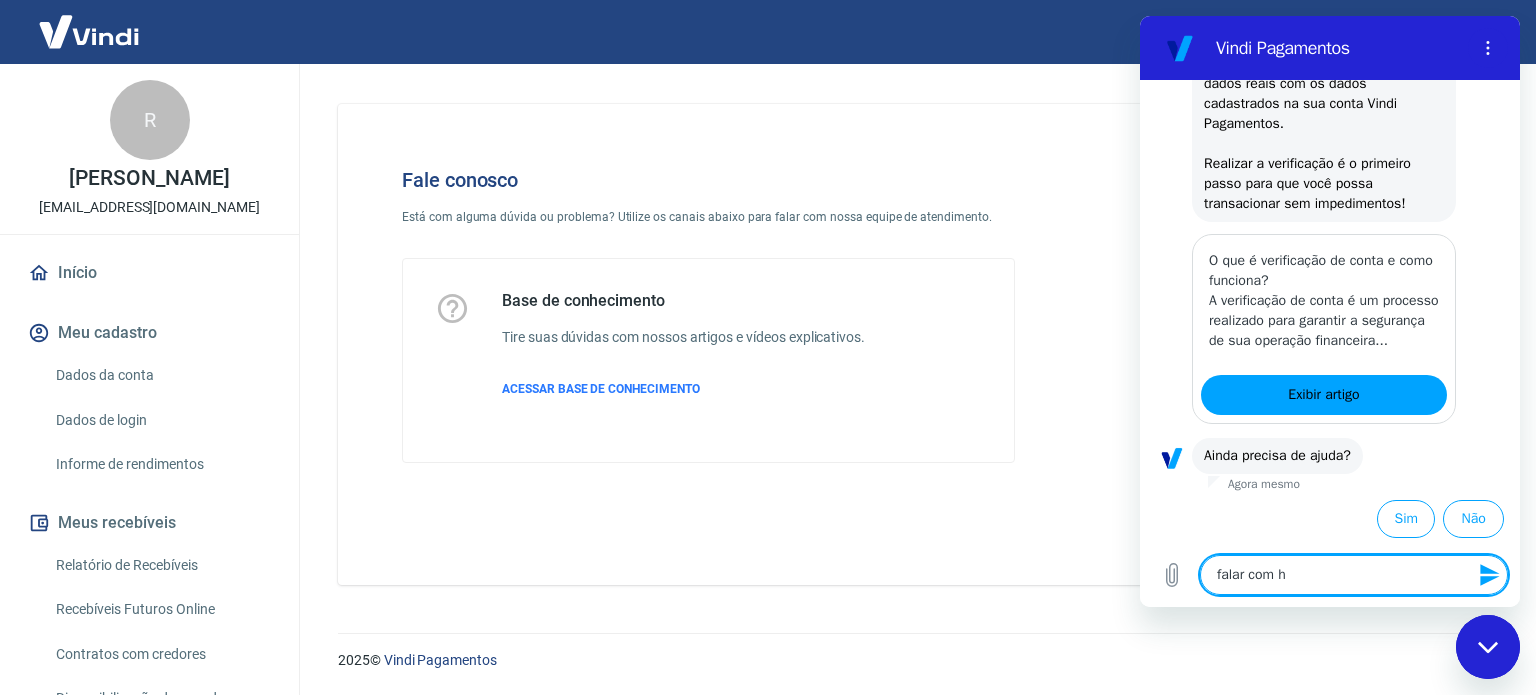 type on "falar com hu" 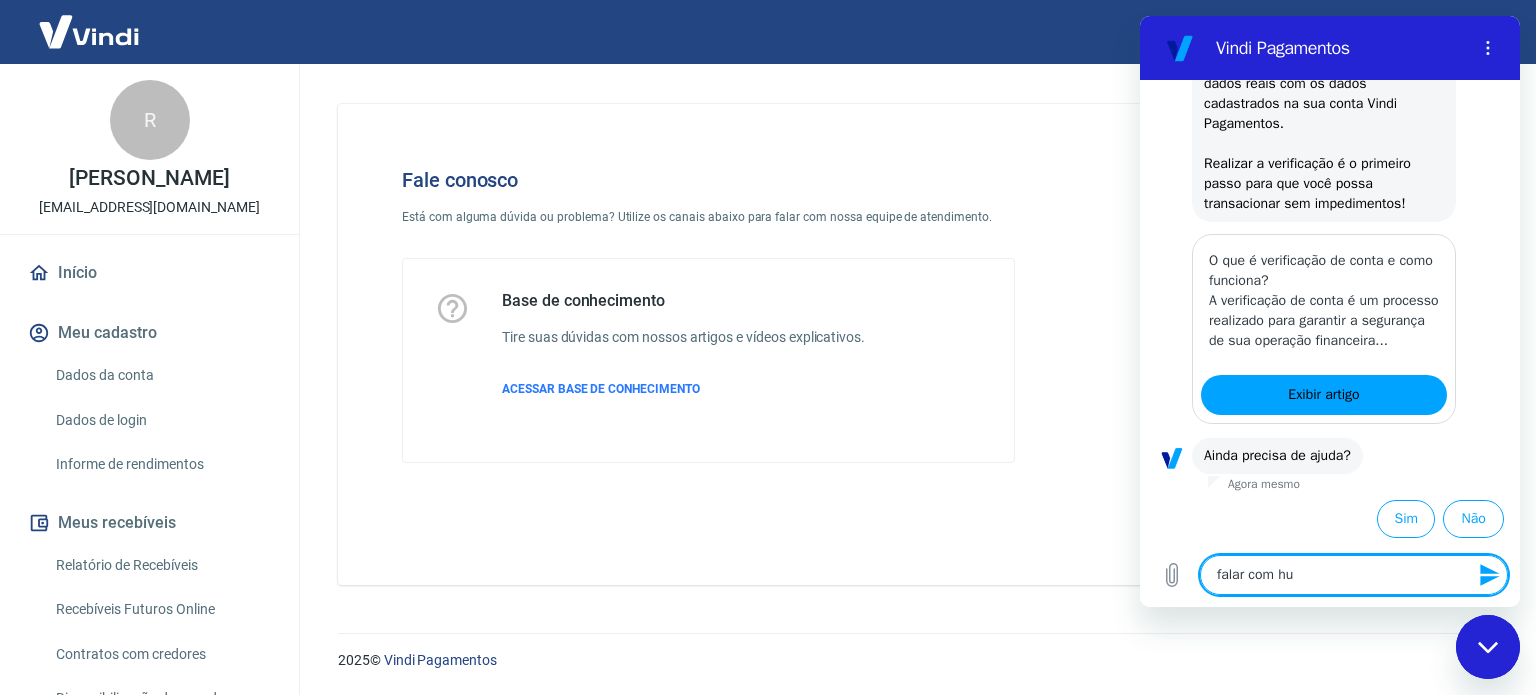type on "falar com hum" 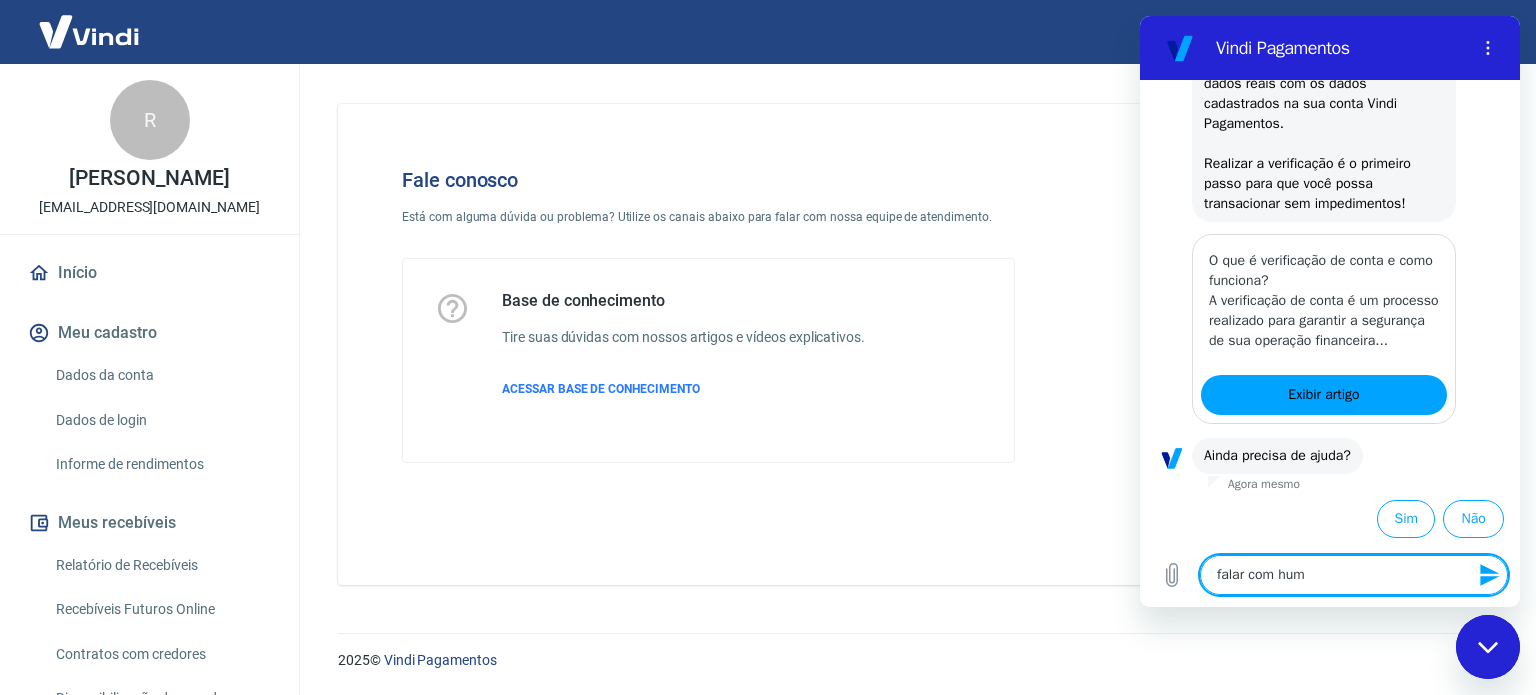 type on "falar com huma" 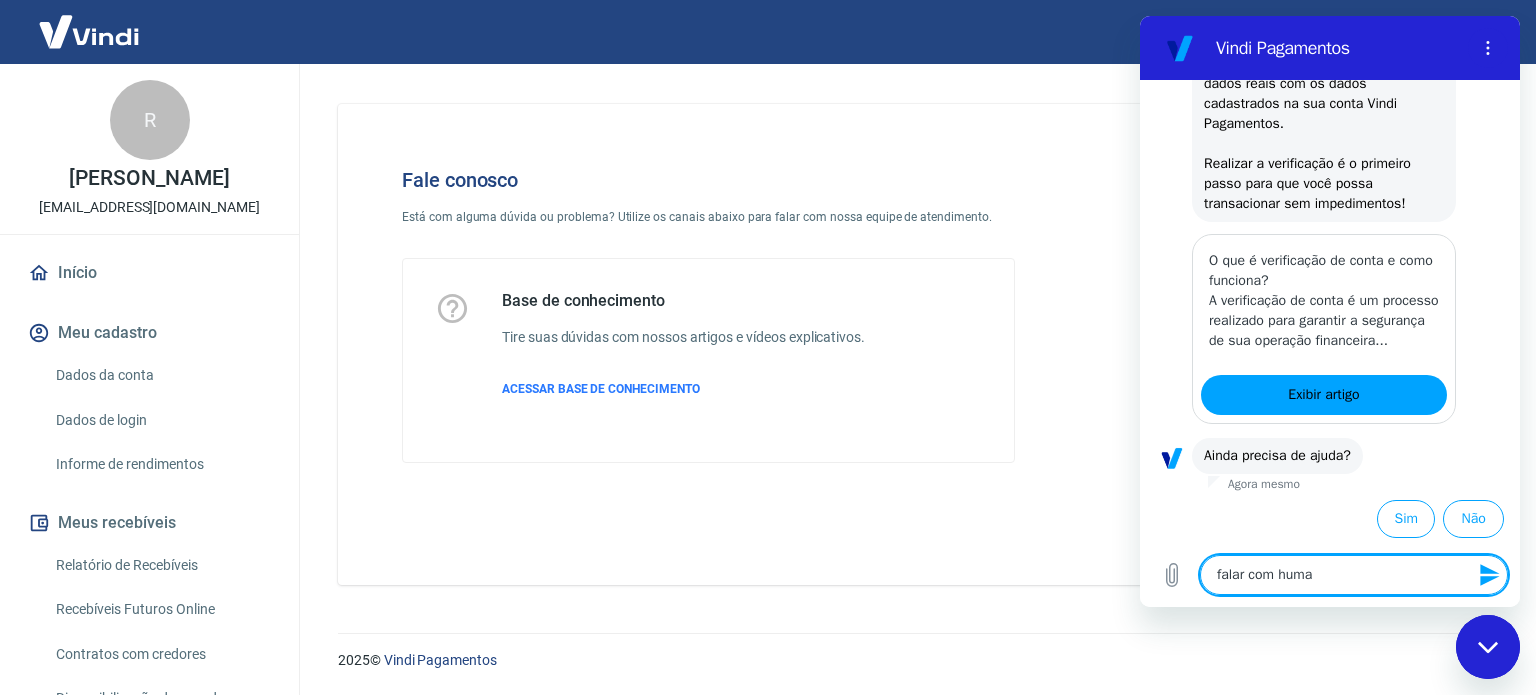 type on "falar com human" 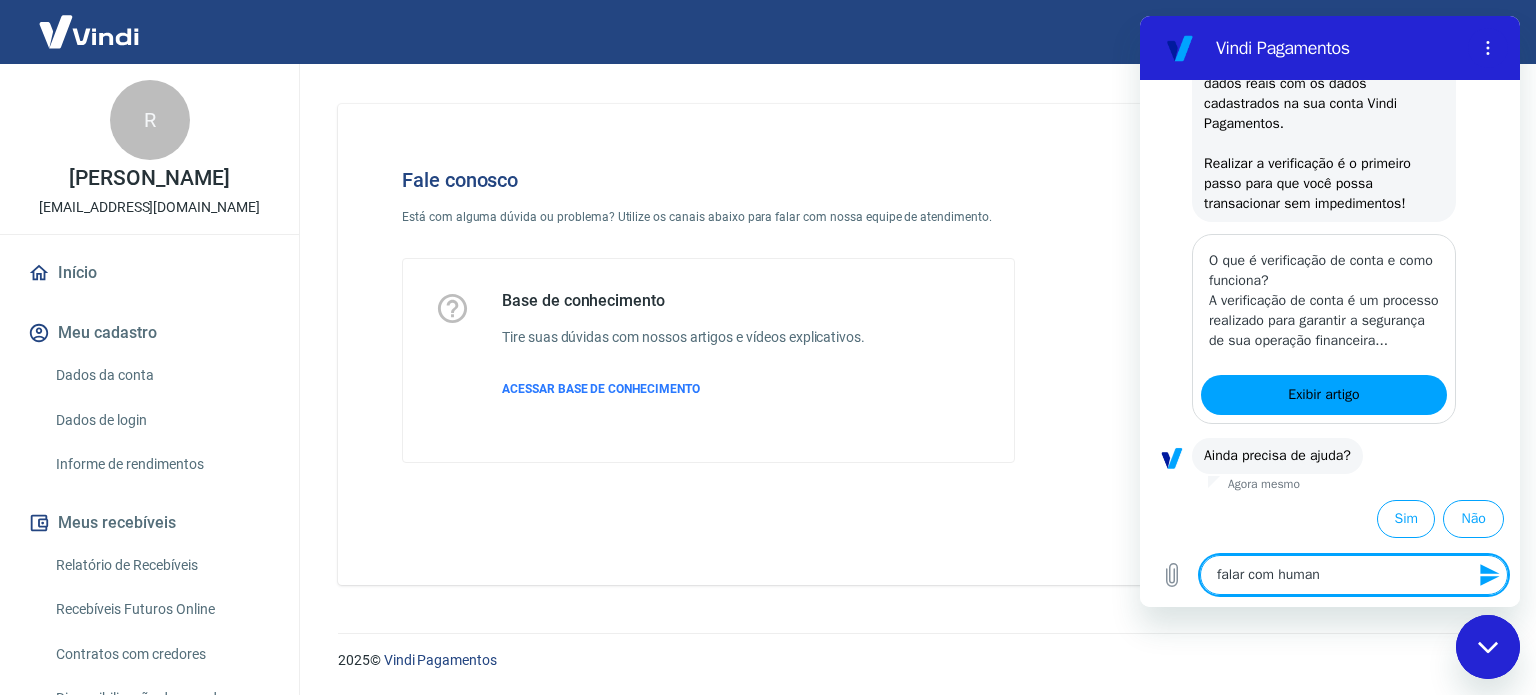 type on "falar com humano" 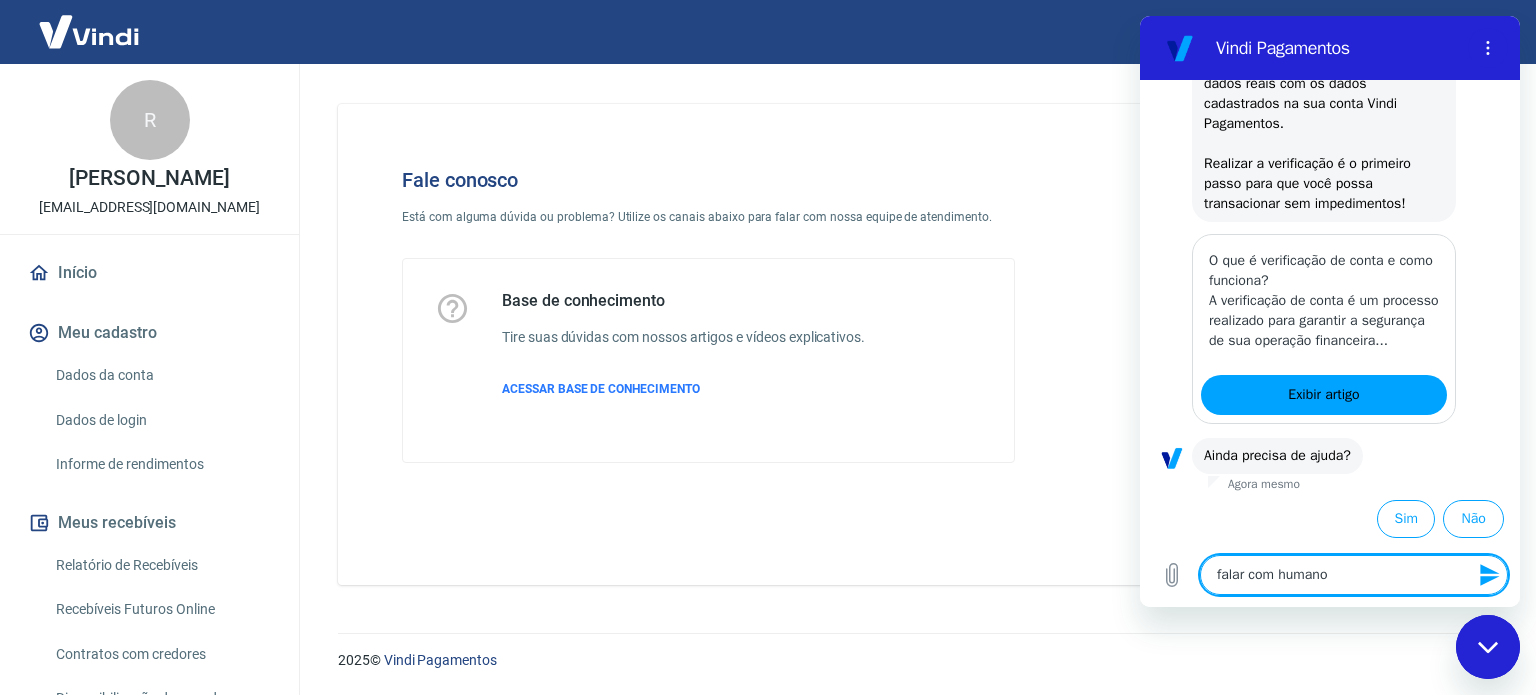 type 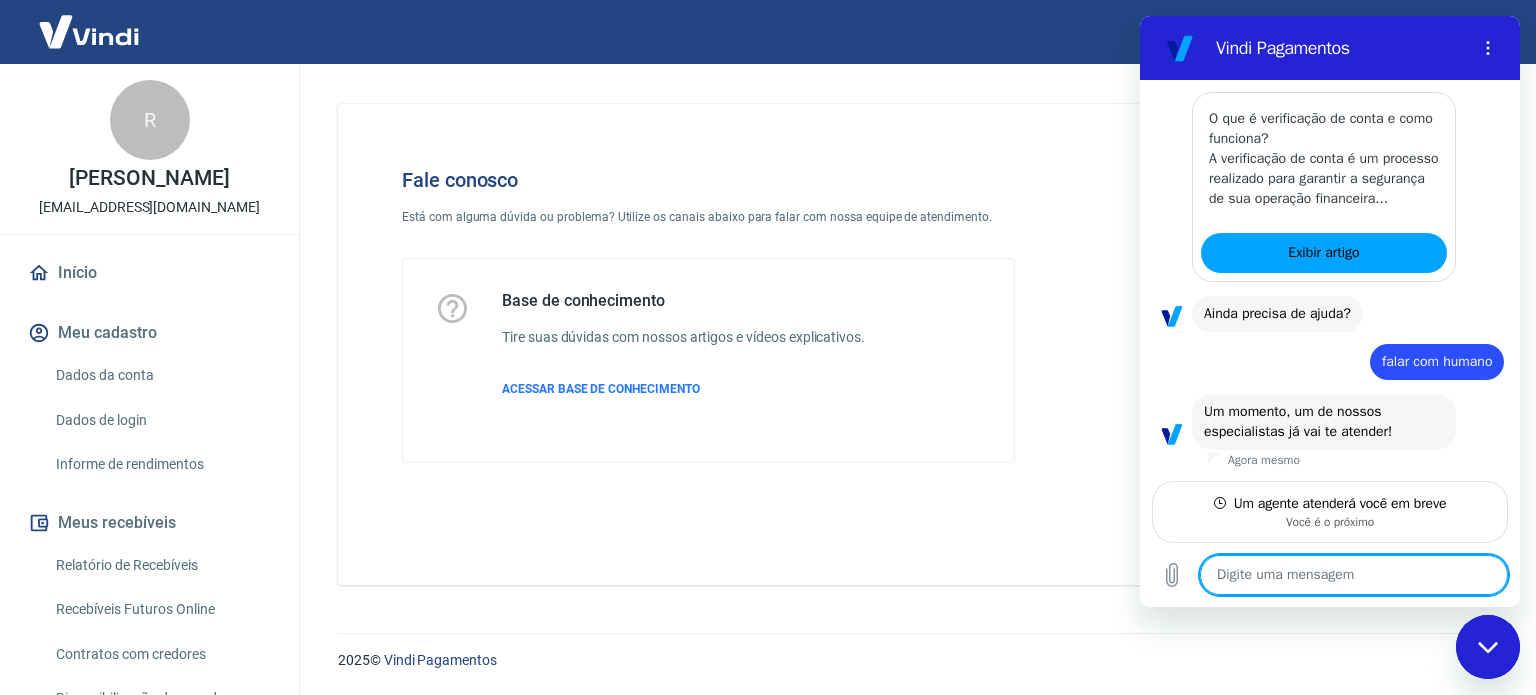 scroll, scrollTop: 499, scrollLeft: 0, axis: vertical 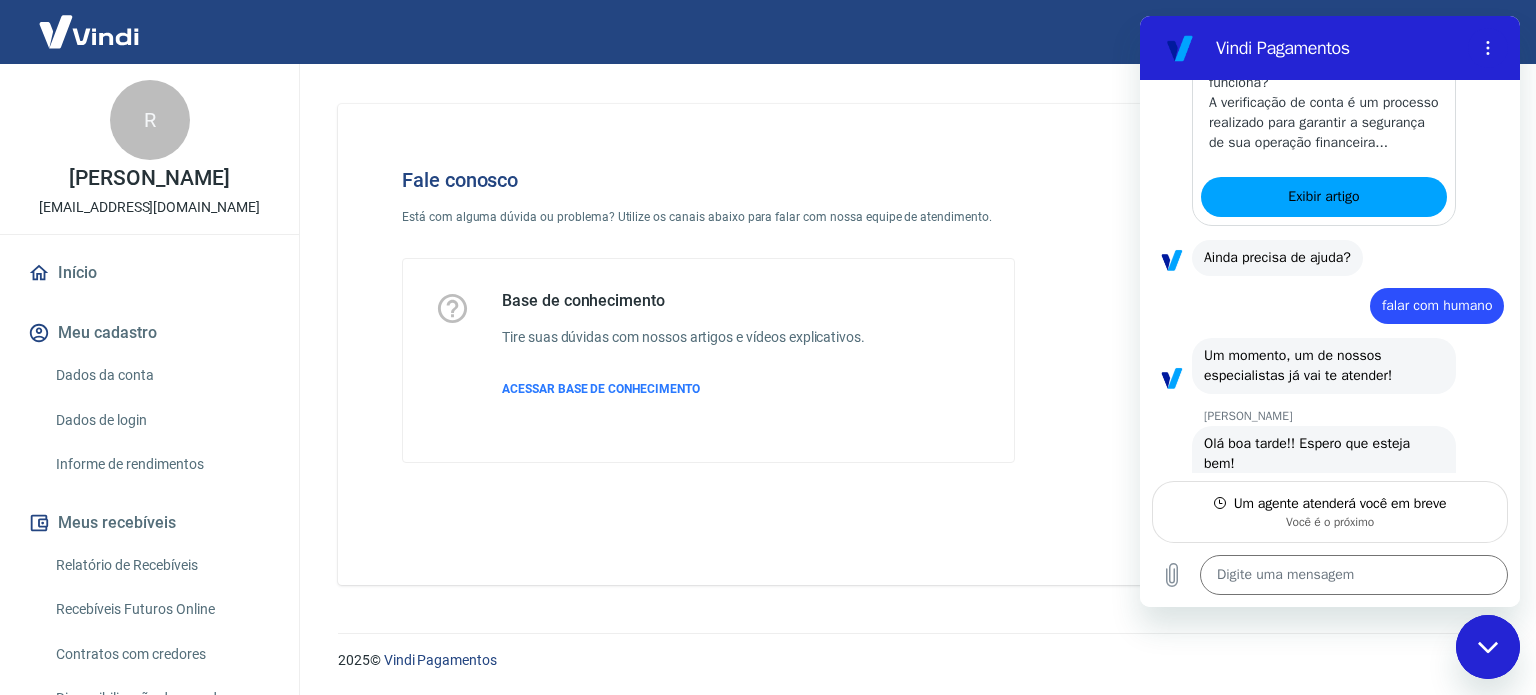 type on "x" 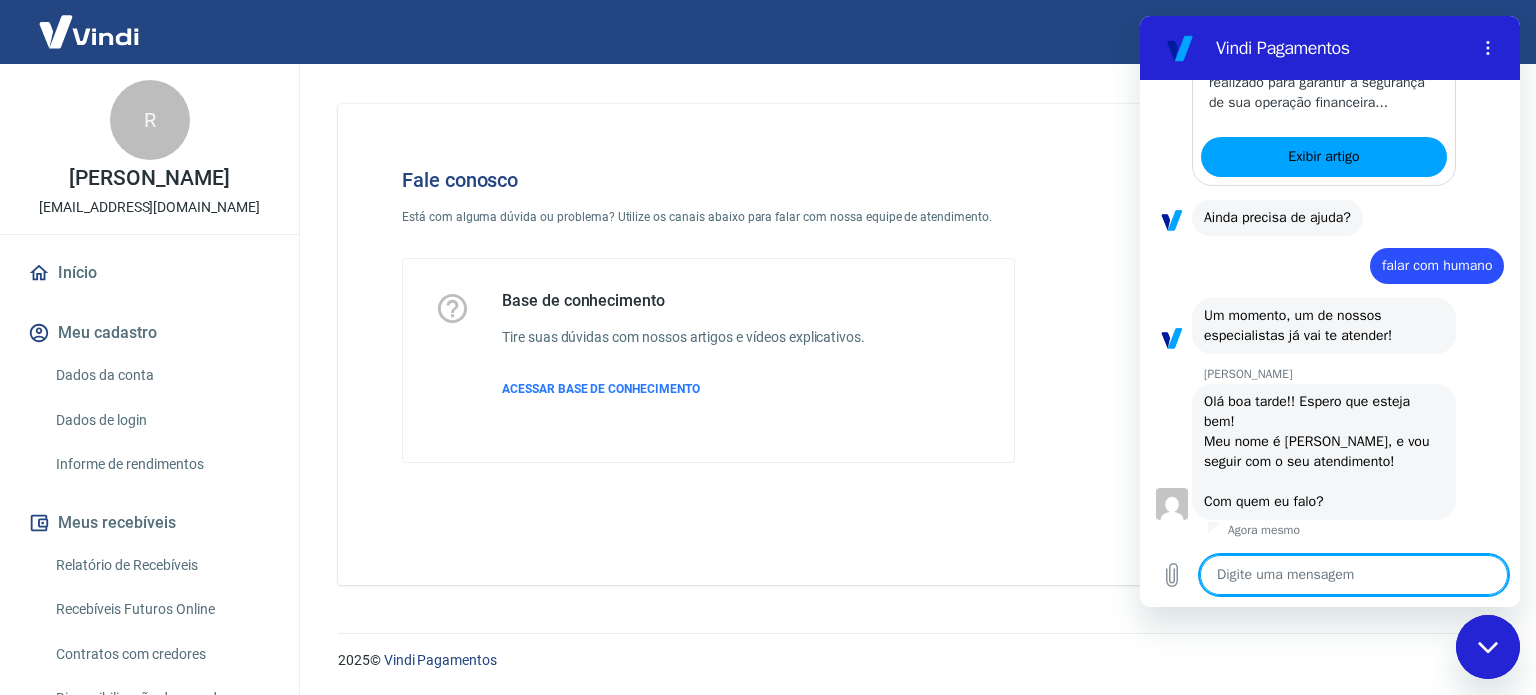 scroll, scrollTop: 595, scrollLeft: 0, axis: vertical 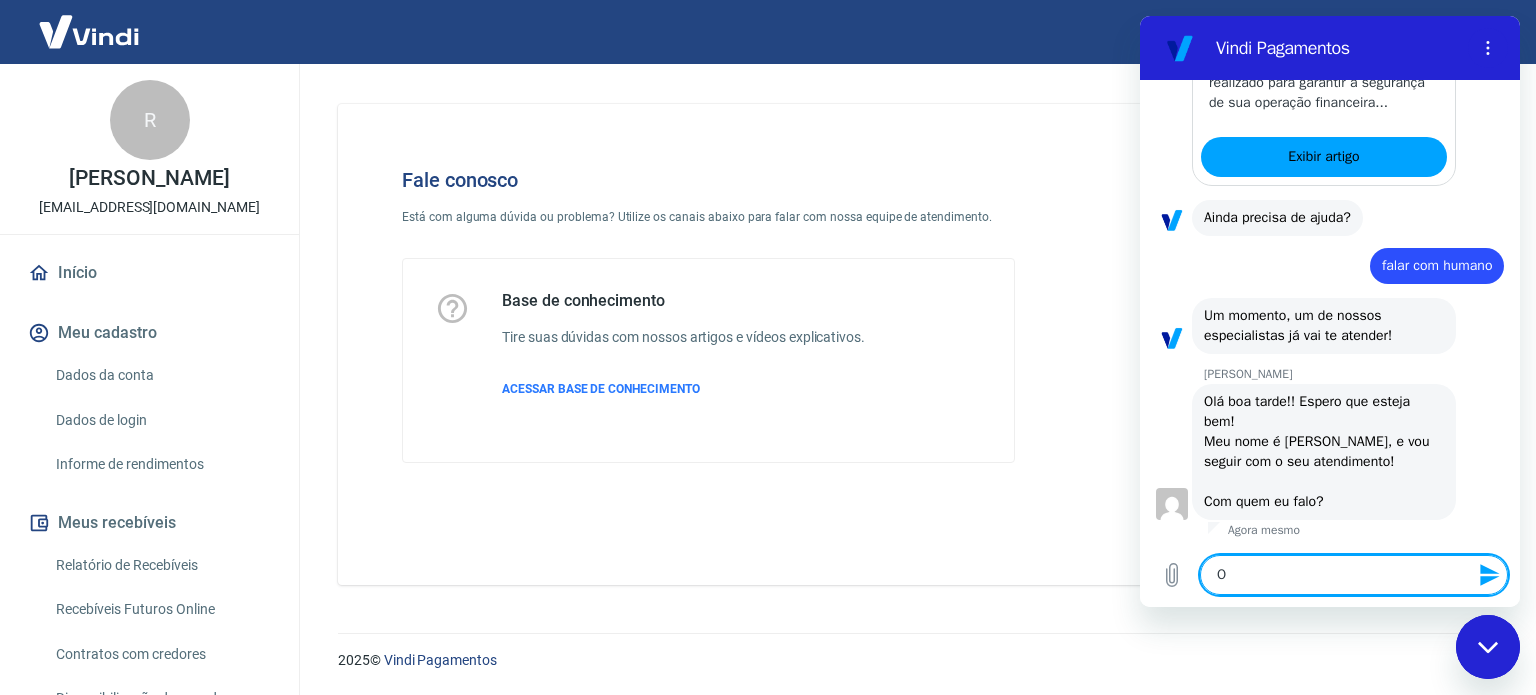 type on "Ol" 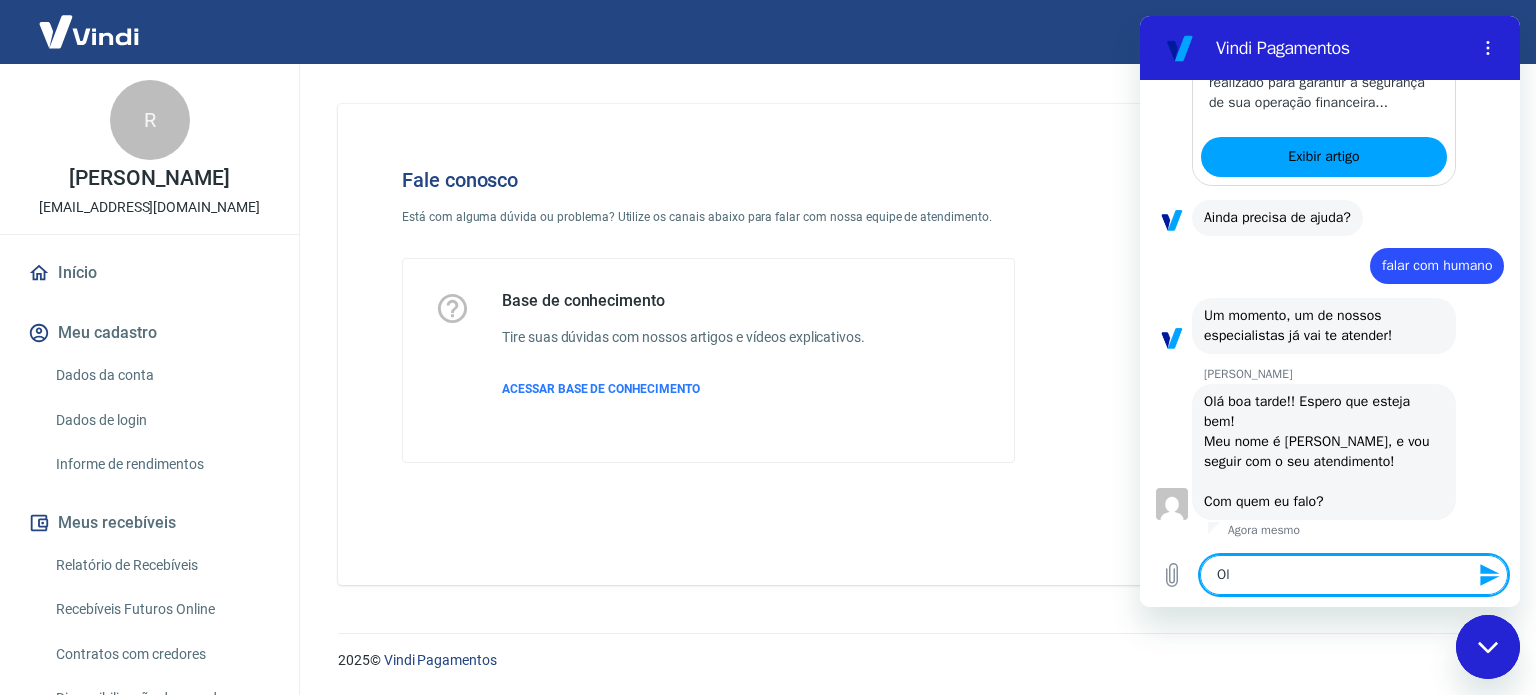 type on "[PERSON_NAME]" 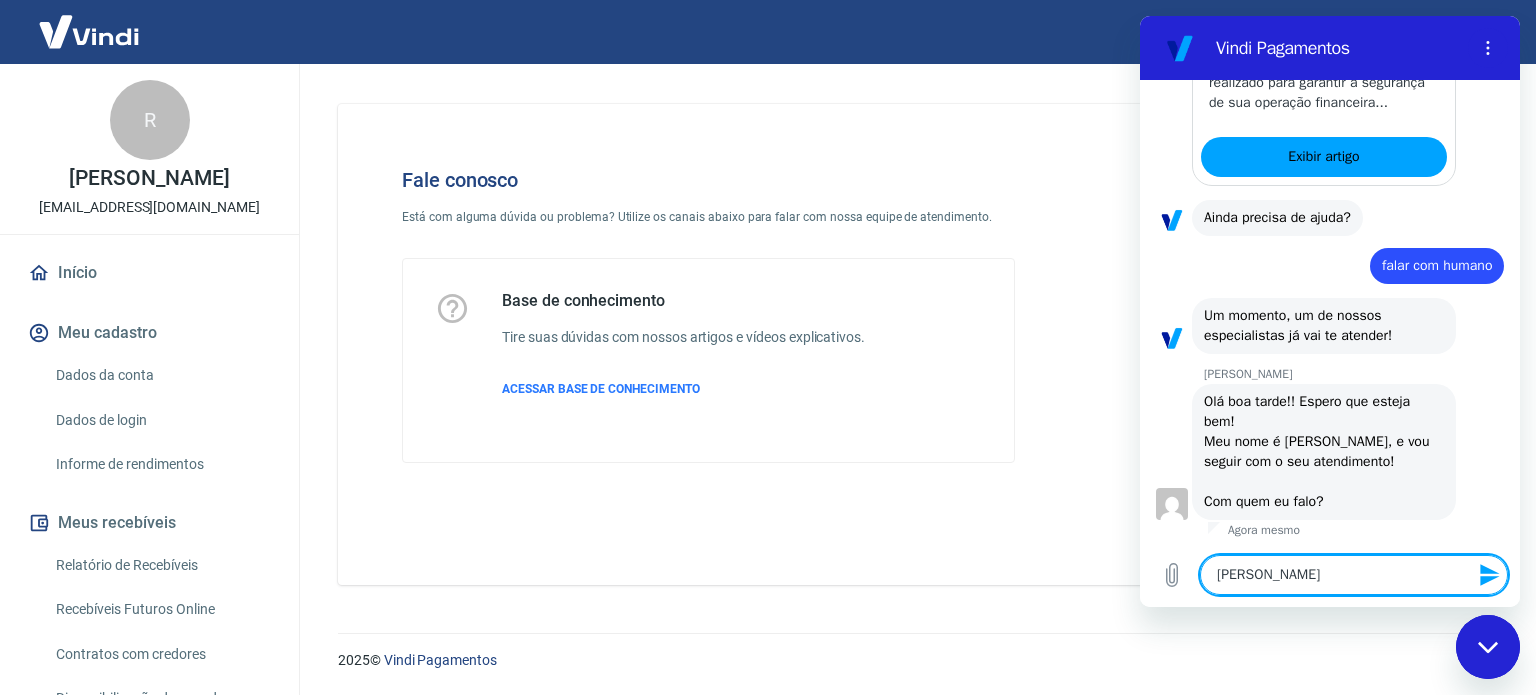 type on "Ola," 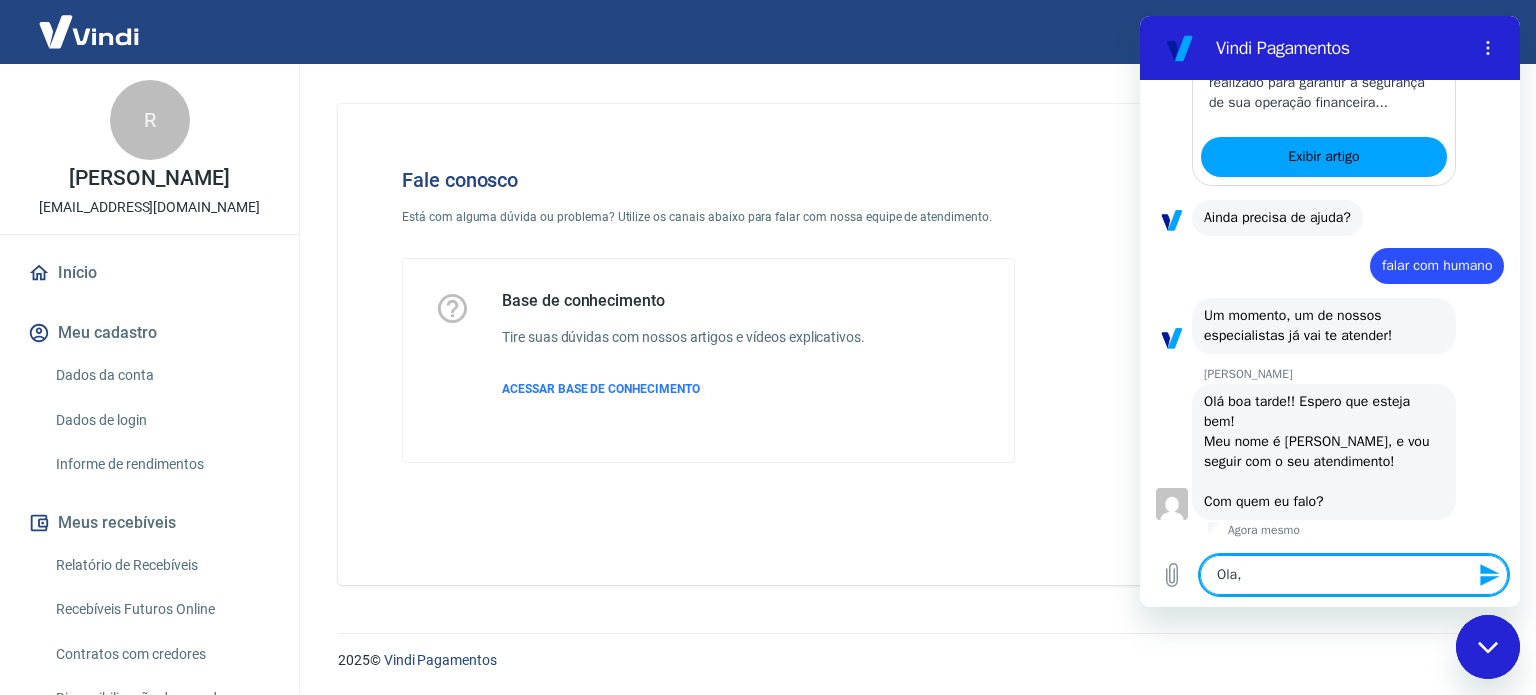 type on "Ola," 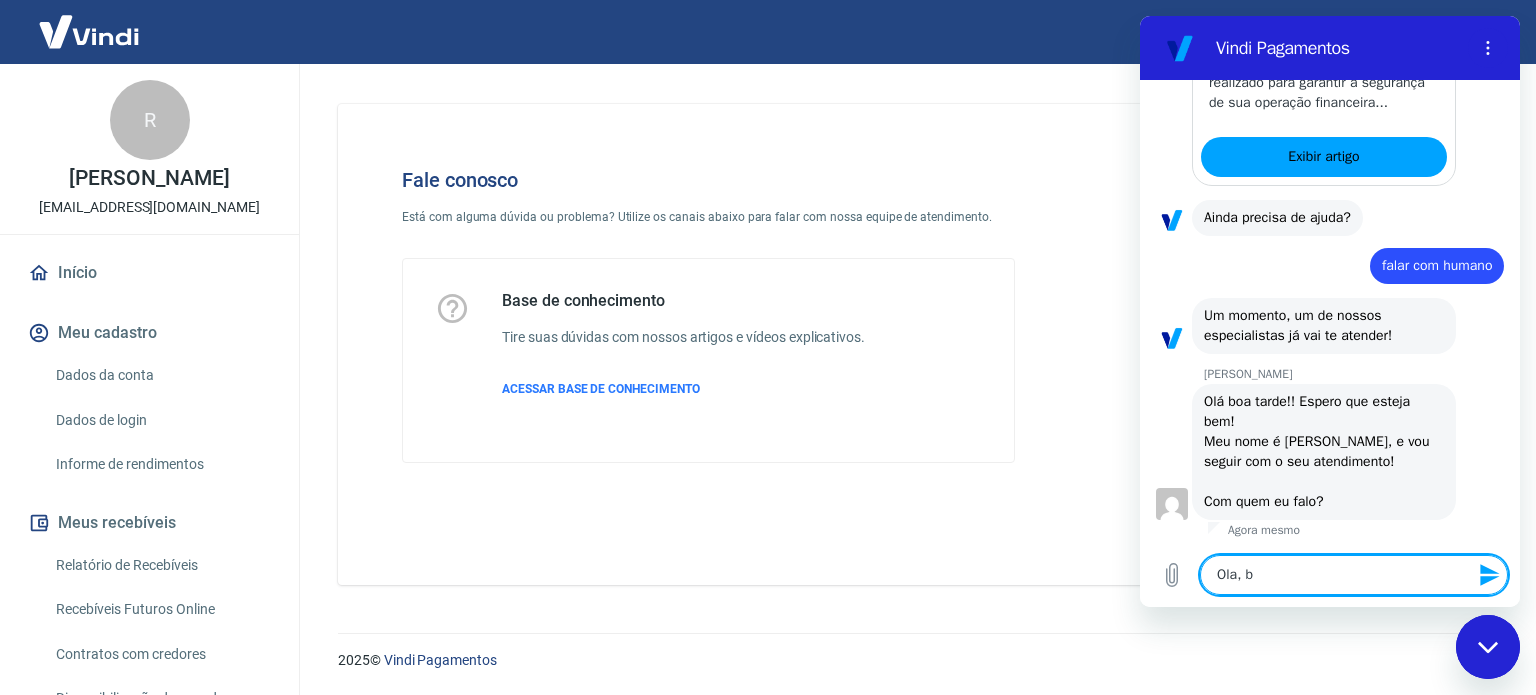 type on "Ola, bo" 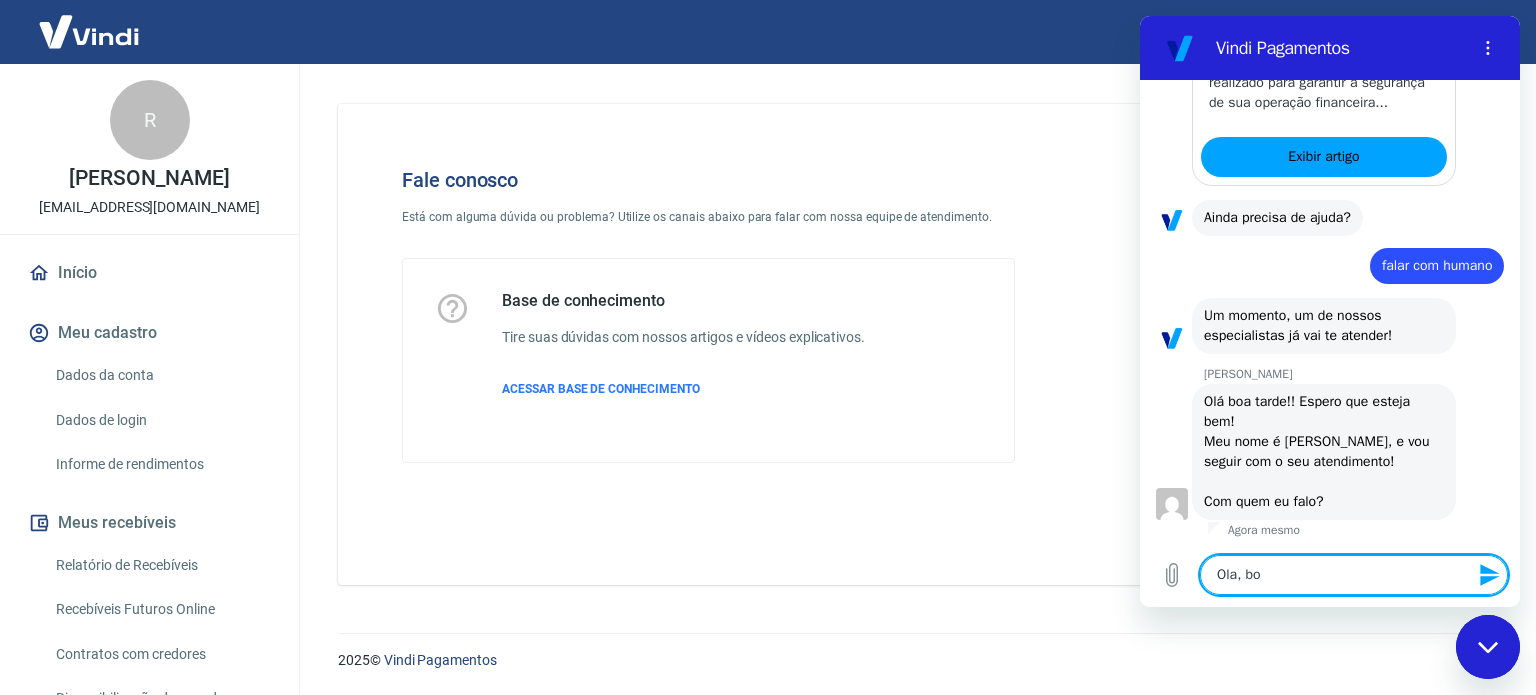 type on "Ola, boa" 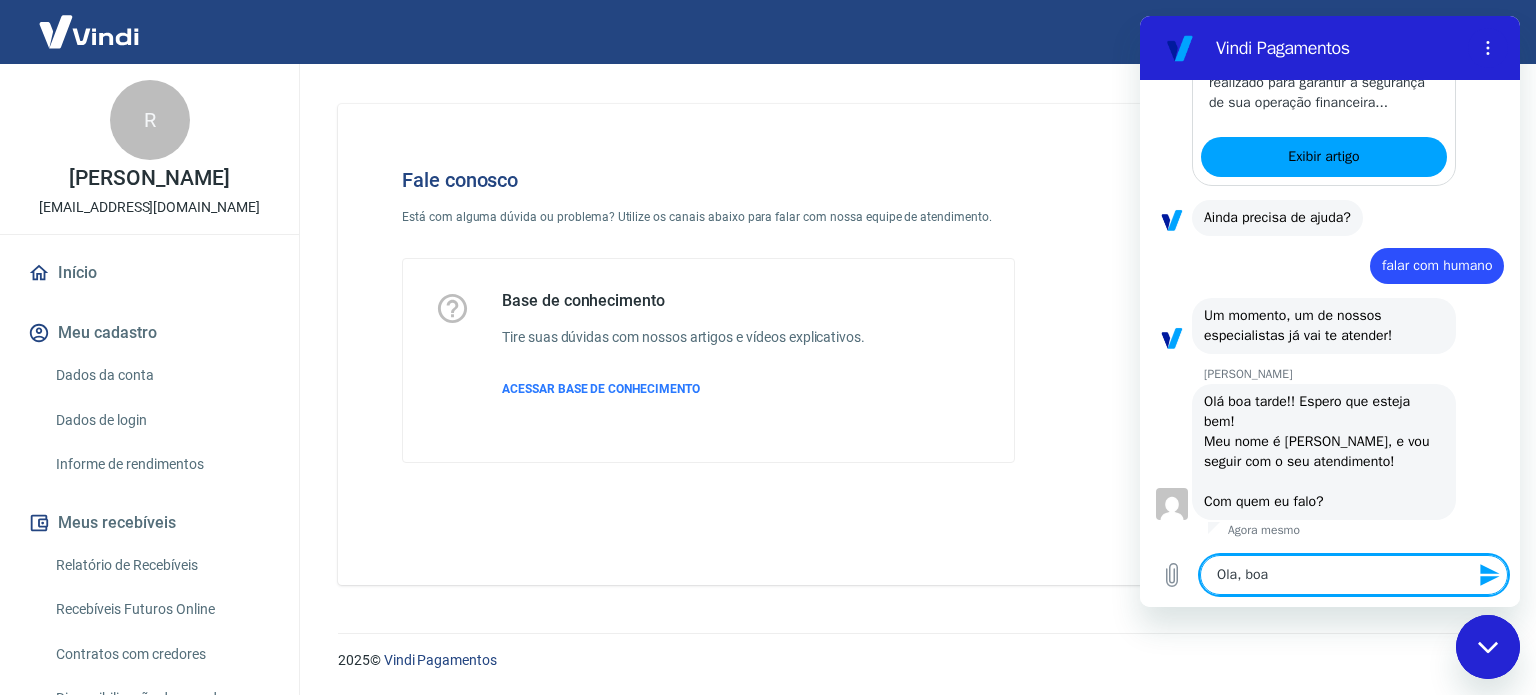 type on "Ola, boa" 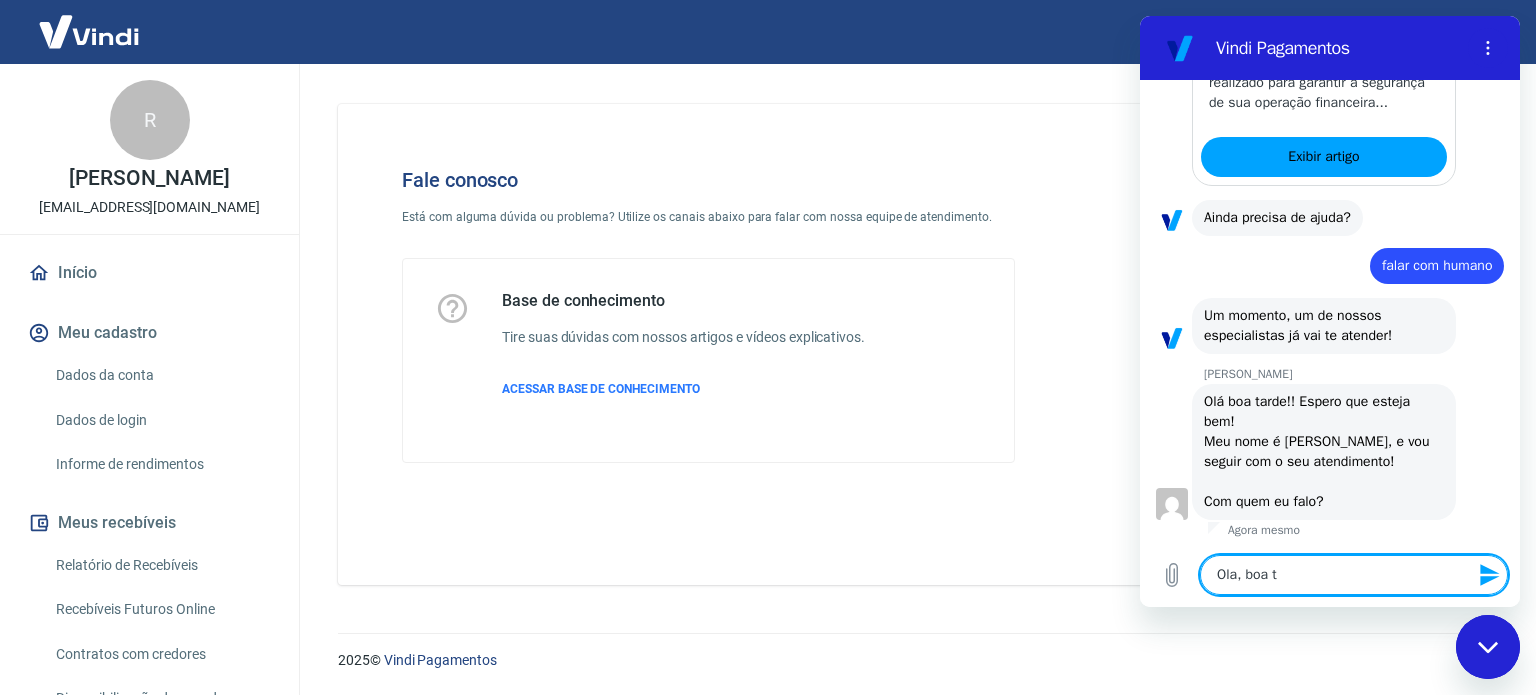 type on "Ola, boa ta" 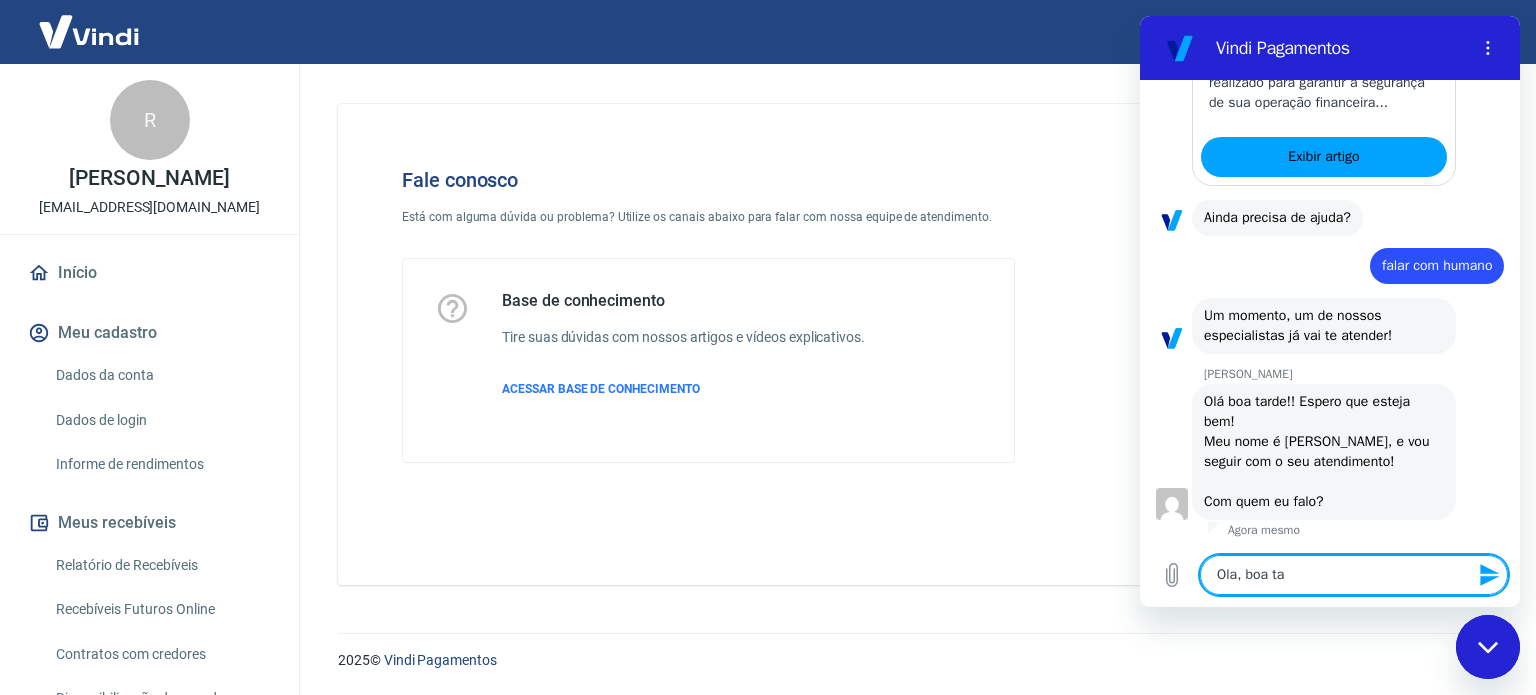 type on "Ola, boa tar" 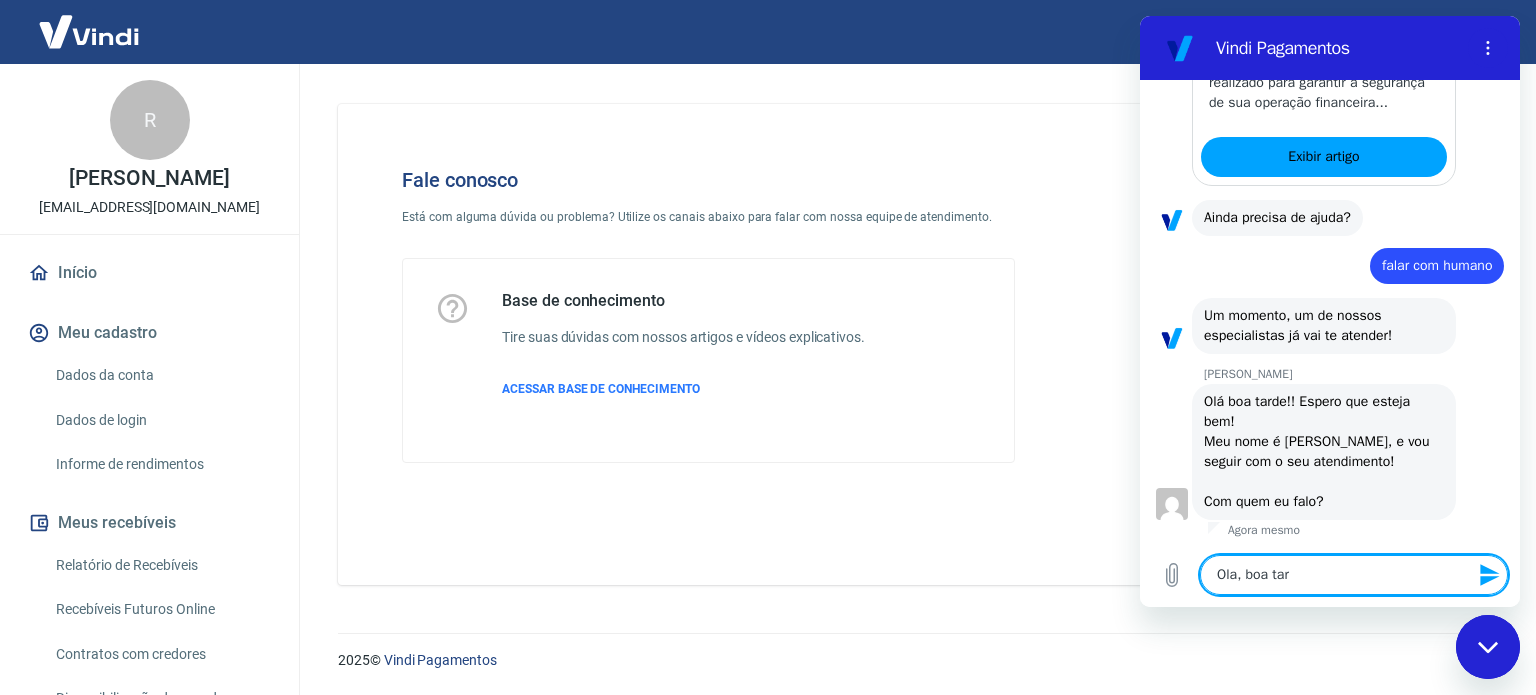 type on "Ola, boa tard" 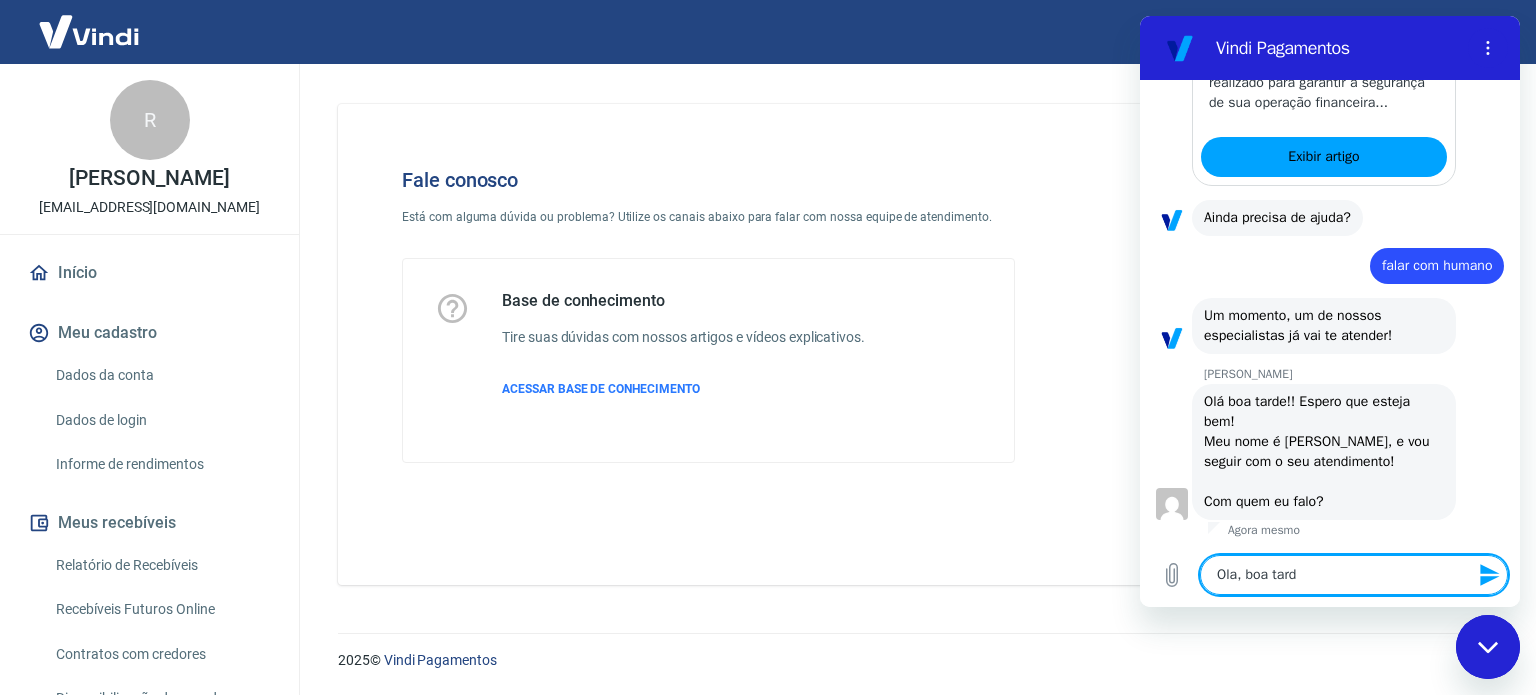 type on "Ola, boa tarde" 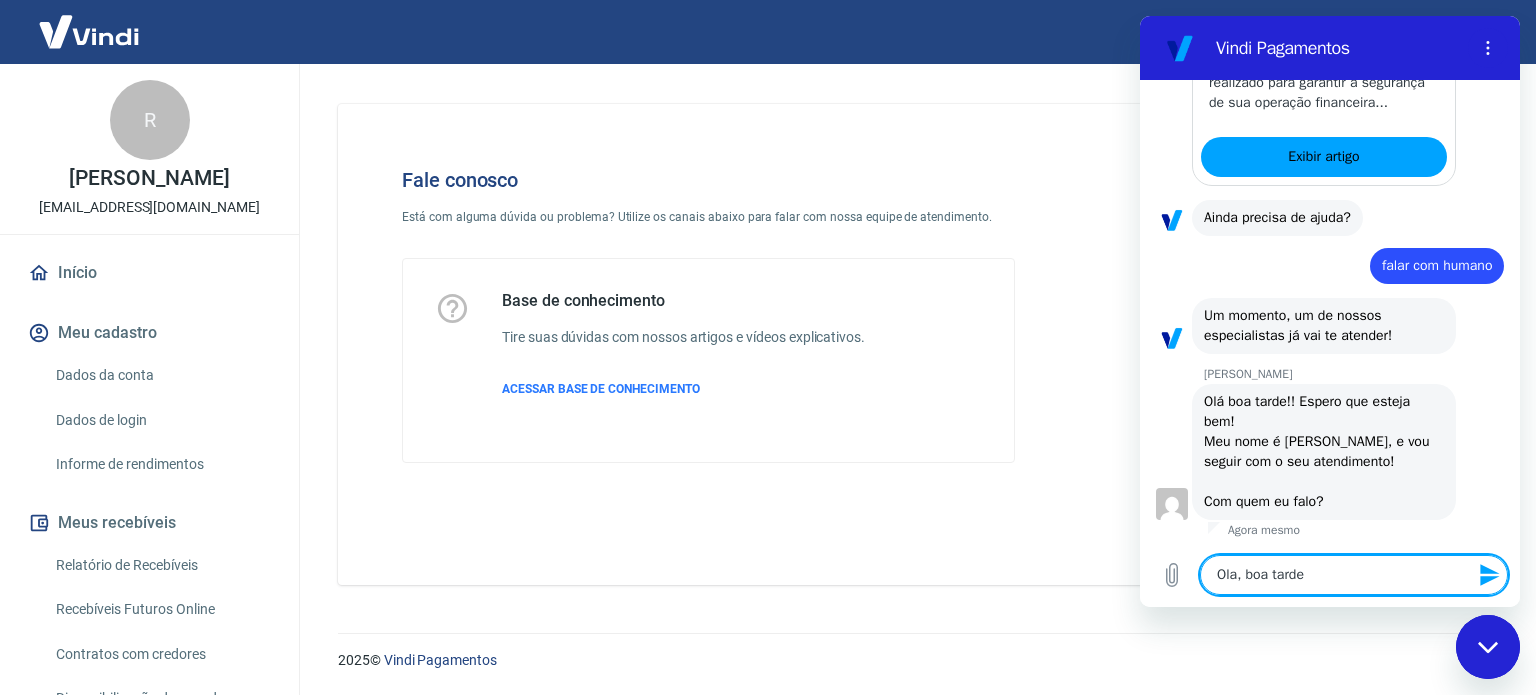 type on "Ola, boa tarde," 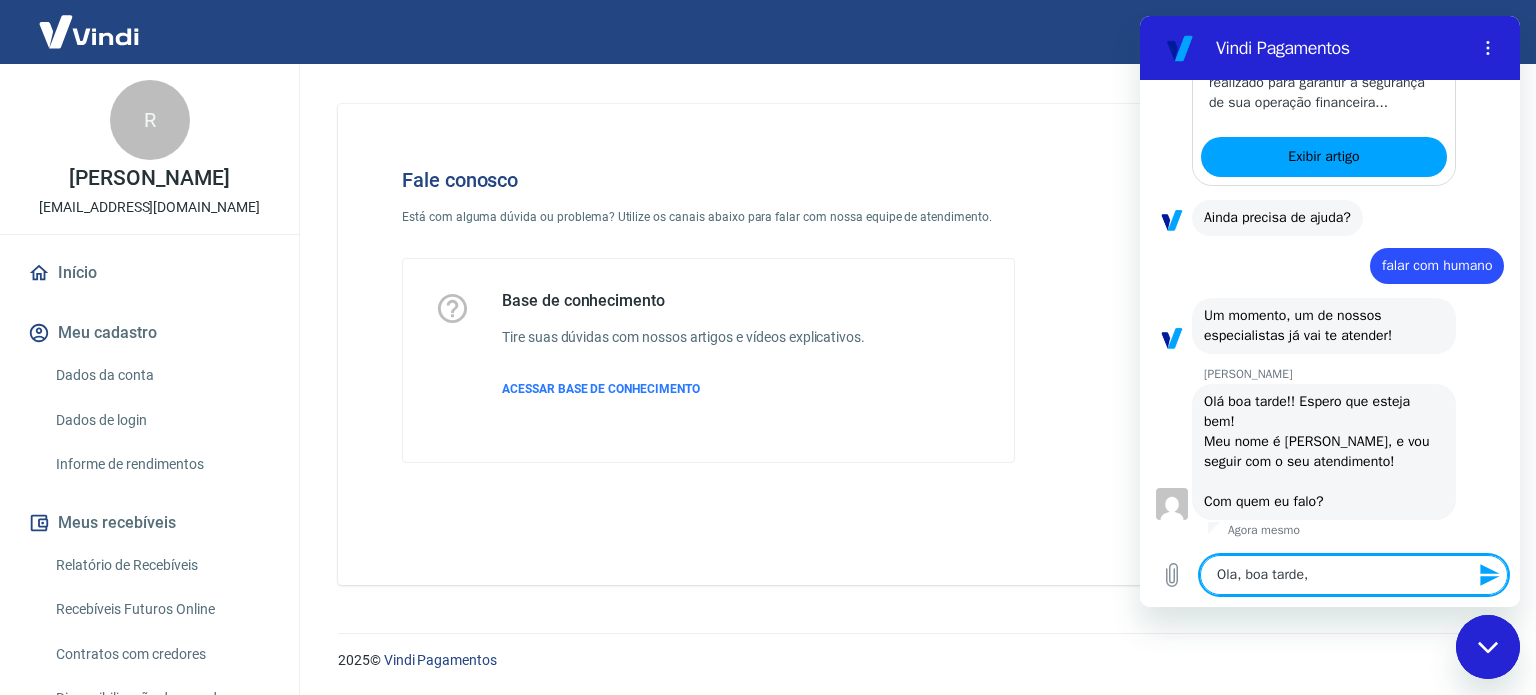 type on "Ola, boa tarde," 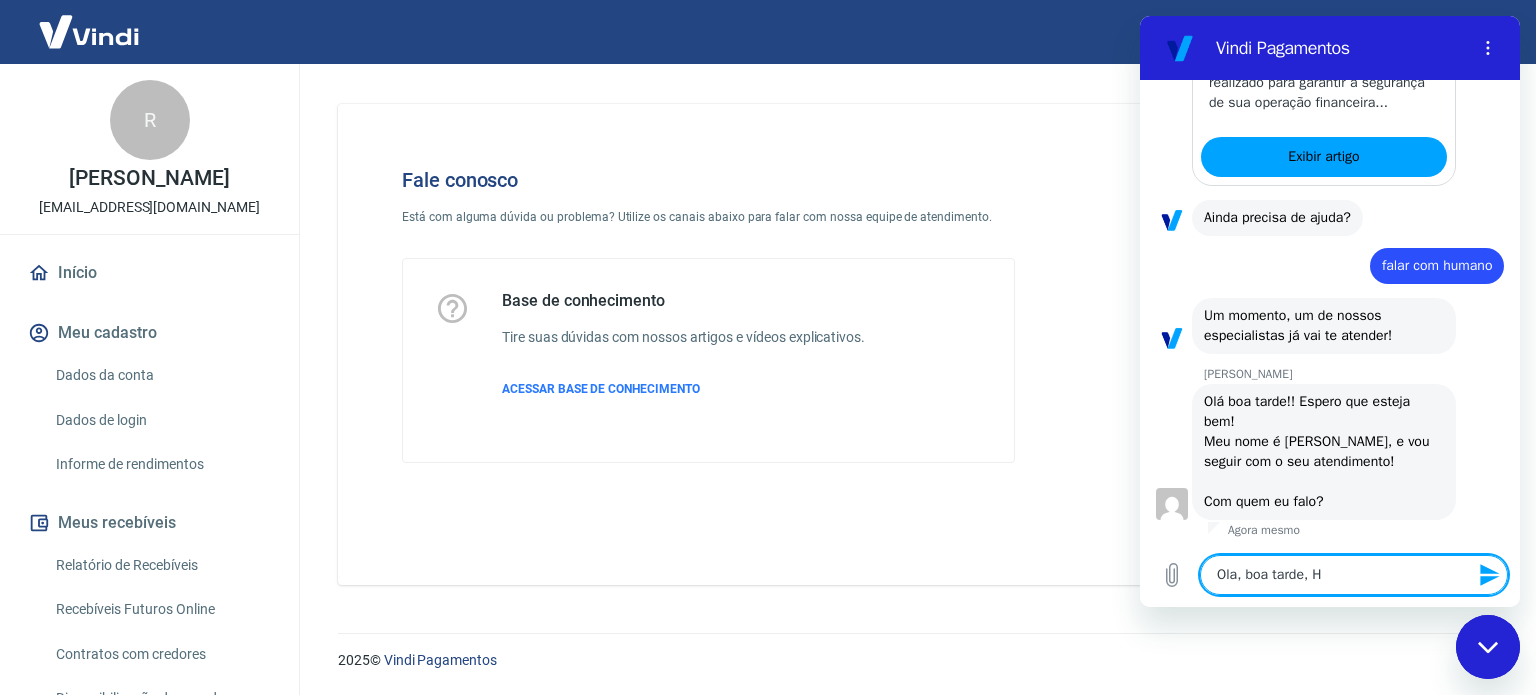 type on "Ola, boa tarde, Hi" 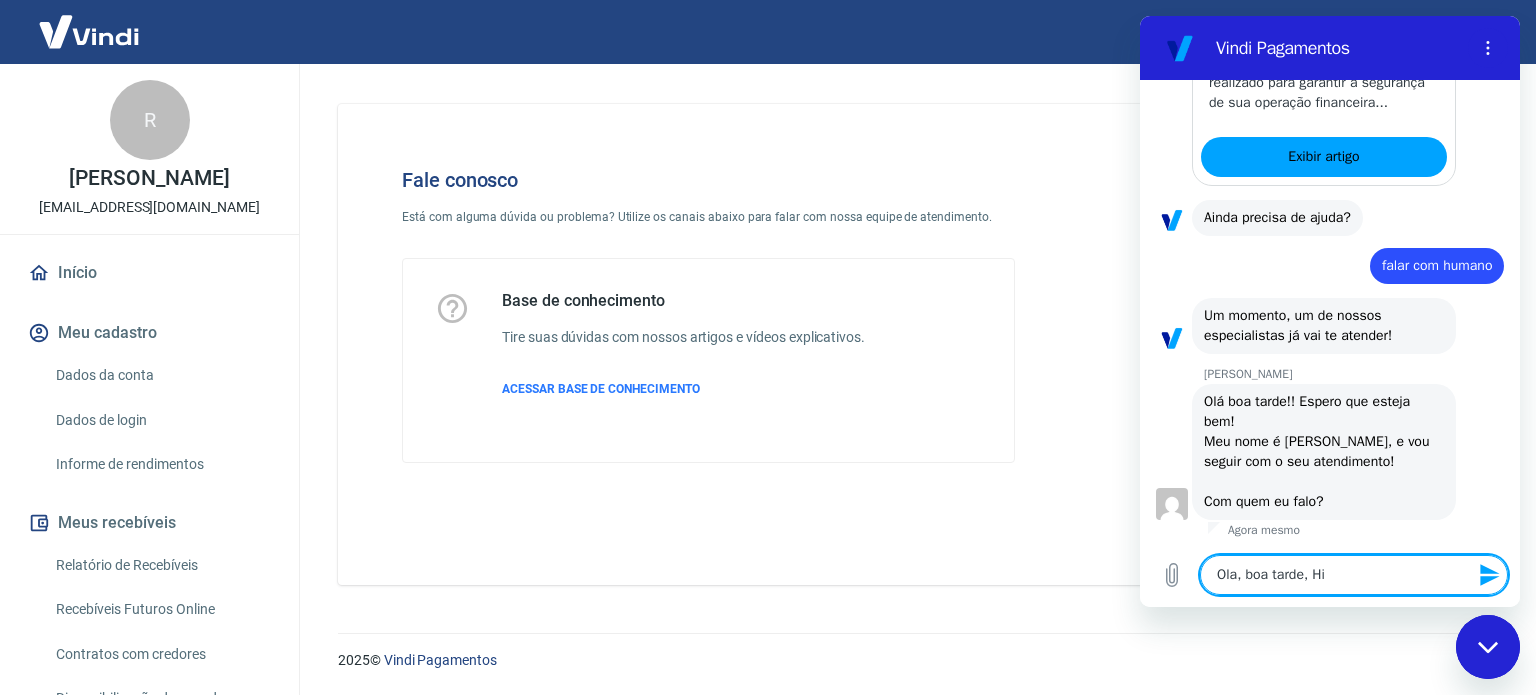 type on "Ola, boa tarde, Hio" 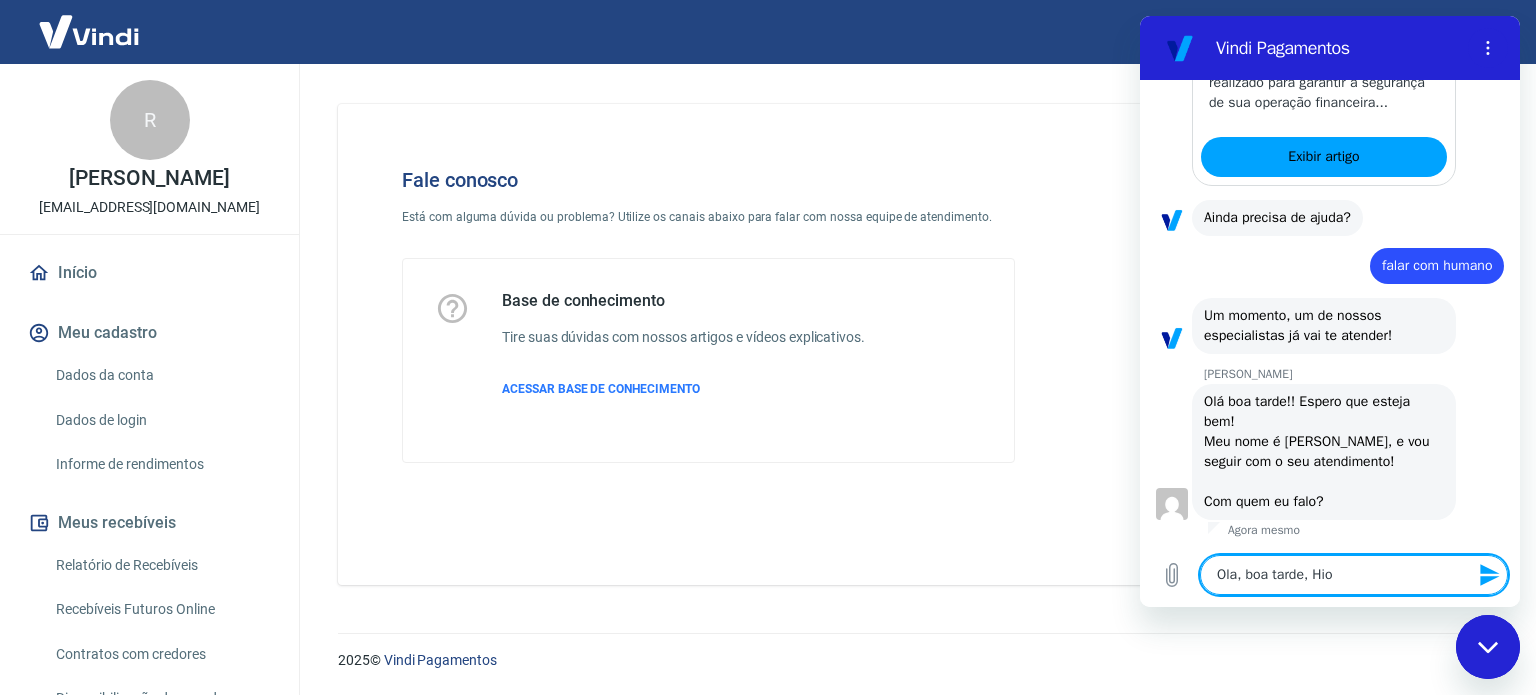 type on "Ola, boa tarde, Hior" 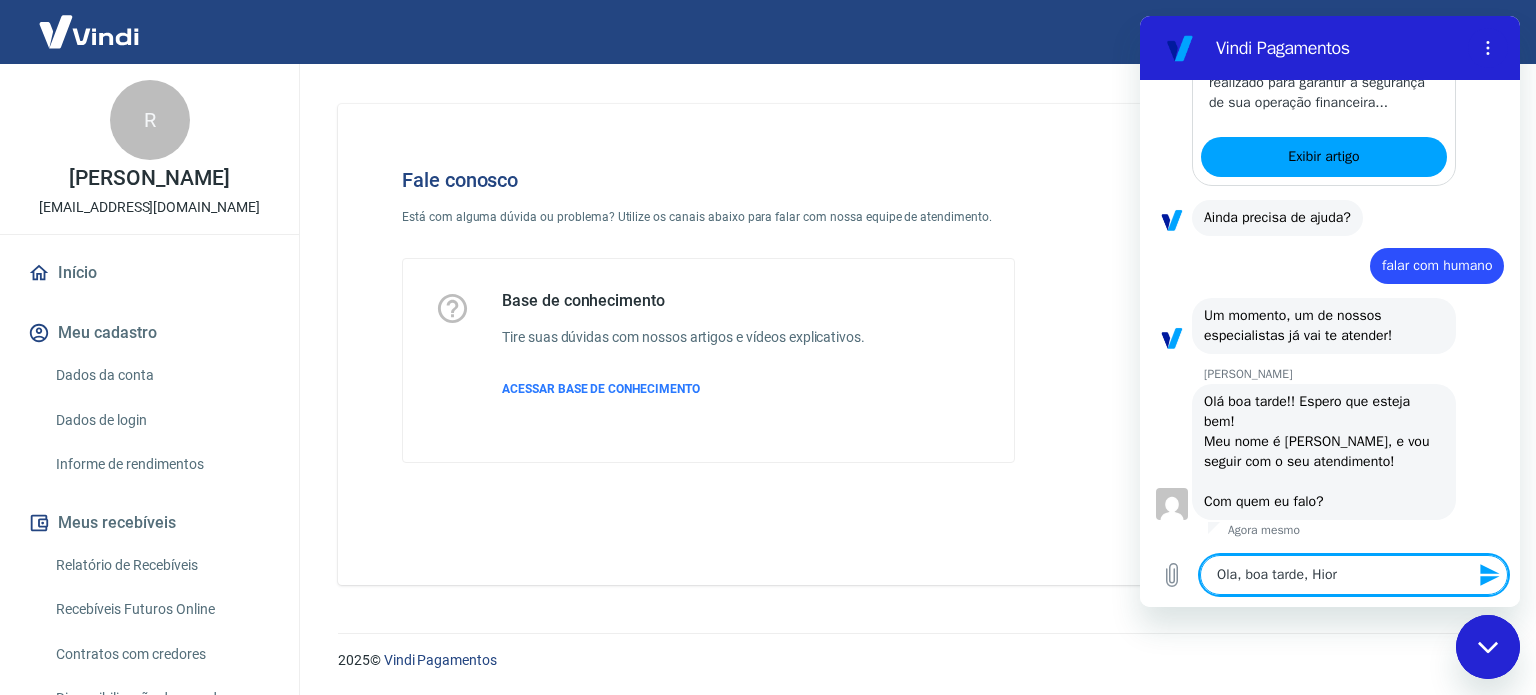 type 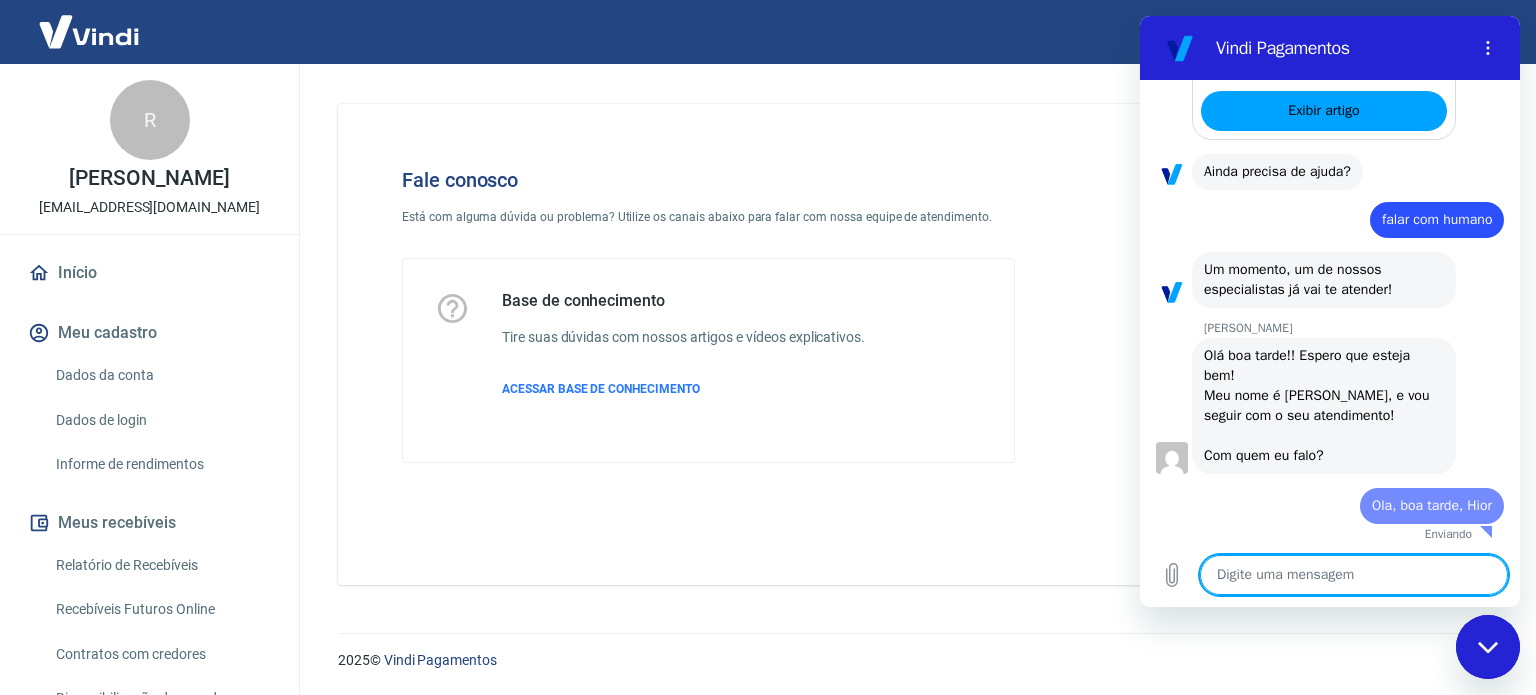type on "x" 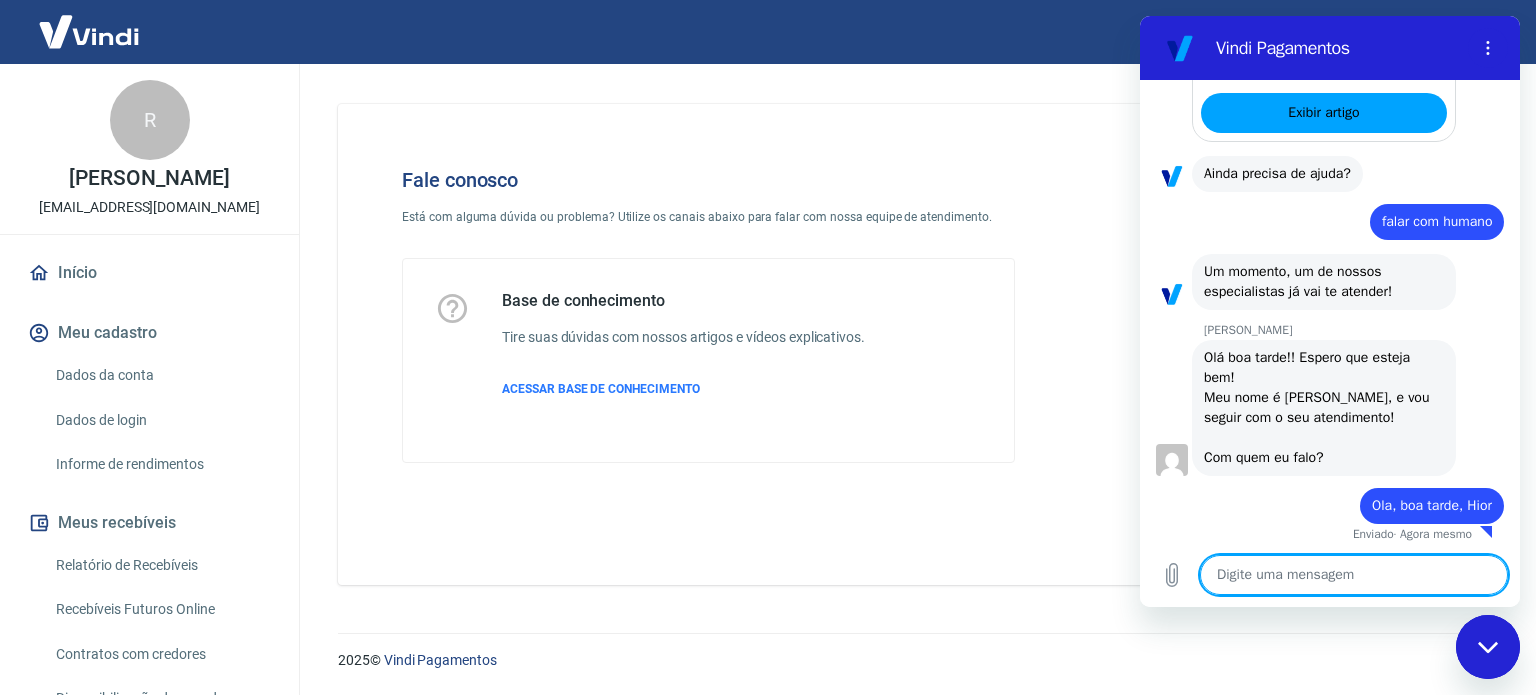 scroll, scrollTop: 643, scrollLeft: 0, axis: vertical 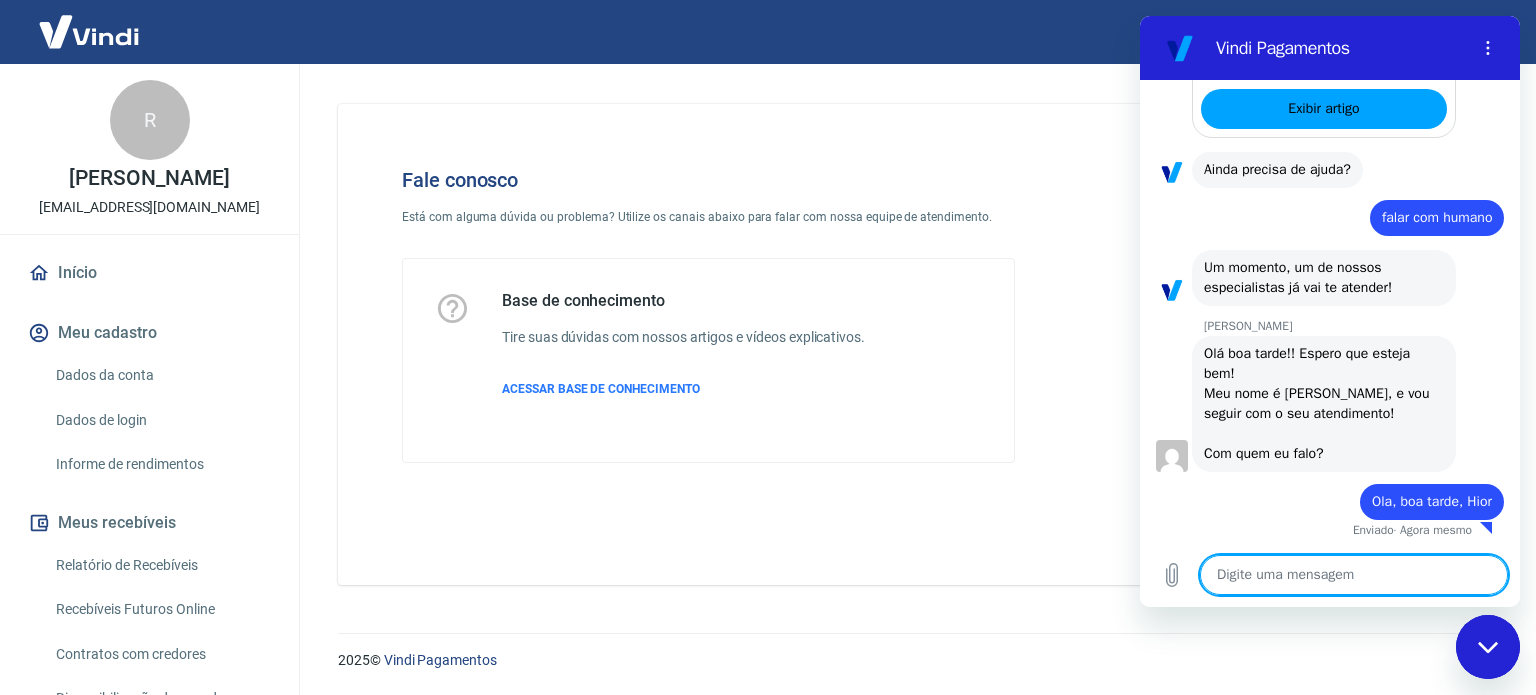 paste on "temos no DDA uma cobrança da Vindi de R$ 2.000,00" 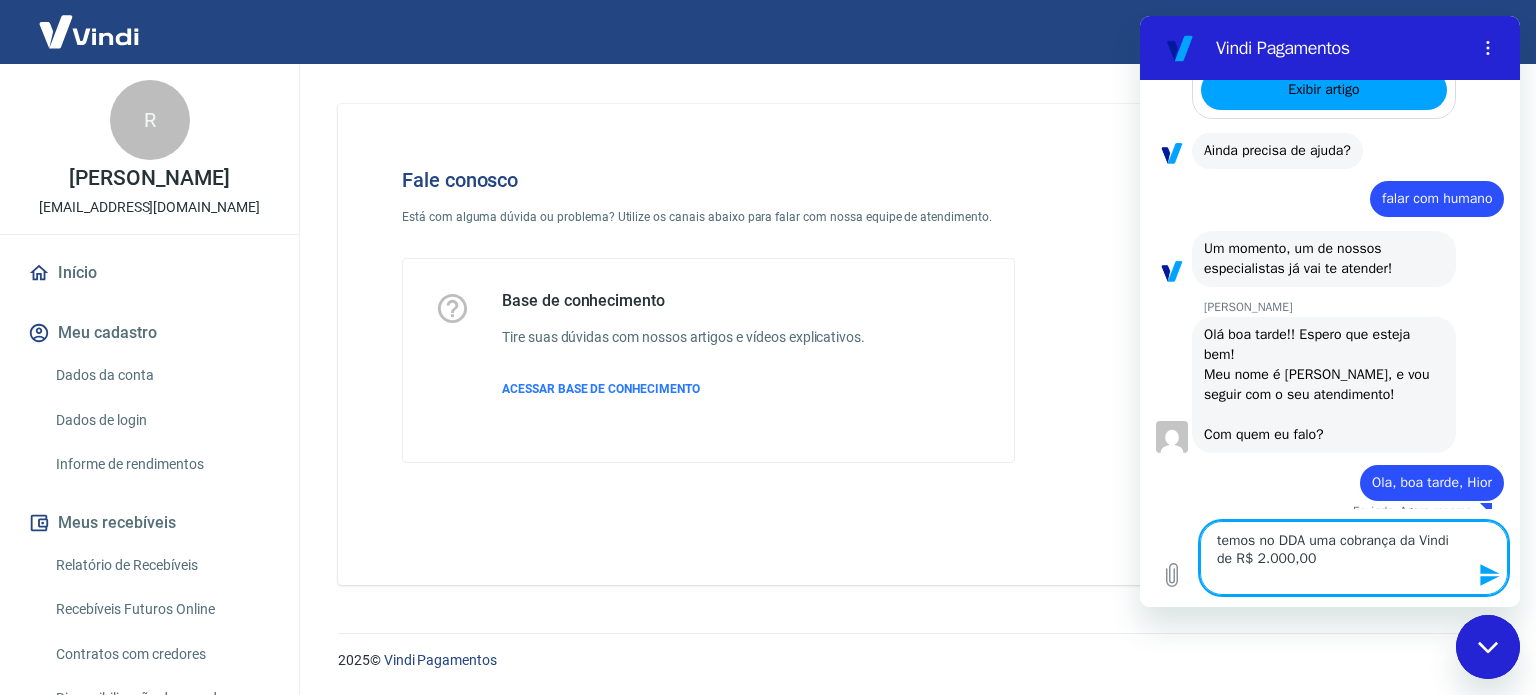 type on "temos no DDA uma cobrança da Vindi de R$ 2.000,00" 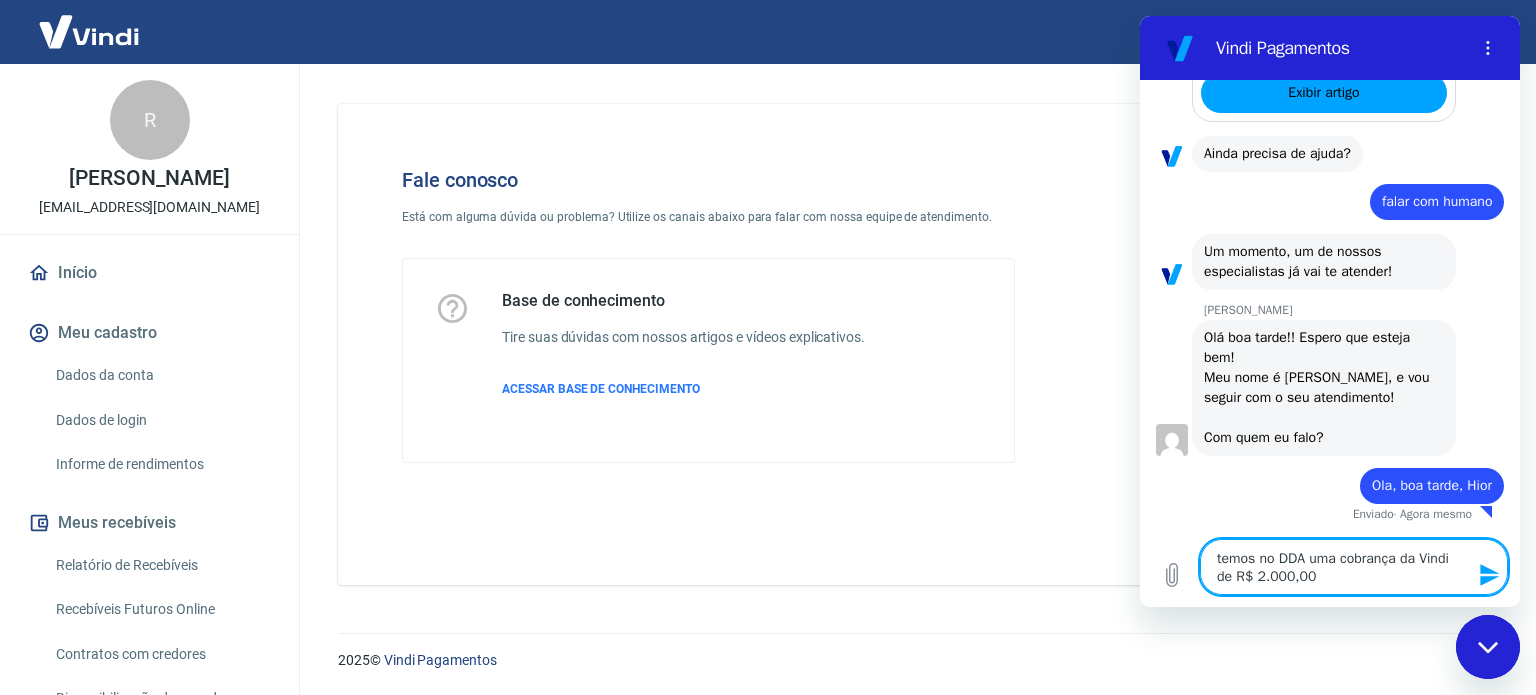 type on "temos no DDA uma cobrança da Vindi de R$ 2.000,00," 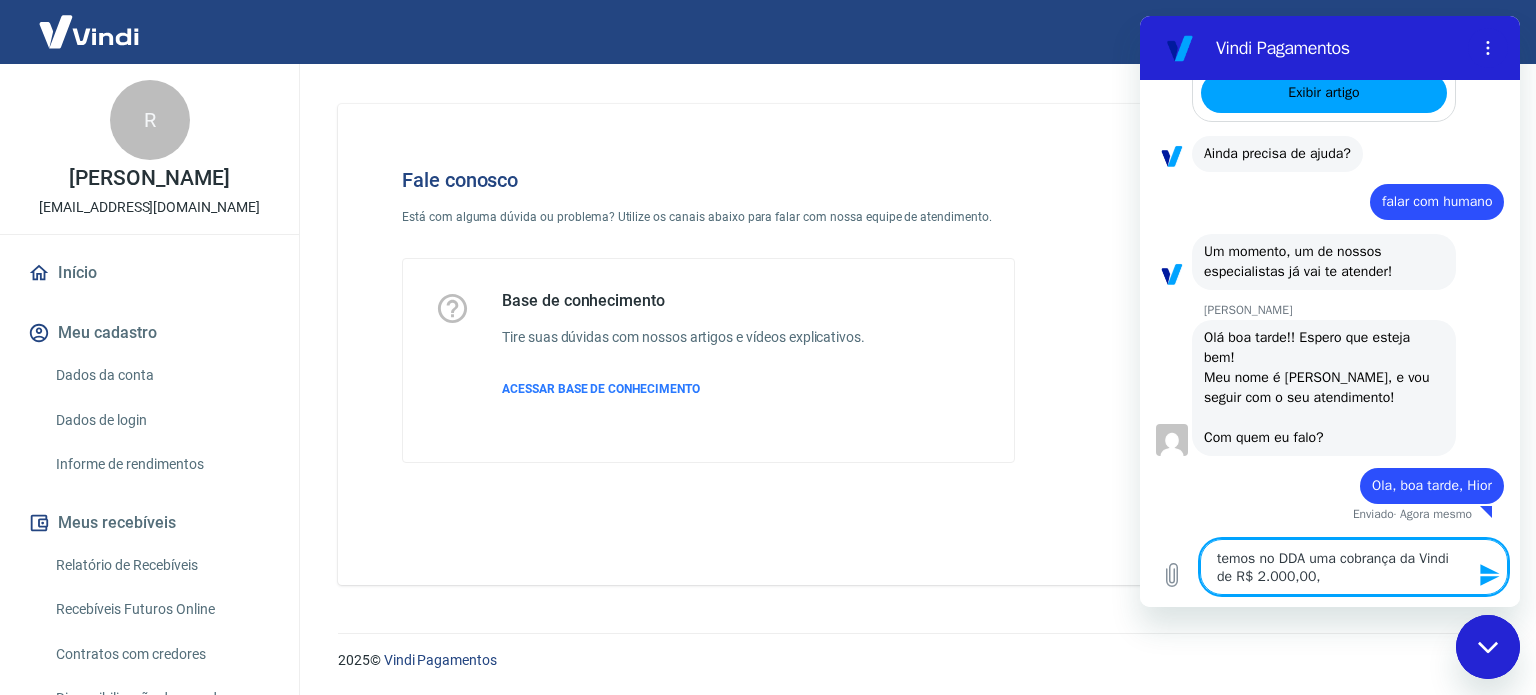 type on "temos no DDA uma cobrança da Vindi de R$ 2.000,00," 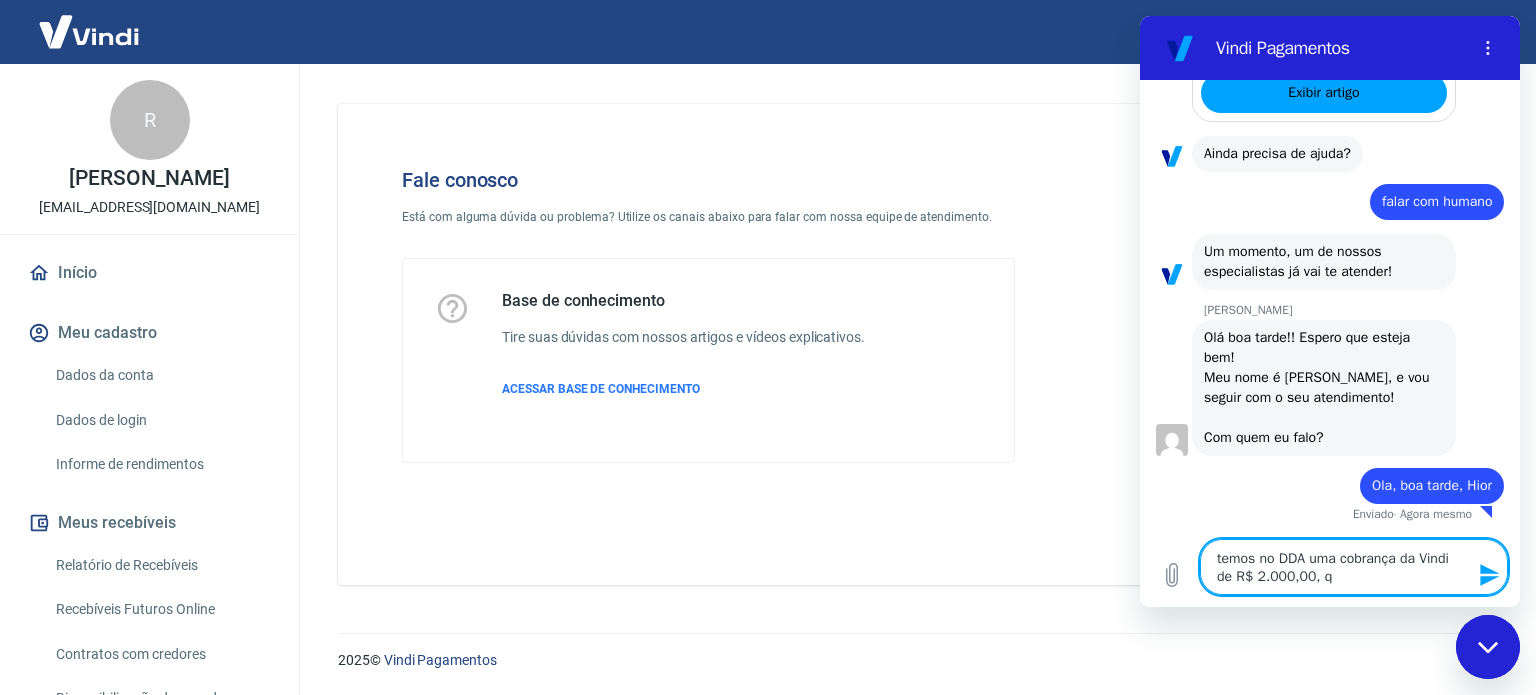 type on "temos no DDA uma cobrança da Vindi de R$ 2.000,00, qu" 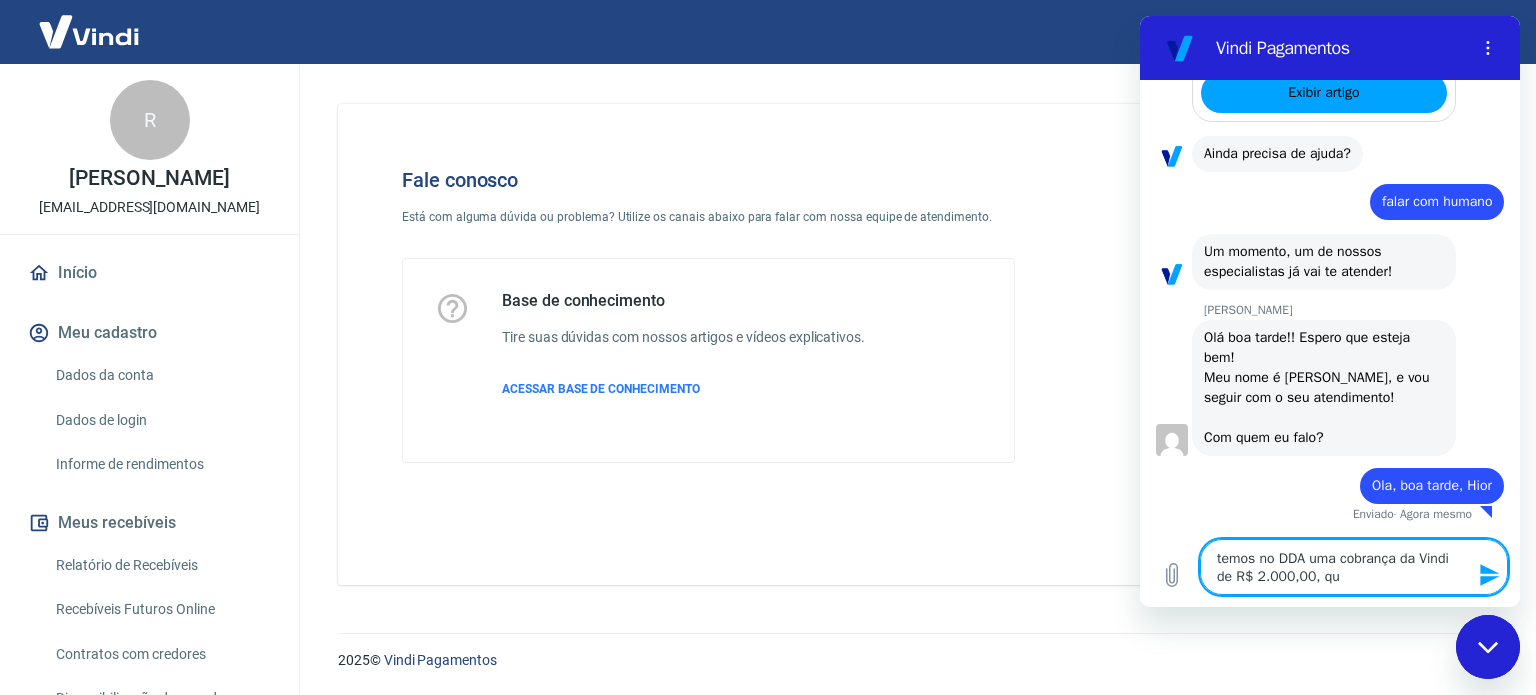 type on "temos no DDA uma cobrança da Vindi de R$ 2.000,00, que" 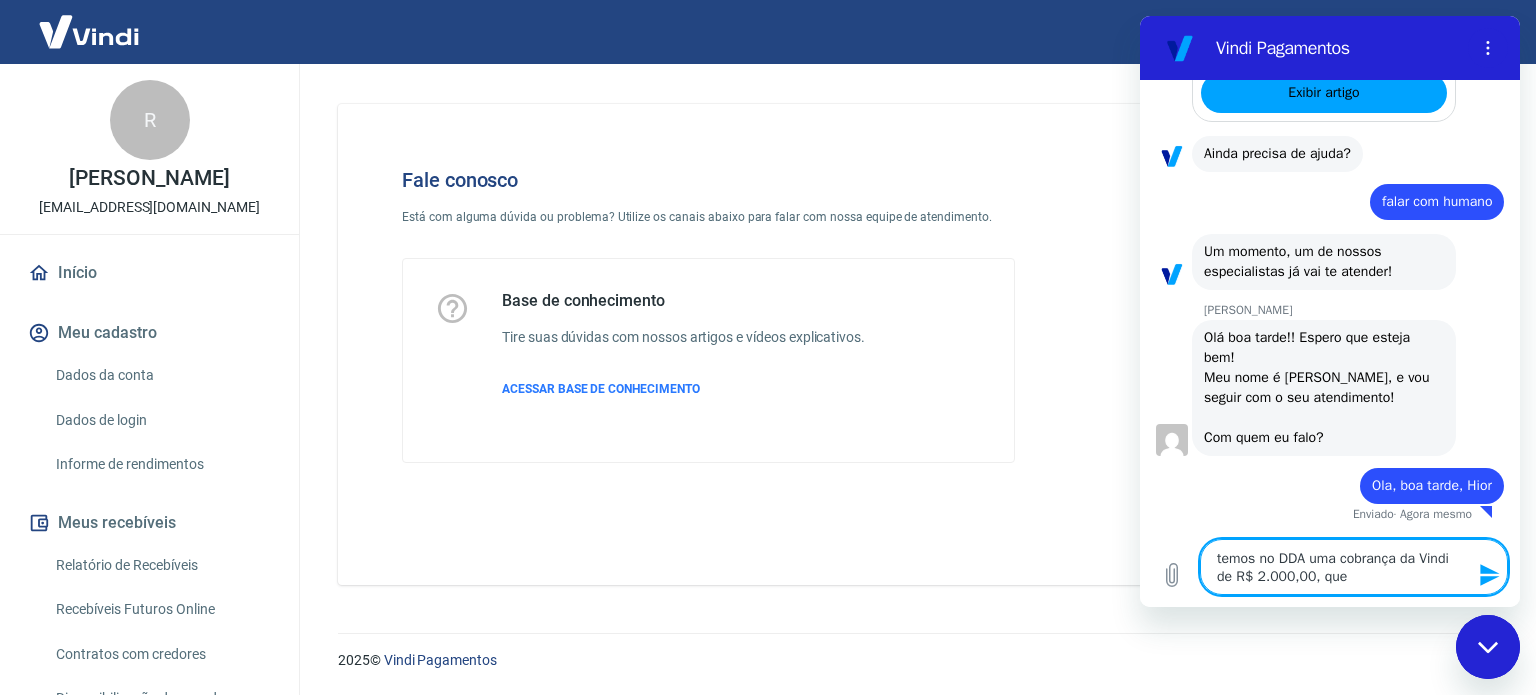 type on "temos no DDA uma cobrança da Vindi de R$ 2.000,00, quer" 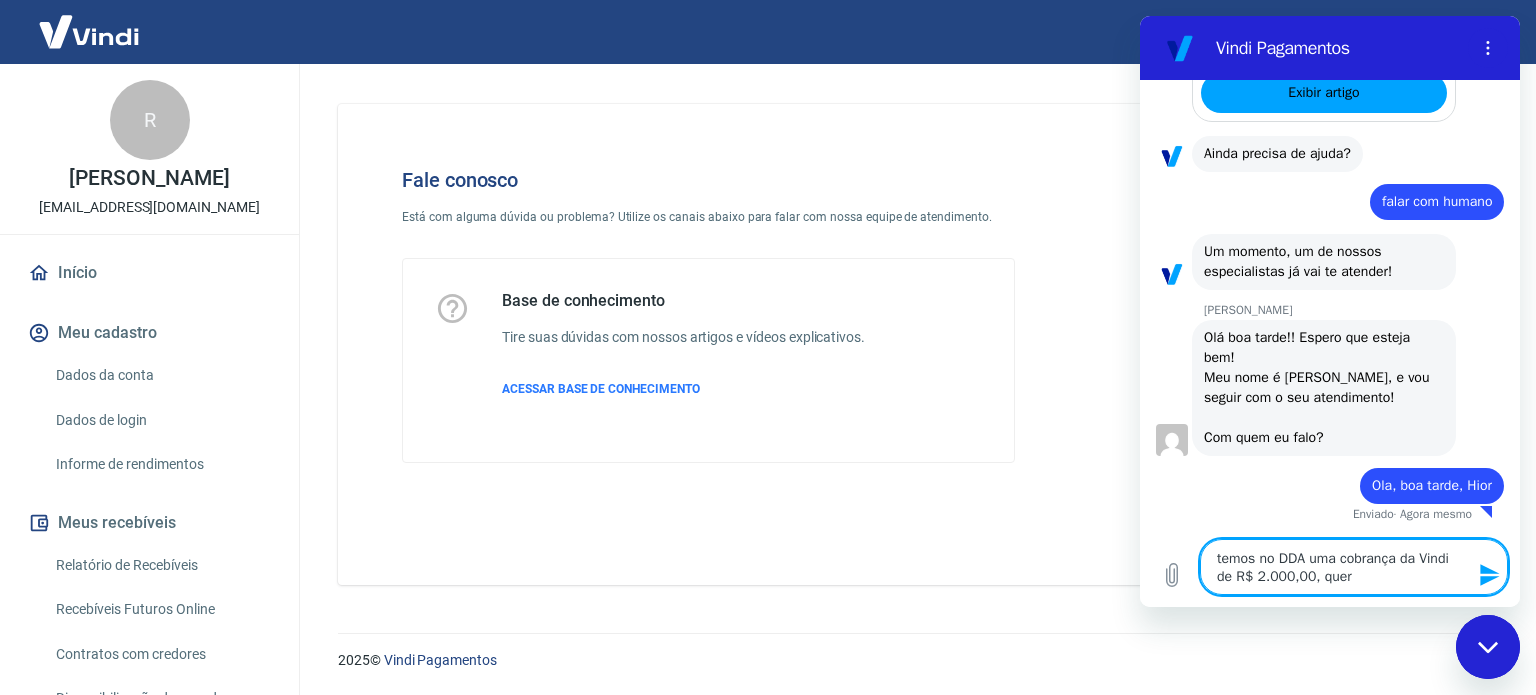 type on "temos no DDA uma cobrança da Vindi de R$ 2.000,00, queri" 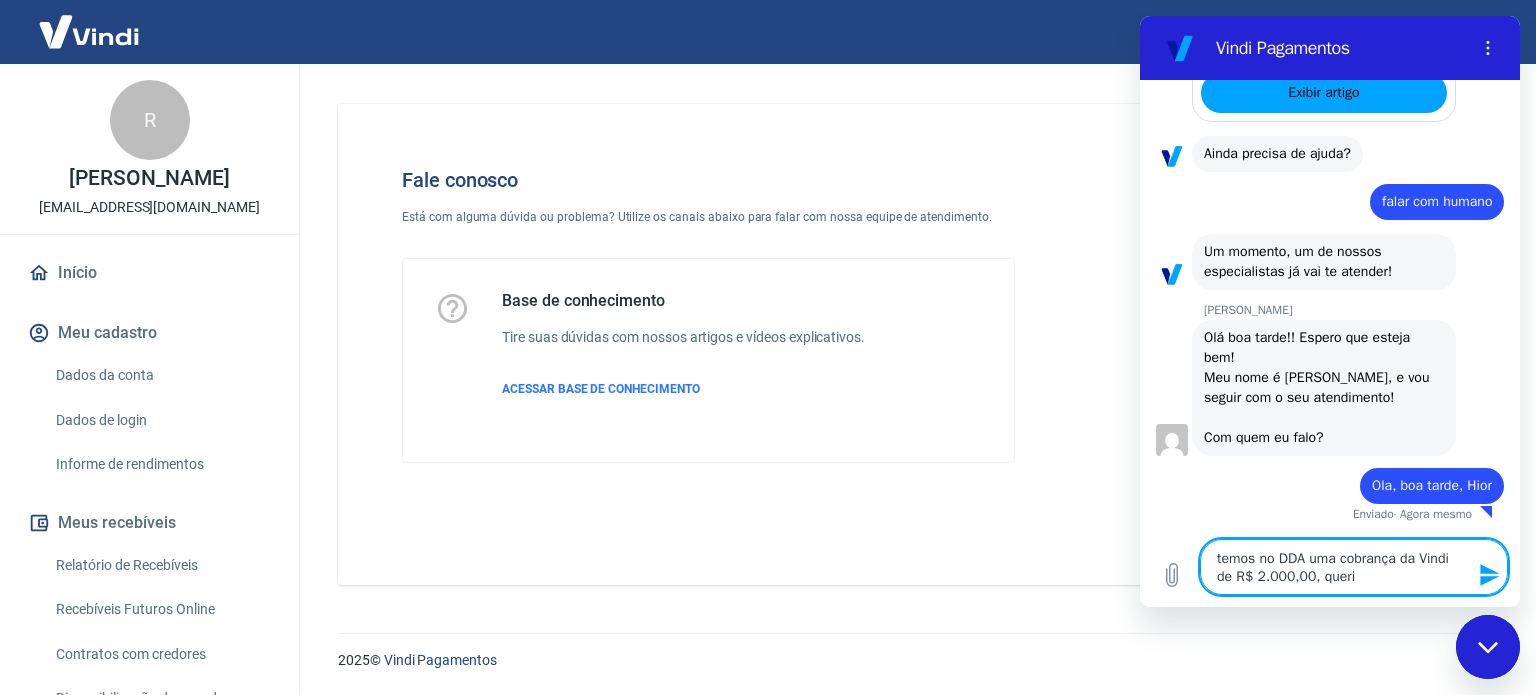 type on "temos no DDA uma cobrança da Vindi de R$ 2.000,00, queria" 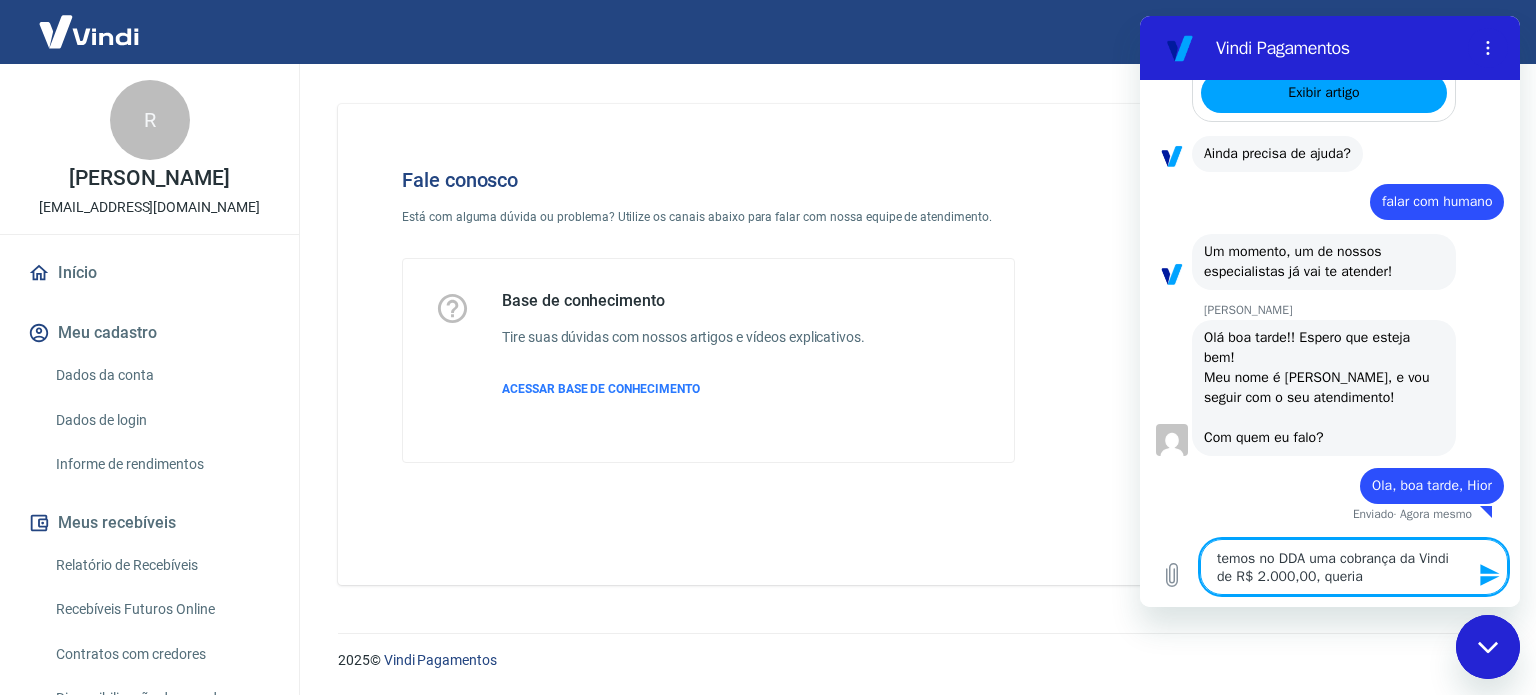 type on "temos no DDA uma cobrança da Vindi de R$ 2.000,00, queria" 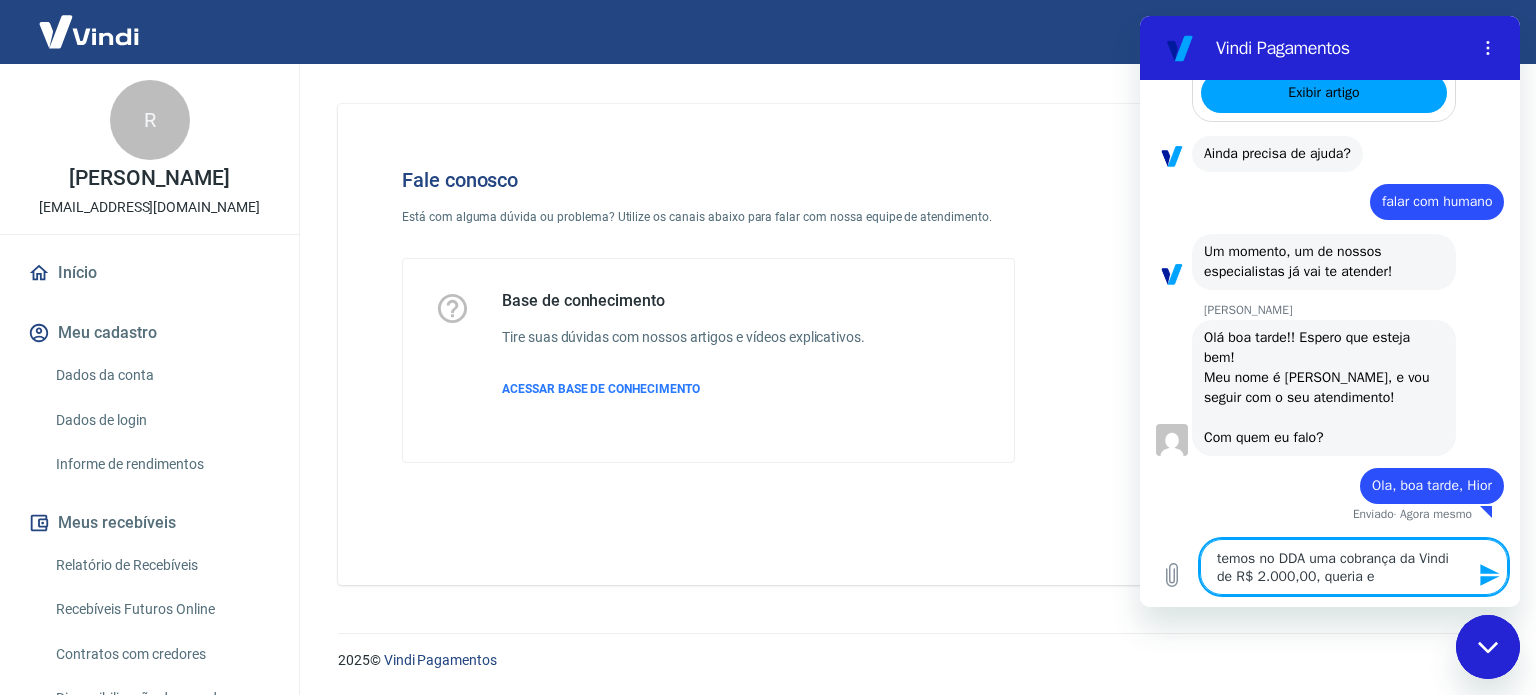 type on "temos no DDA uma cobrança da Vindi de R$ 2.000,00, queria en" 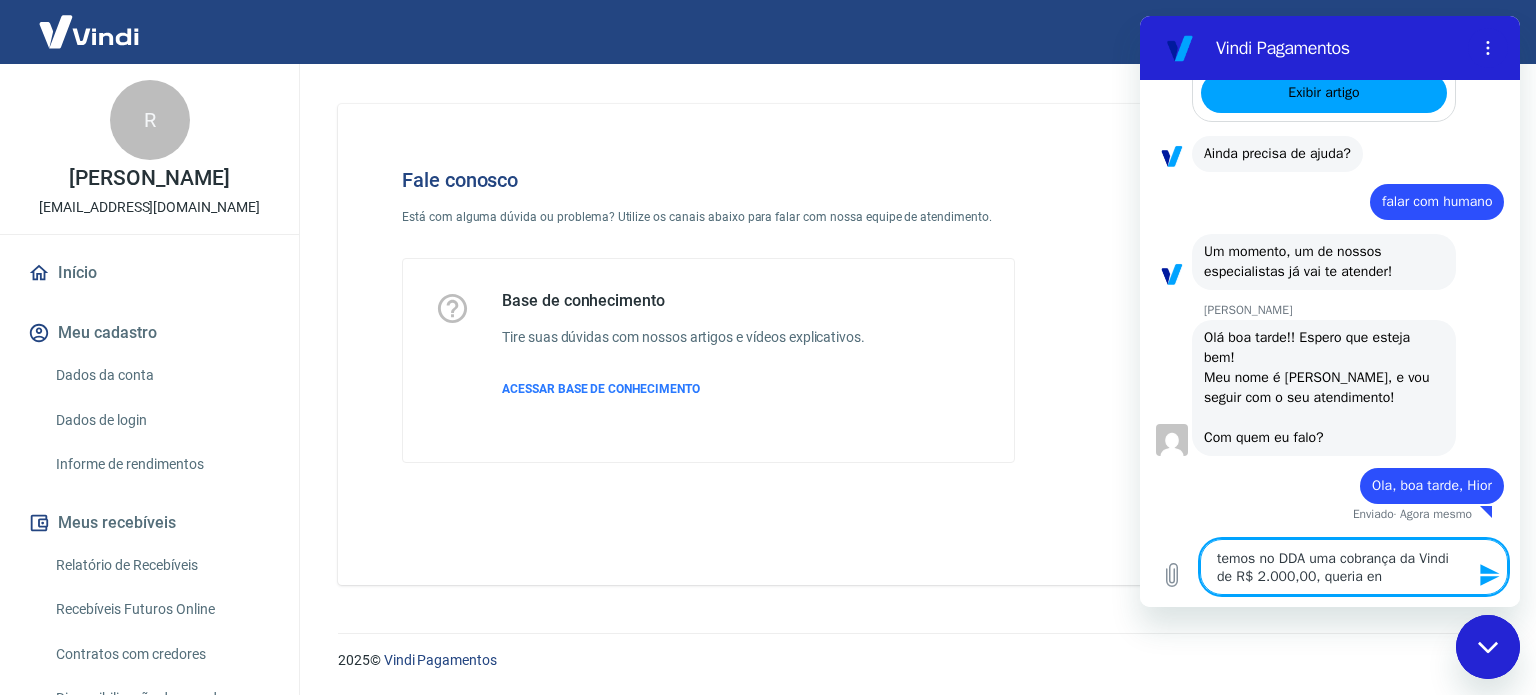 type on "temos no DDA uma cobrança da Vindi de R$ 2.000,00, queria ent" 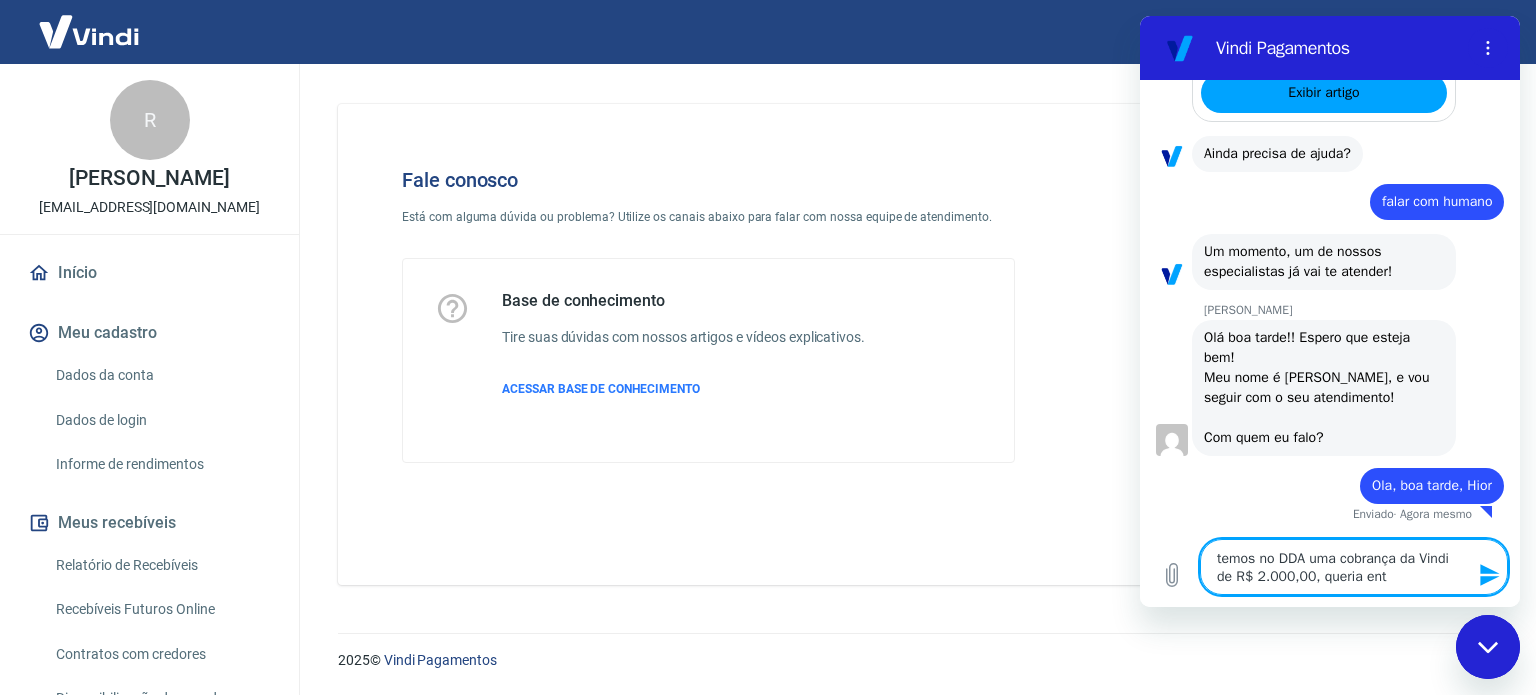 type on "temos no DDA uma cobrança da Vindi de R$ 2.000,00, queria ente" 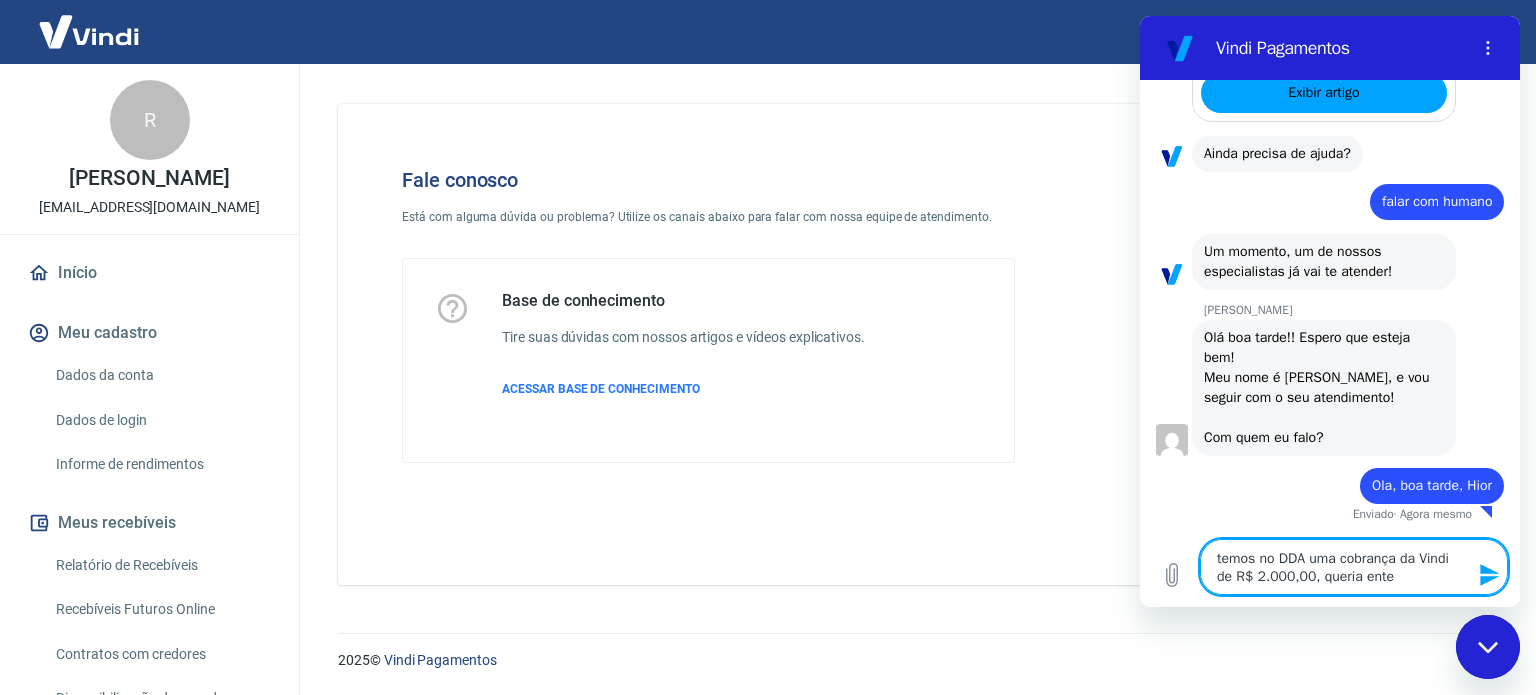 type on "temos no DDA uma cobrança da Vindi de R$ 2.000,00, queria enten" 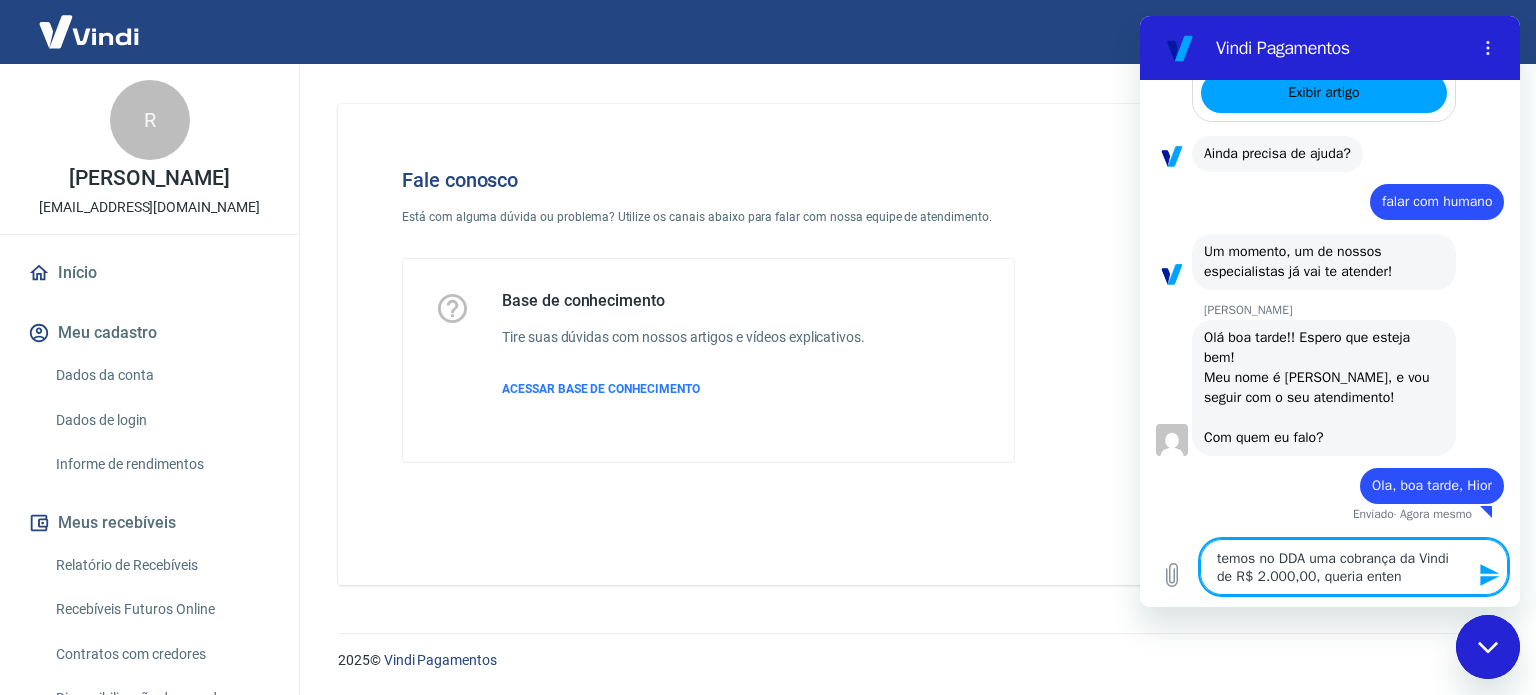 type on "temos no DDA uma cobrança da Vindi de R$ 2.000,00, queria entend" 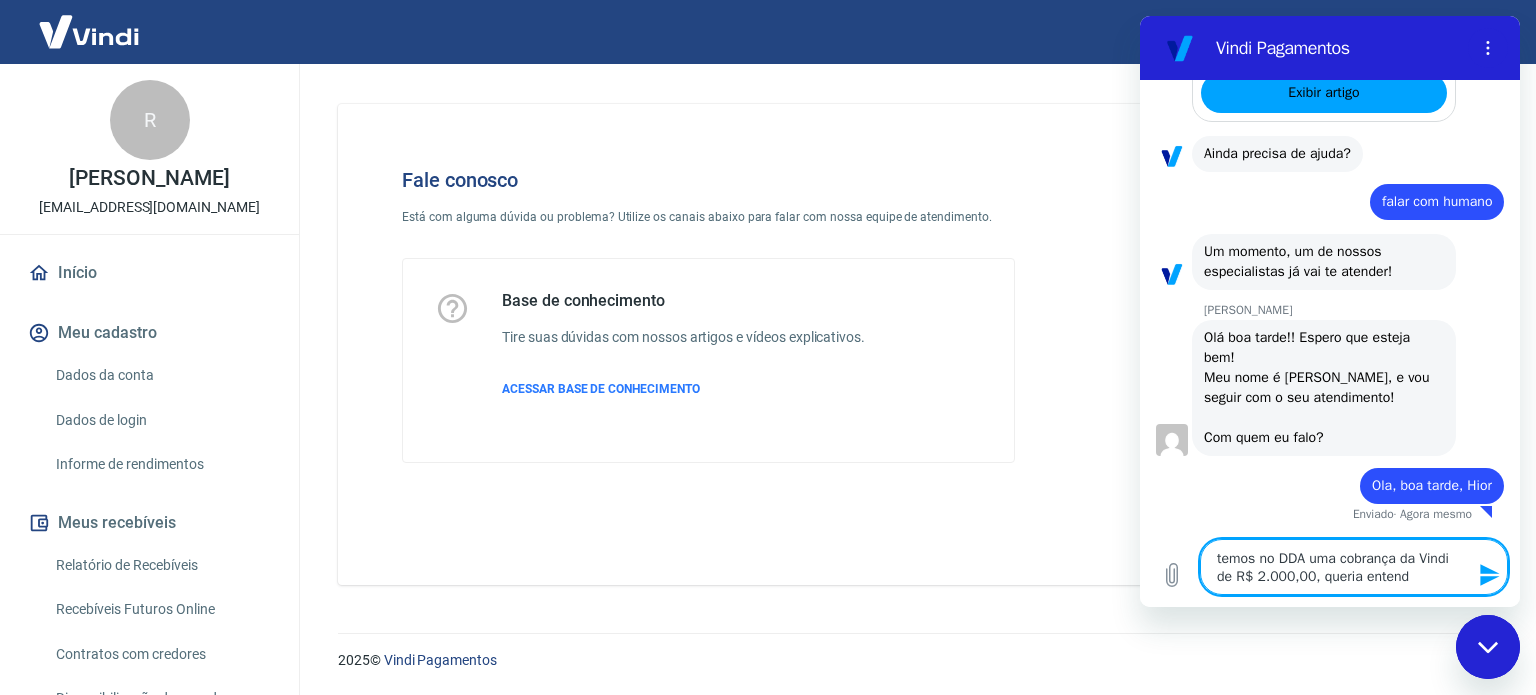 type on "temos no DDA uma cobrança da Vindi de R$ 2.000,00, queria entende" 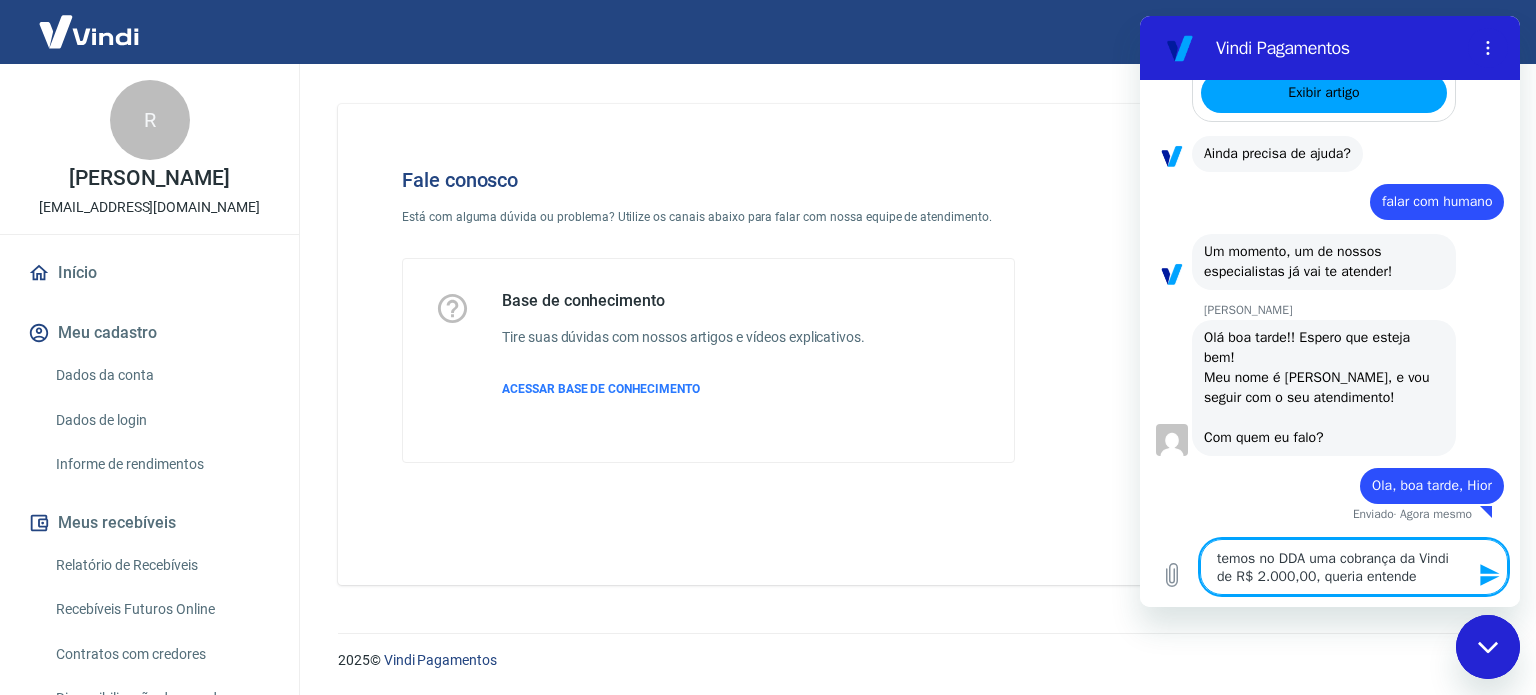 type on "temos no DDA uma cobrança da Vindi de R$ 2.000,00, queria entender" 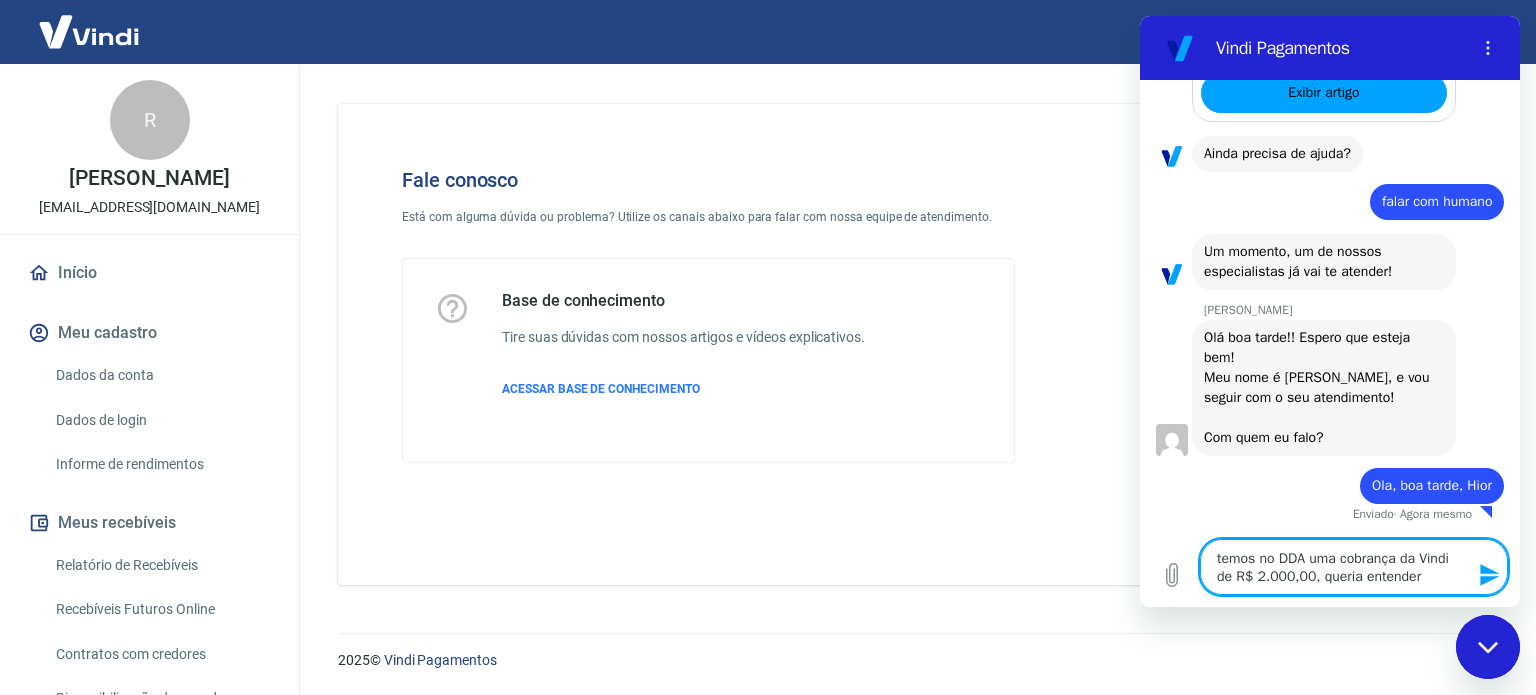 type on "temos no DDA uma cobrança da Vindi de R$ 2.000,00, queria entender" 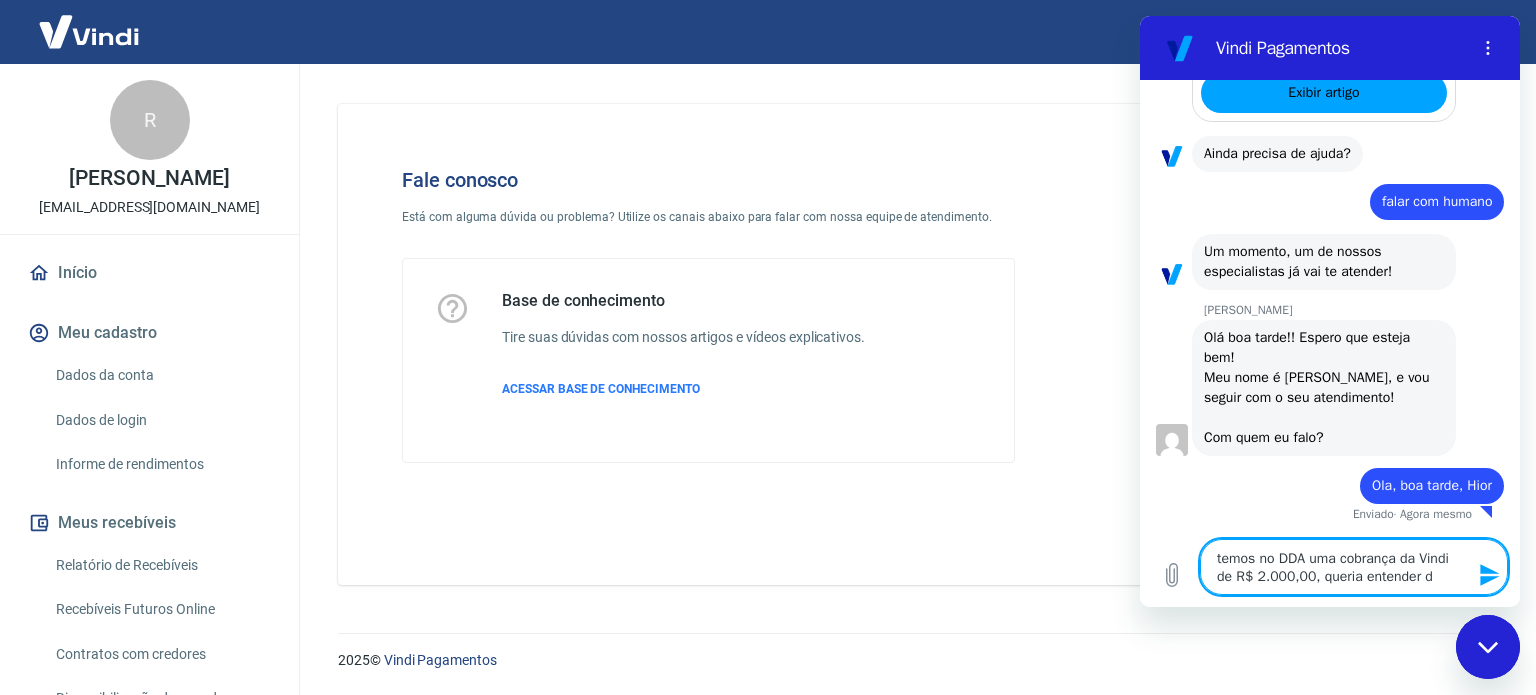 type on "temos no DDA uma cobrança da Vindi de R$ 2.000,00, queria entender do" 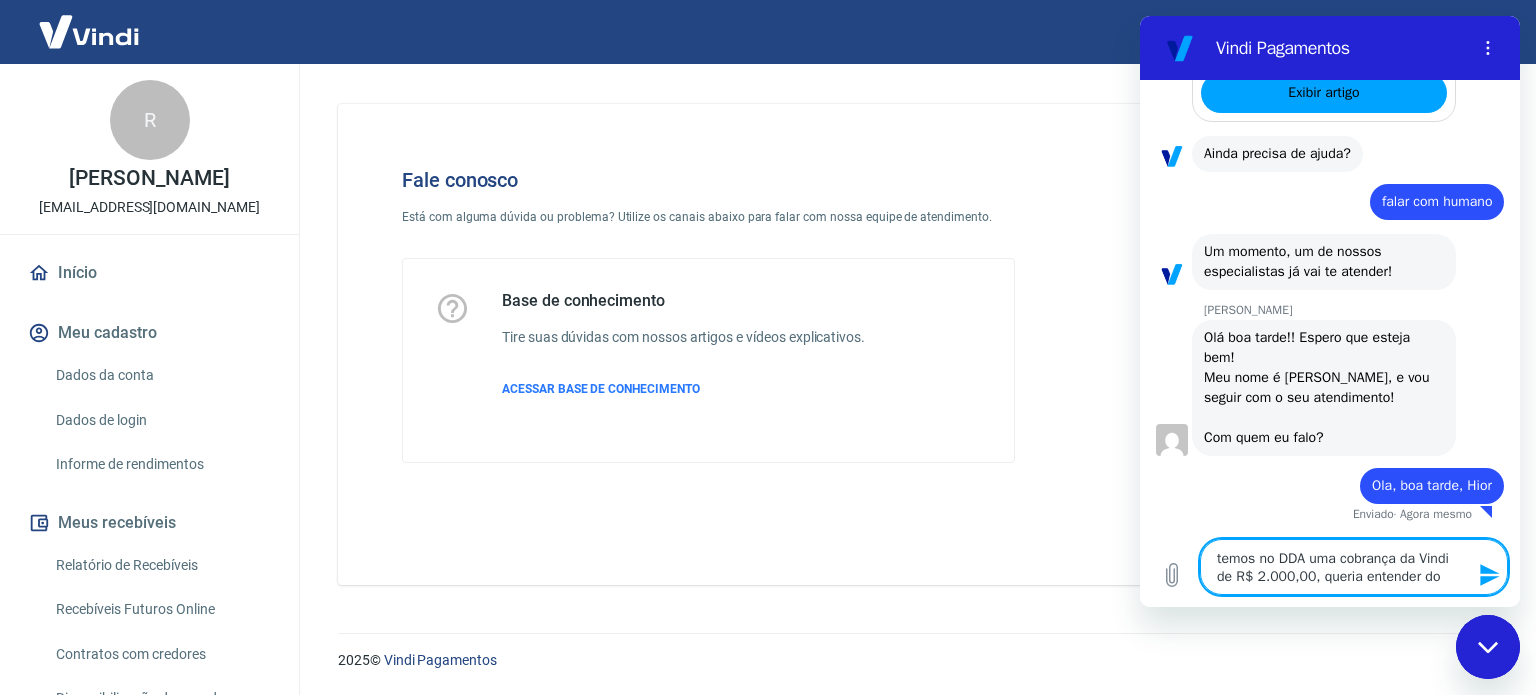 type on "temos no DDA uma cobrança da Vindi de R$ 2.000,00, queria entender do" 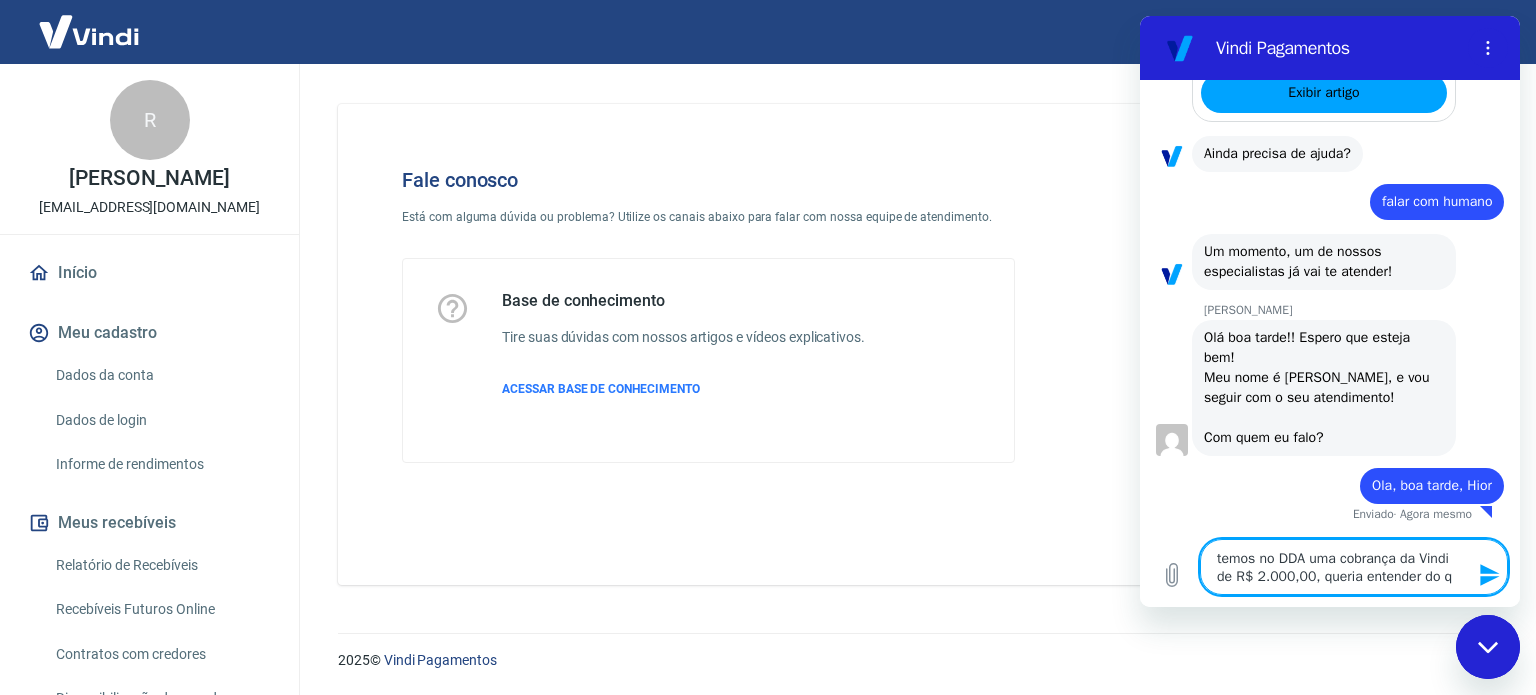 type on "temos no DDA uma cobrança da Vindi de R$ 2.000,00, queria entender do qu" 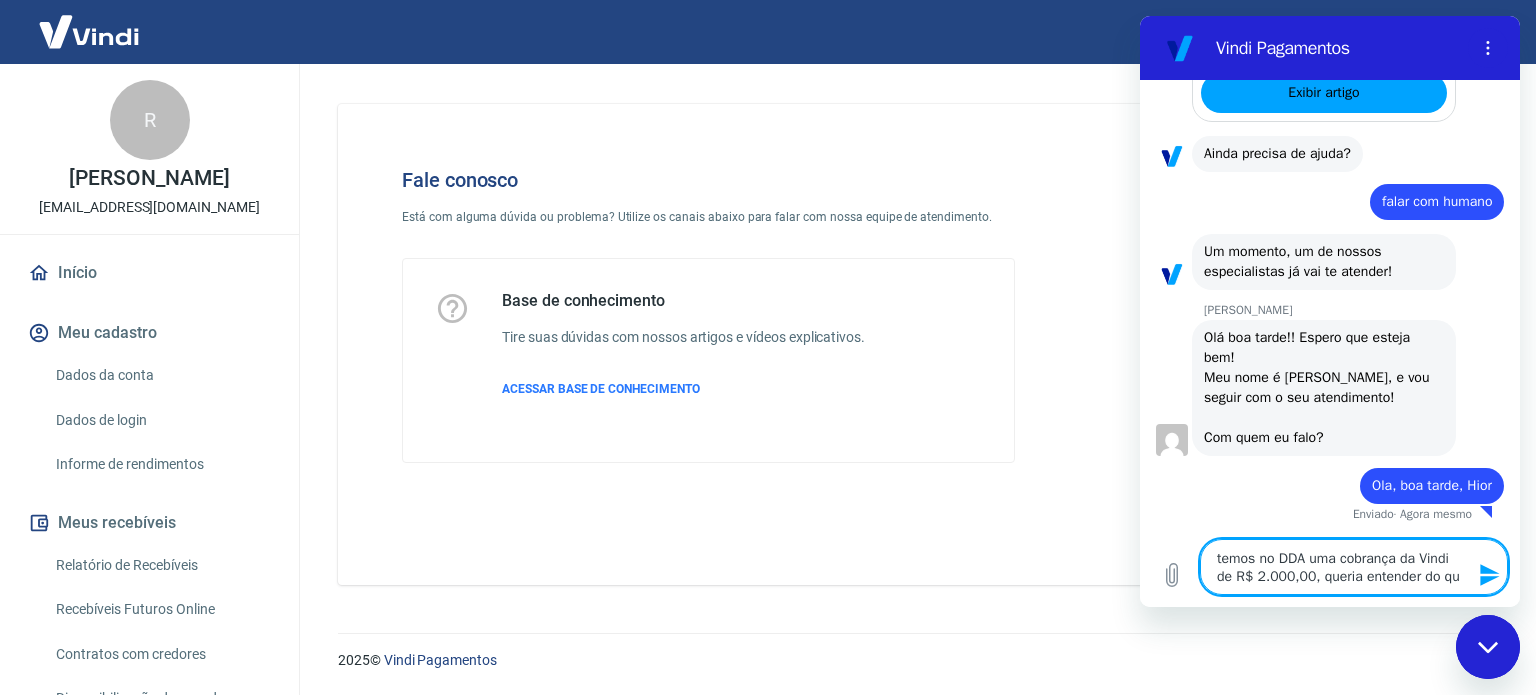type on "x" 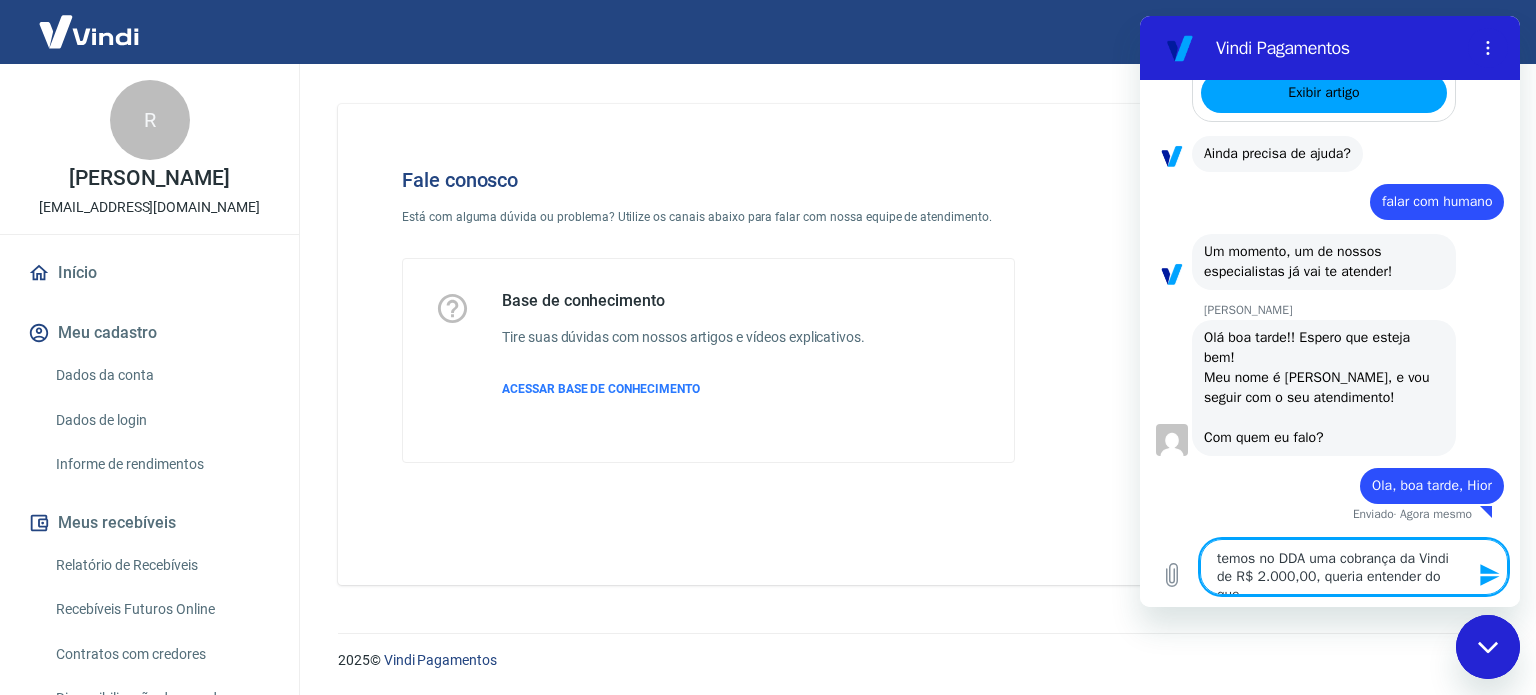 type on "temos no DDA uma cobrança da Vindi de R$ 2.000,00, queria entender do que" 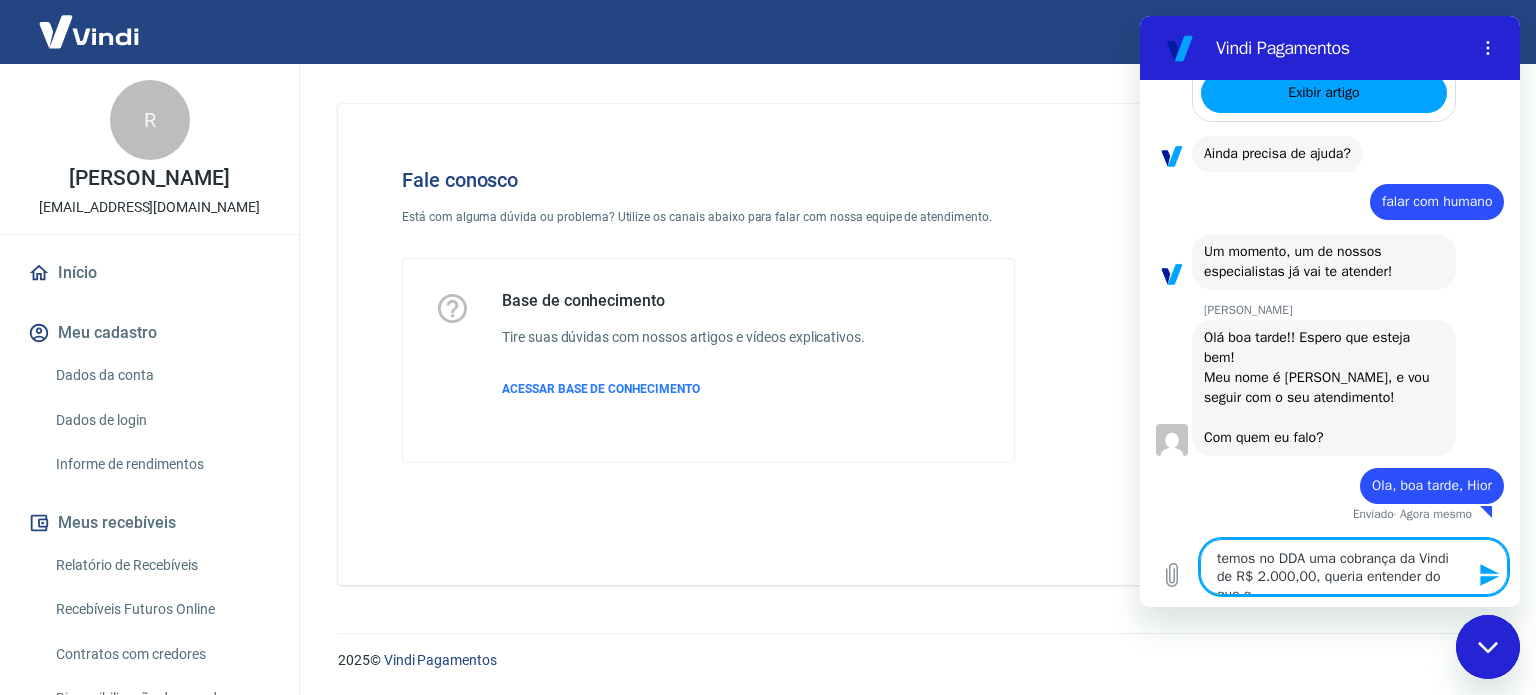 type on "temos no DDA uma cobrança da Vindi de R$ 2.000,00, queria entender do que qu" 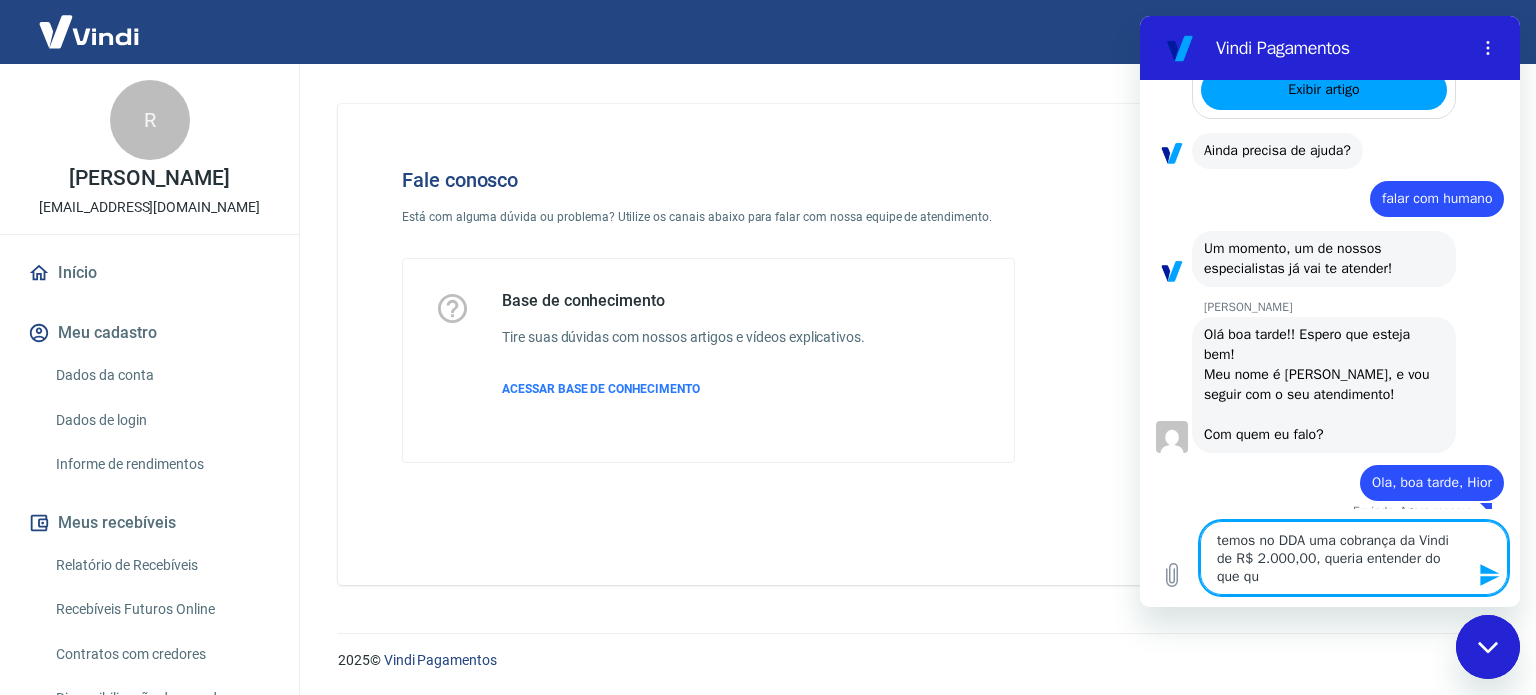 type on "temos no DDA uma cobrança da Vindi de R$ 2.000,00, queria entender do que que" 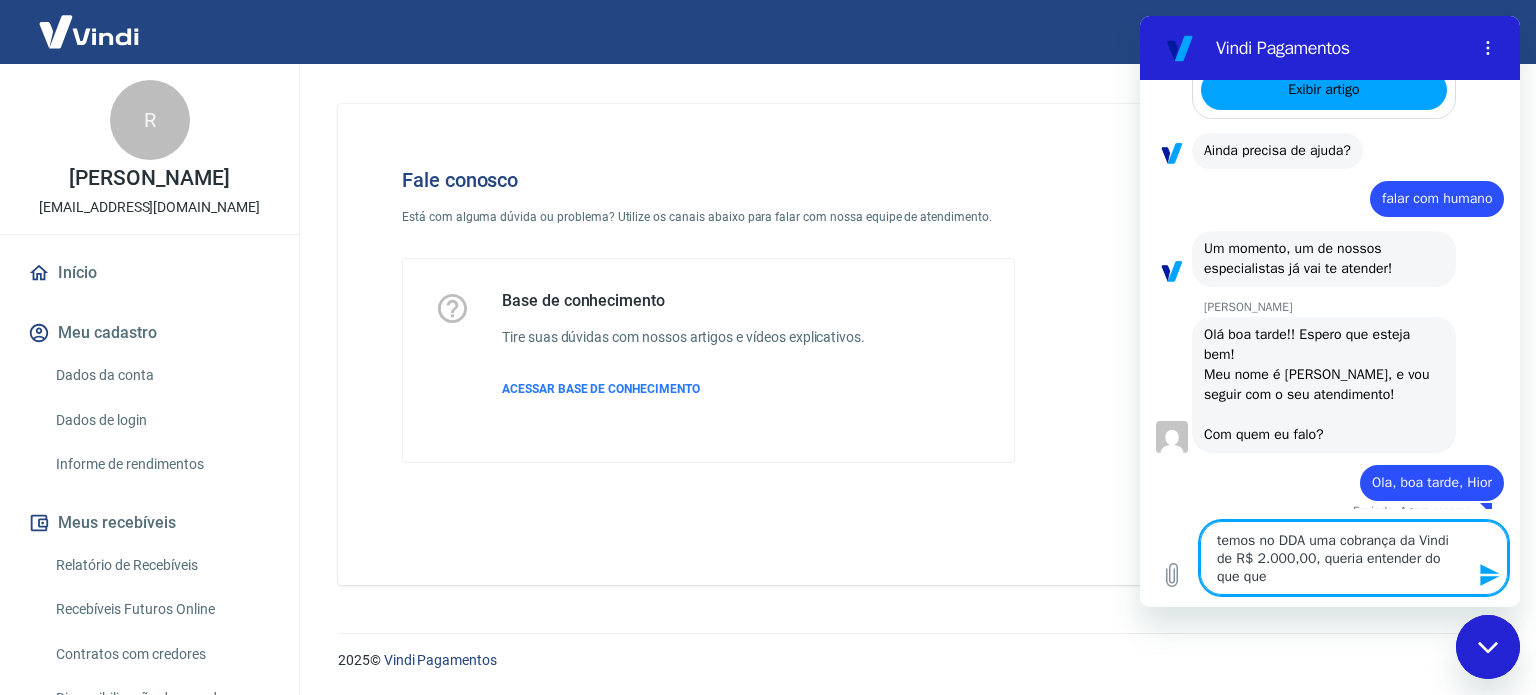 type on "x" 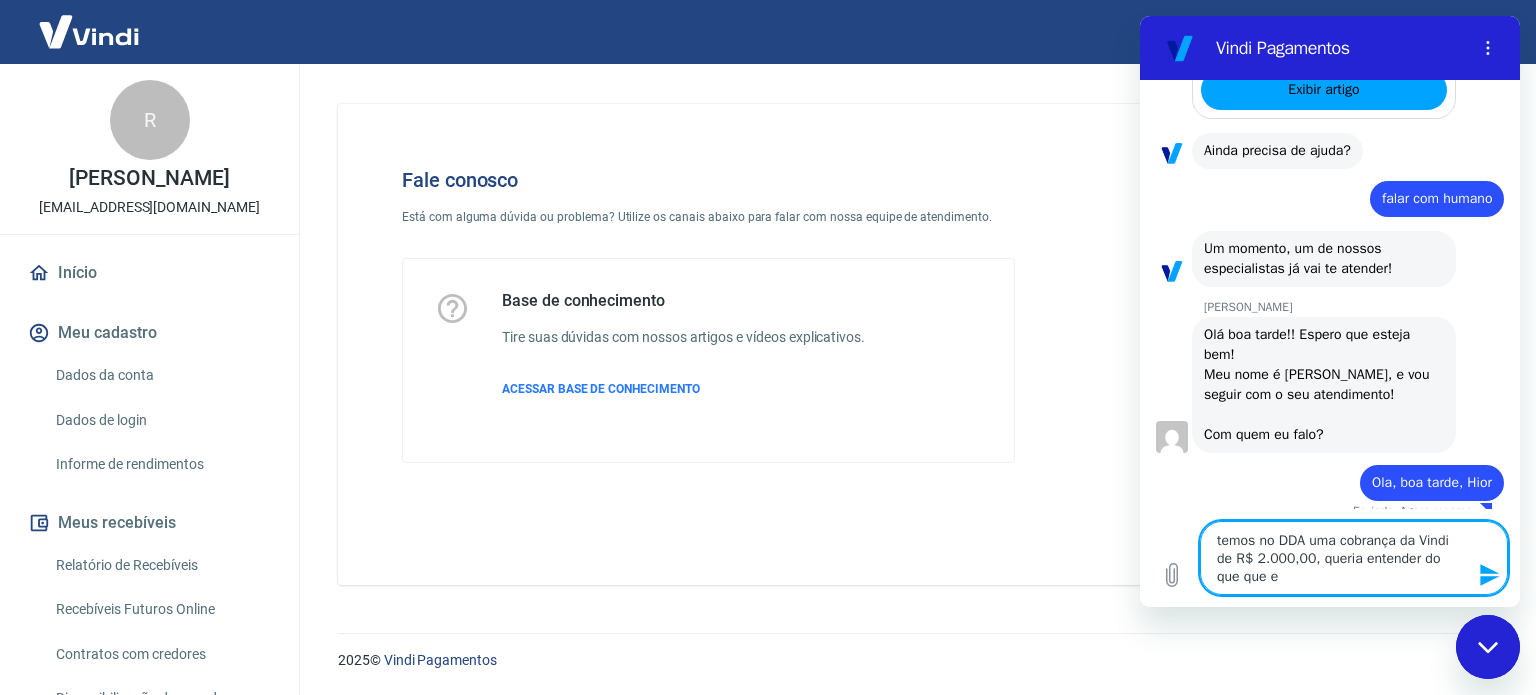 type on "temos no DDA uma cobrança da Vindi de R$ 2.000,00, queria entender do que que eh" 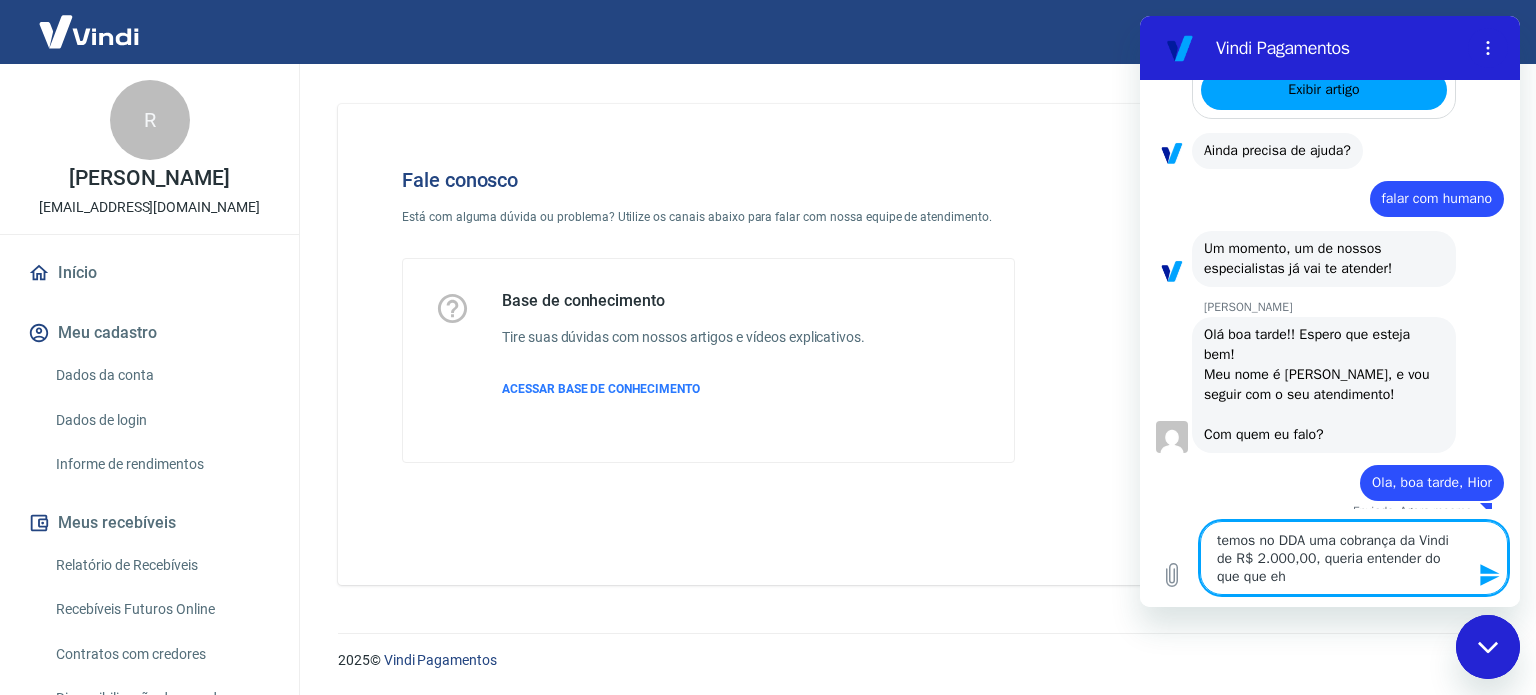 type 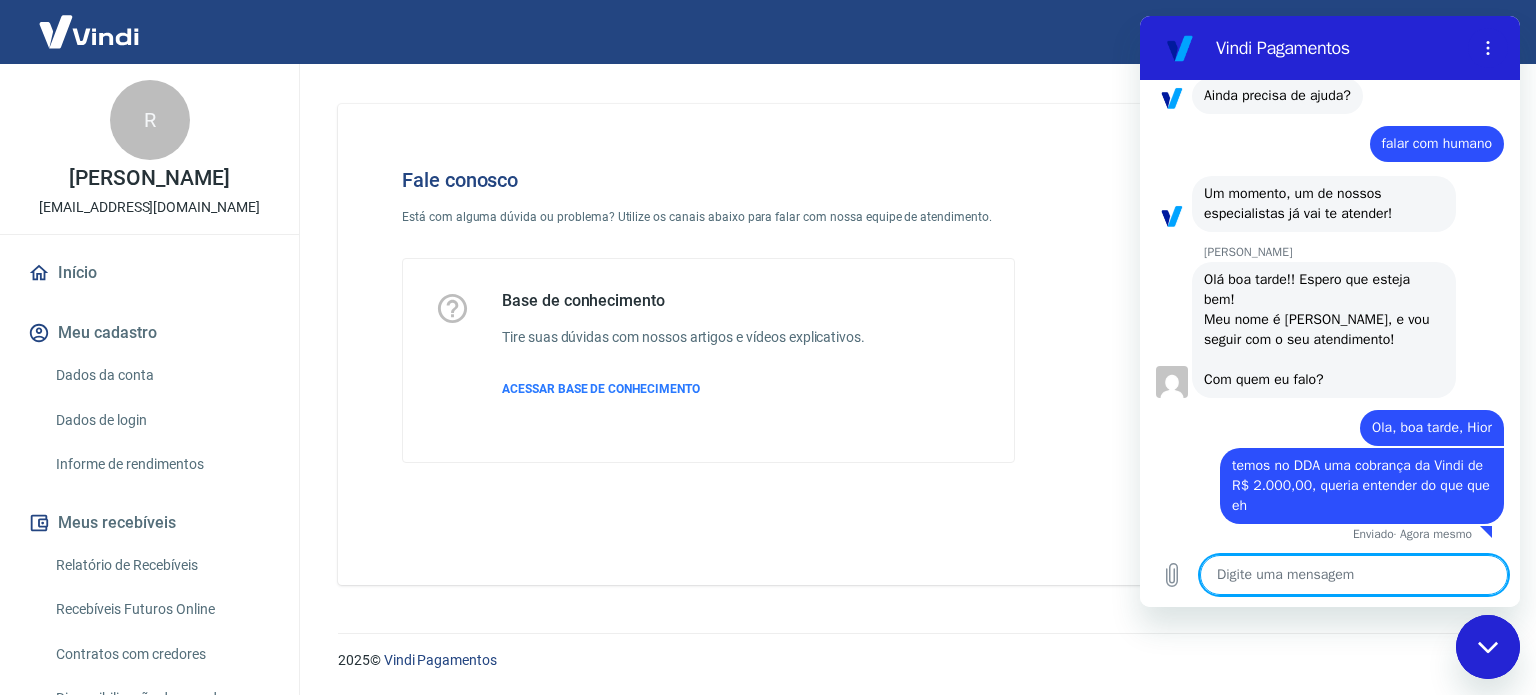scroll, scrollTop: 721, scrollLeft: 0, axis: vertical 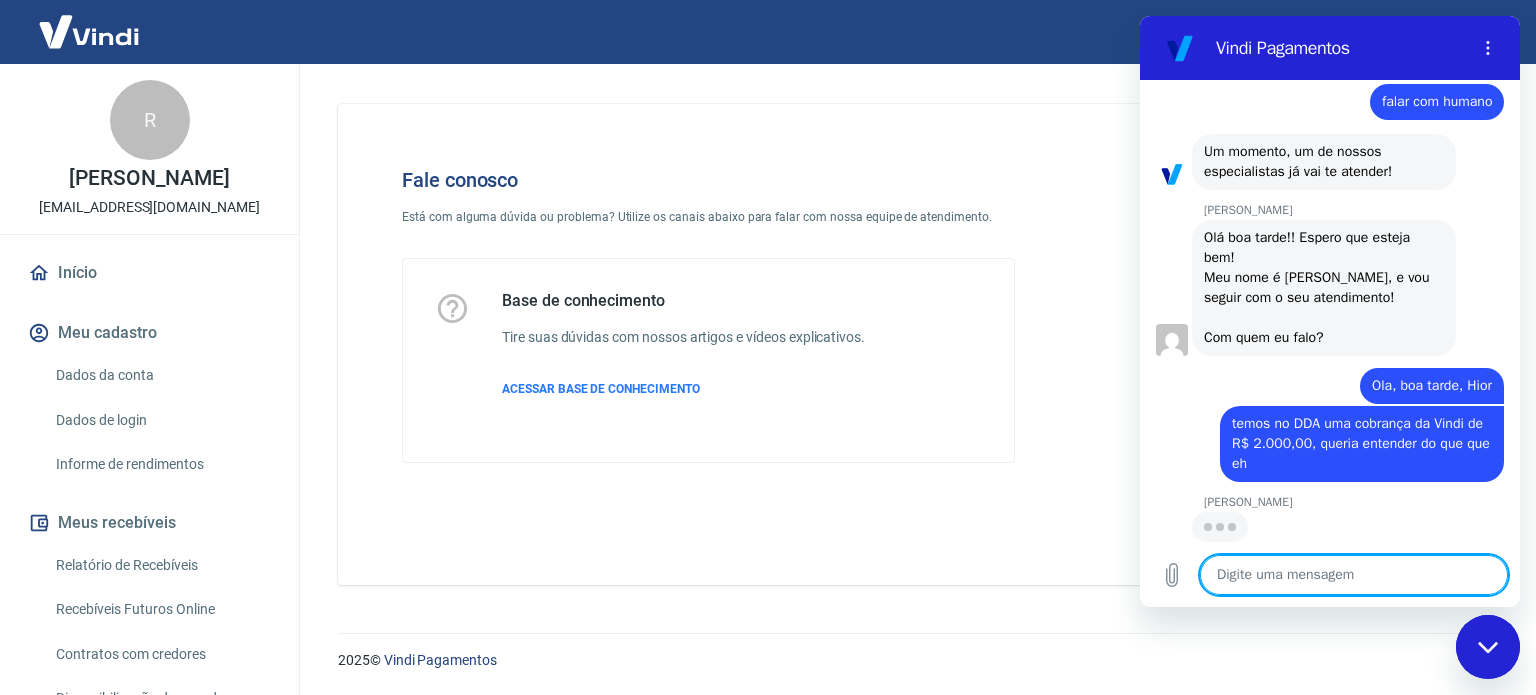 type on "x" 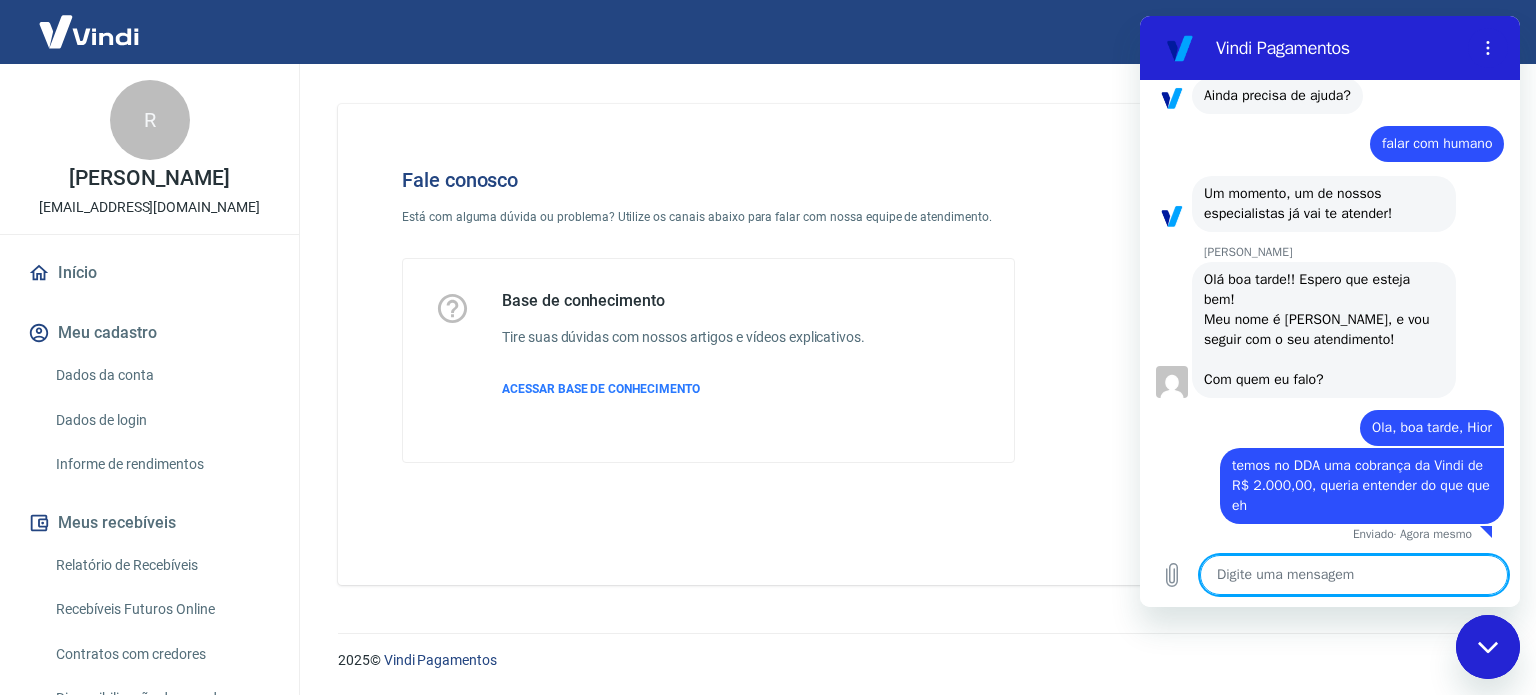 scroll, scrollTop: 721, scrollLeft: 0, axis: vertical 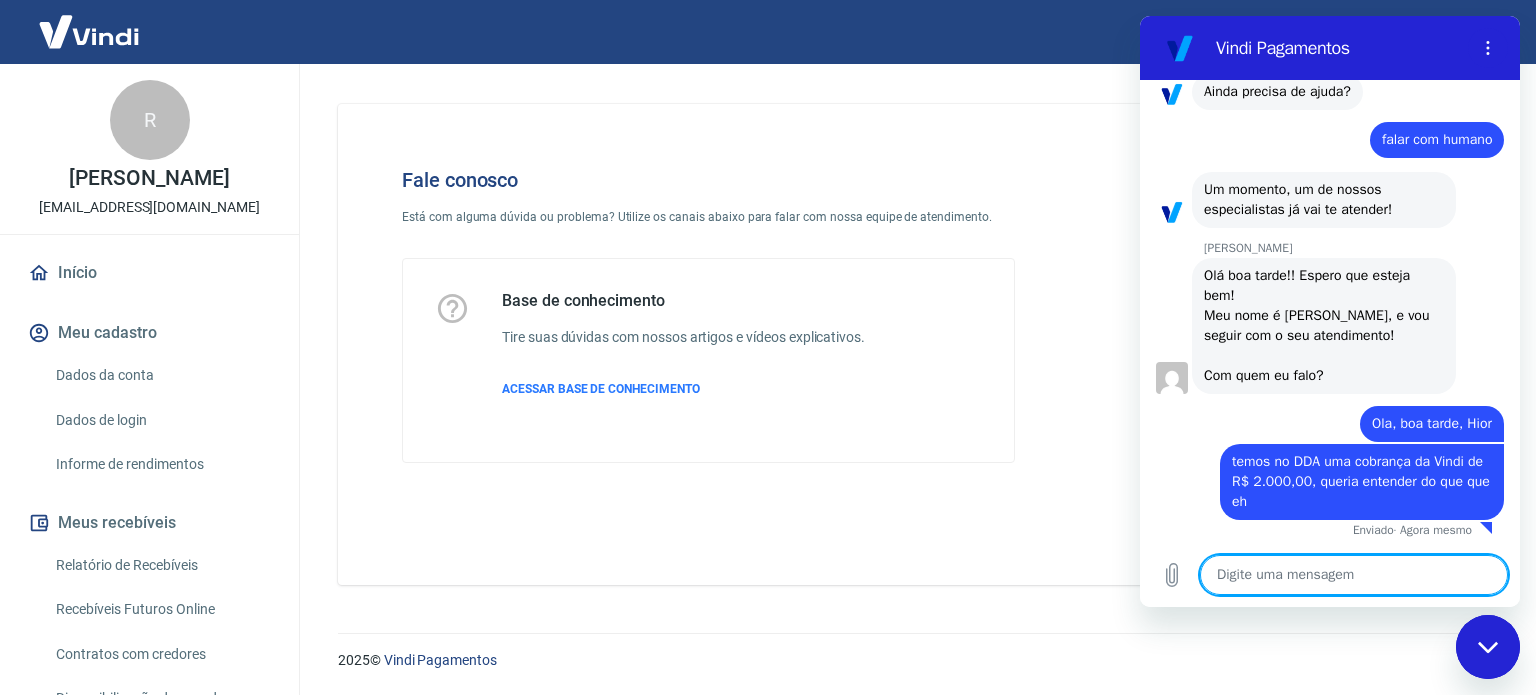 click at bounding box center [1354, 575] 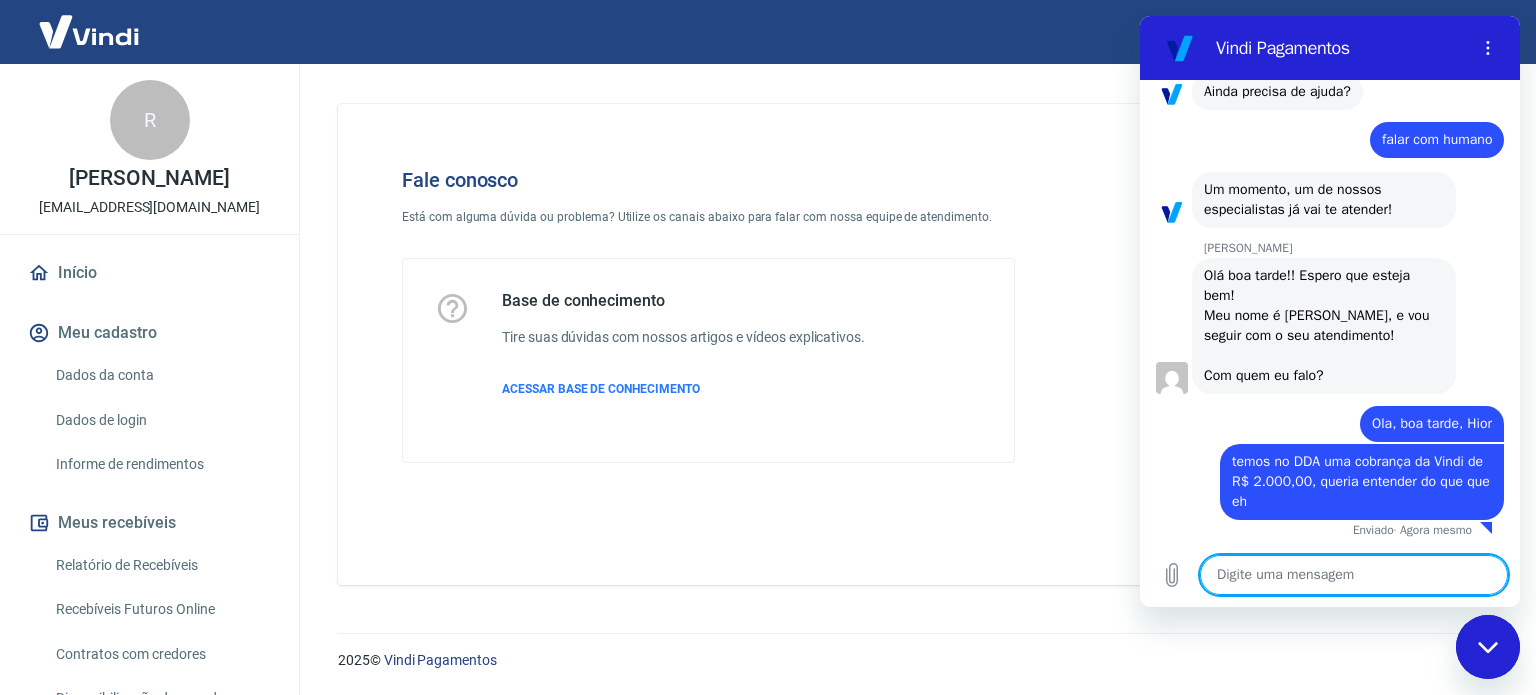 type on "H" 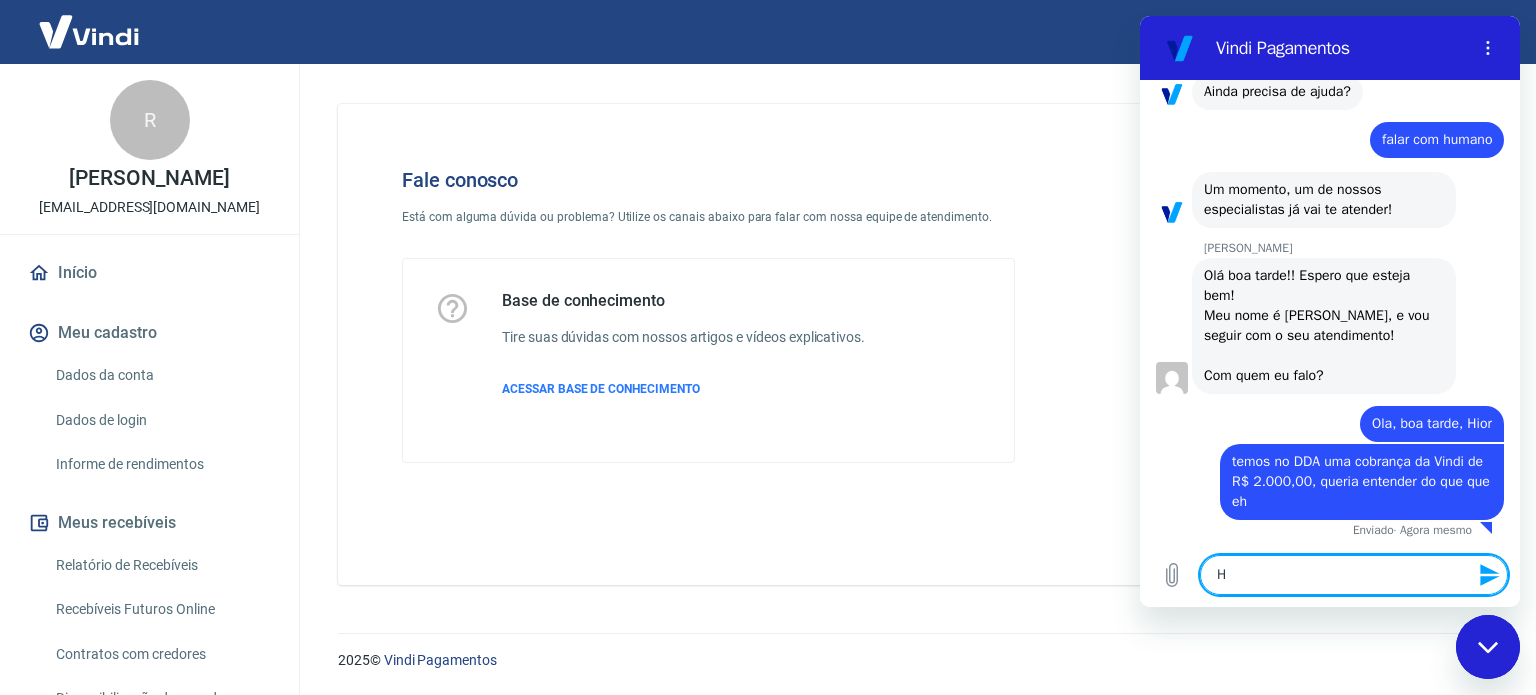 type on "Hi" 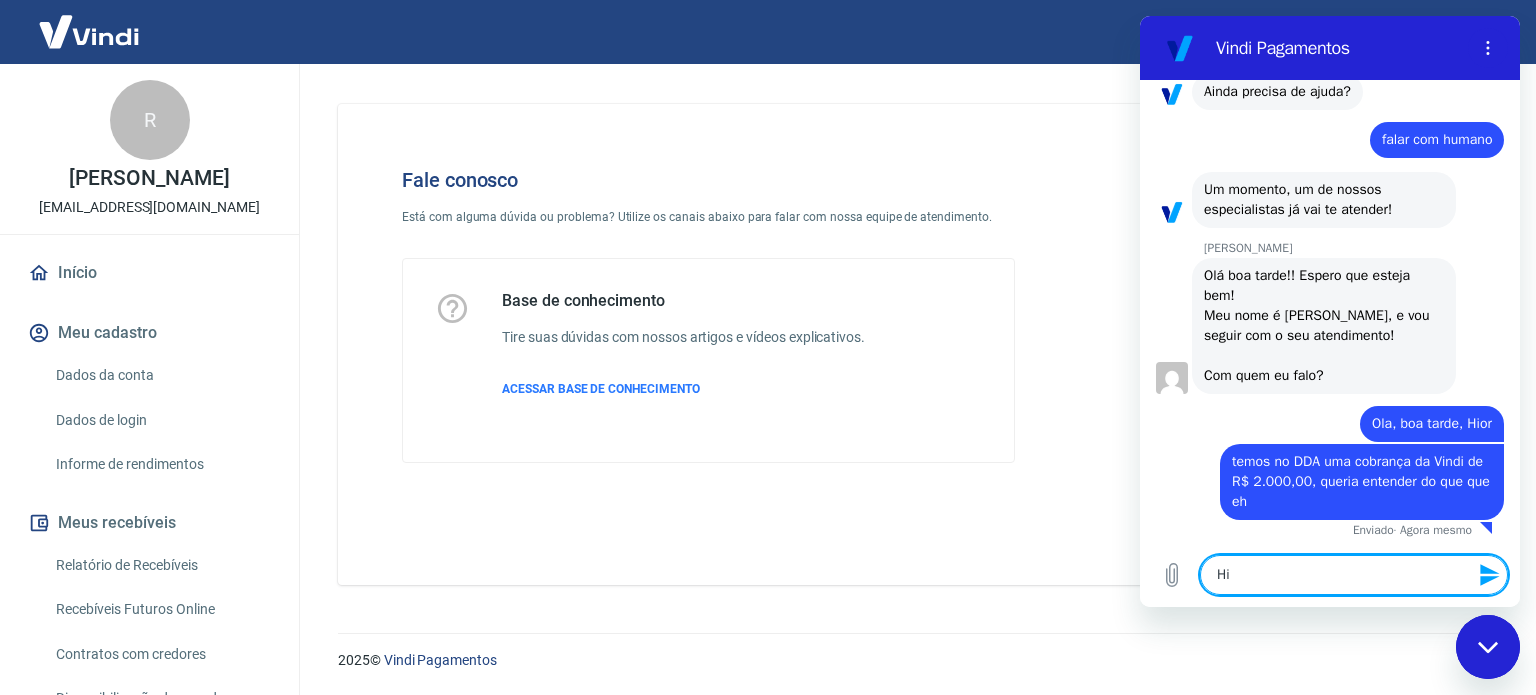 type on "Hig" 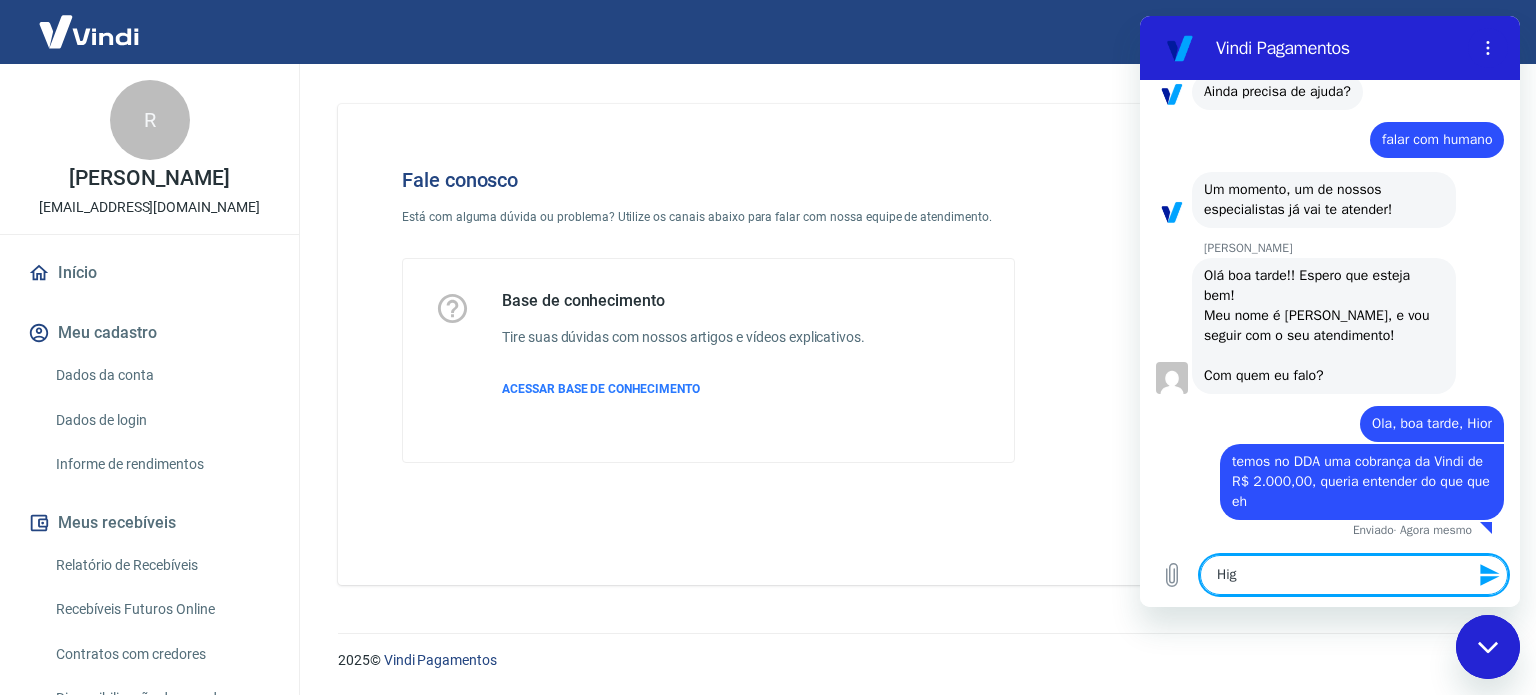 type on "Higo" 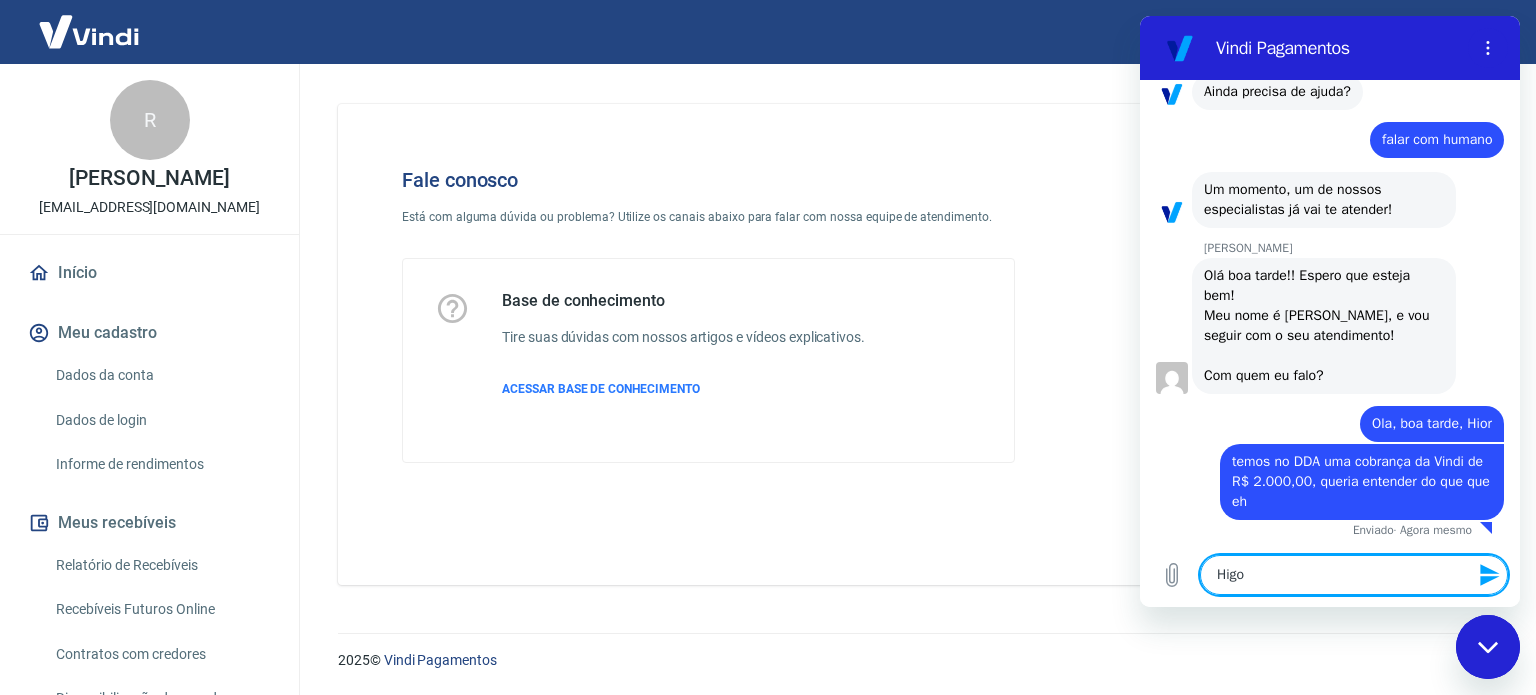type on "Higor" 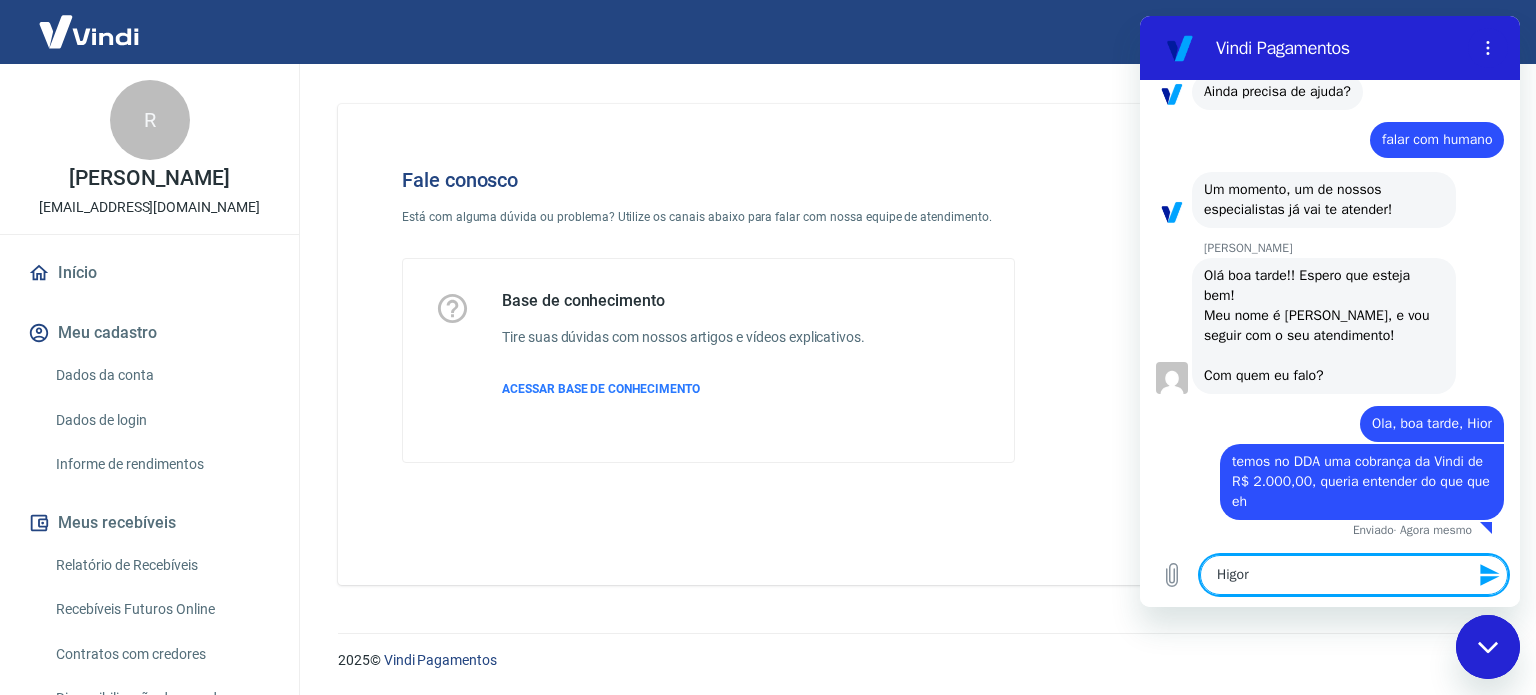 type on "Higor*" 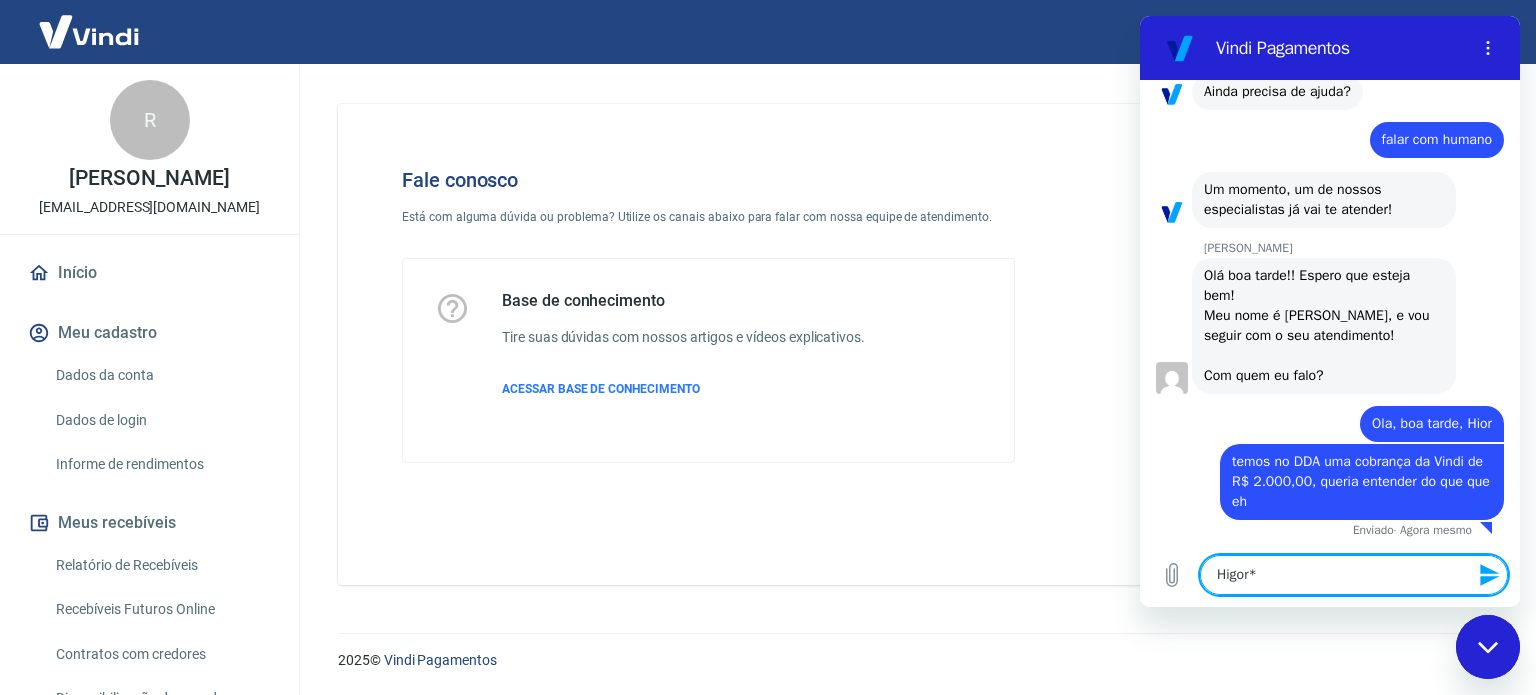type 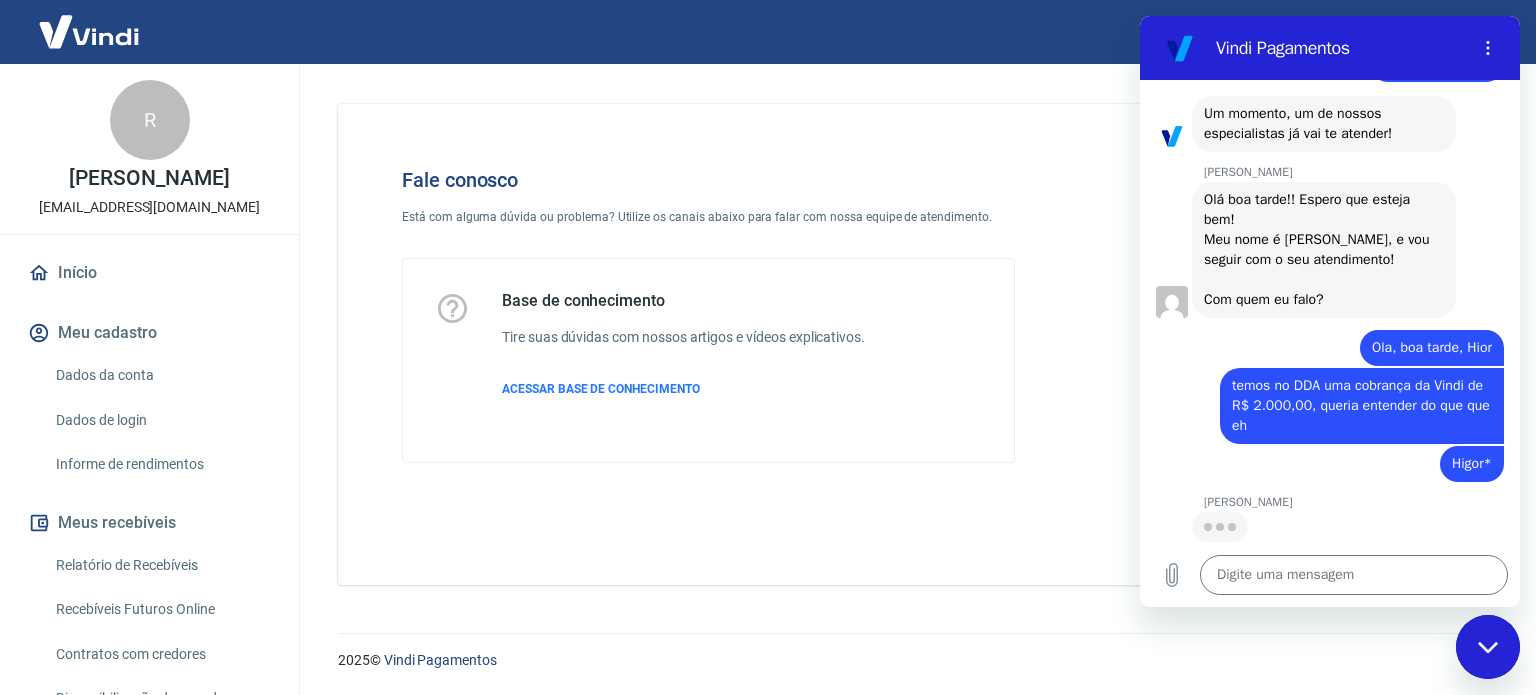 scroll, scrollTop: 797, scrollLeft: 0, axis: vertical 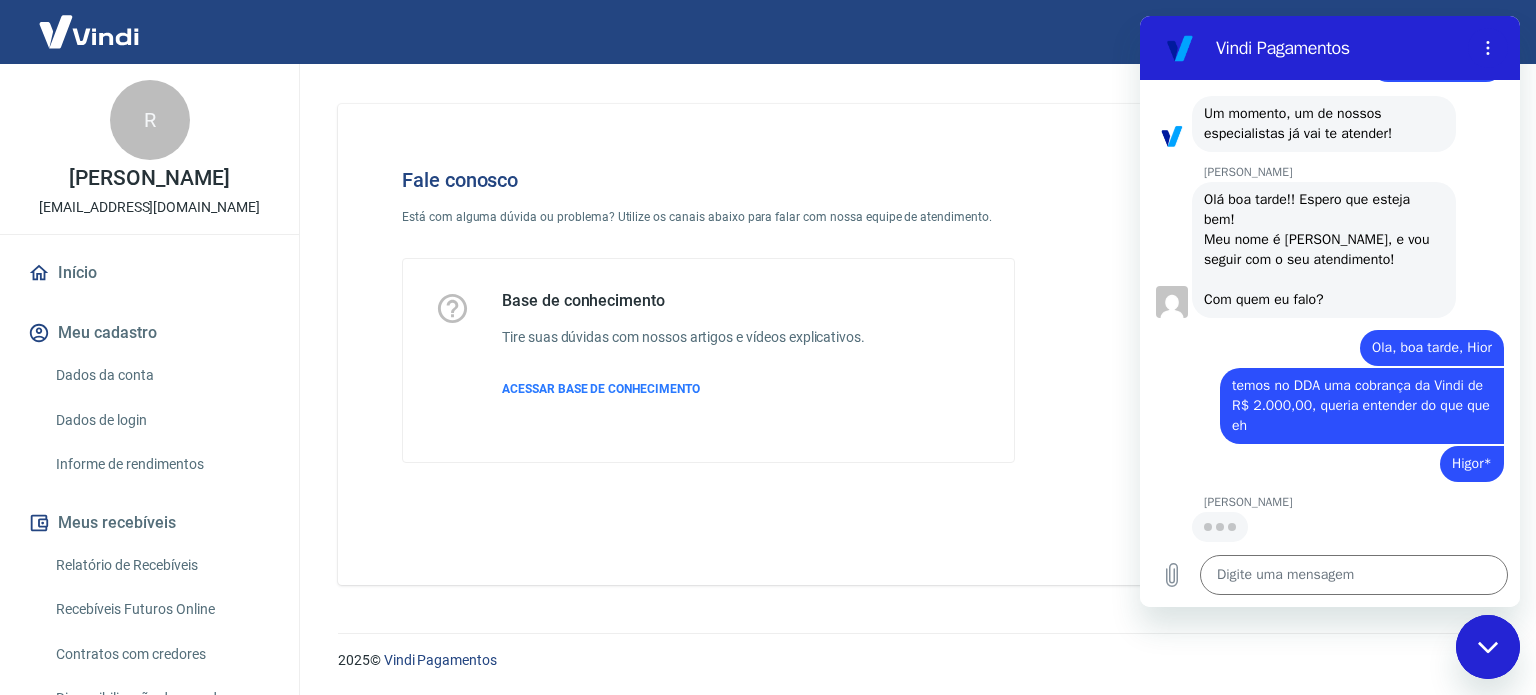 type on "x" 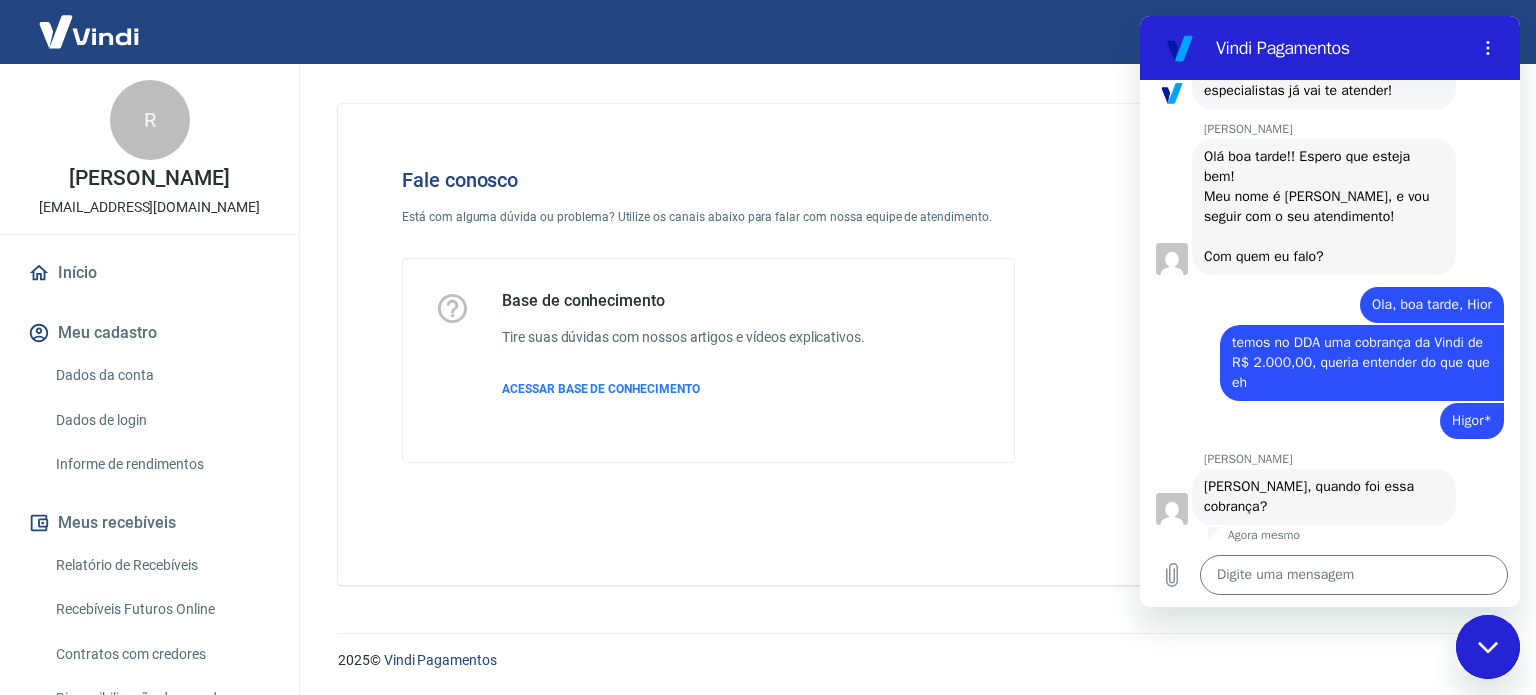 scroll, scrollTop: 825, scrollLeft: 0, axis: vertical 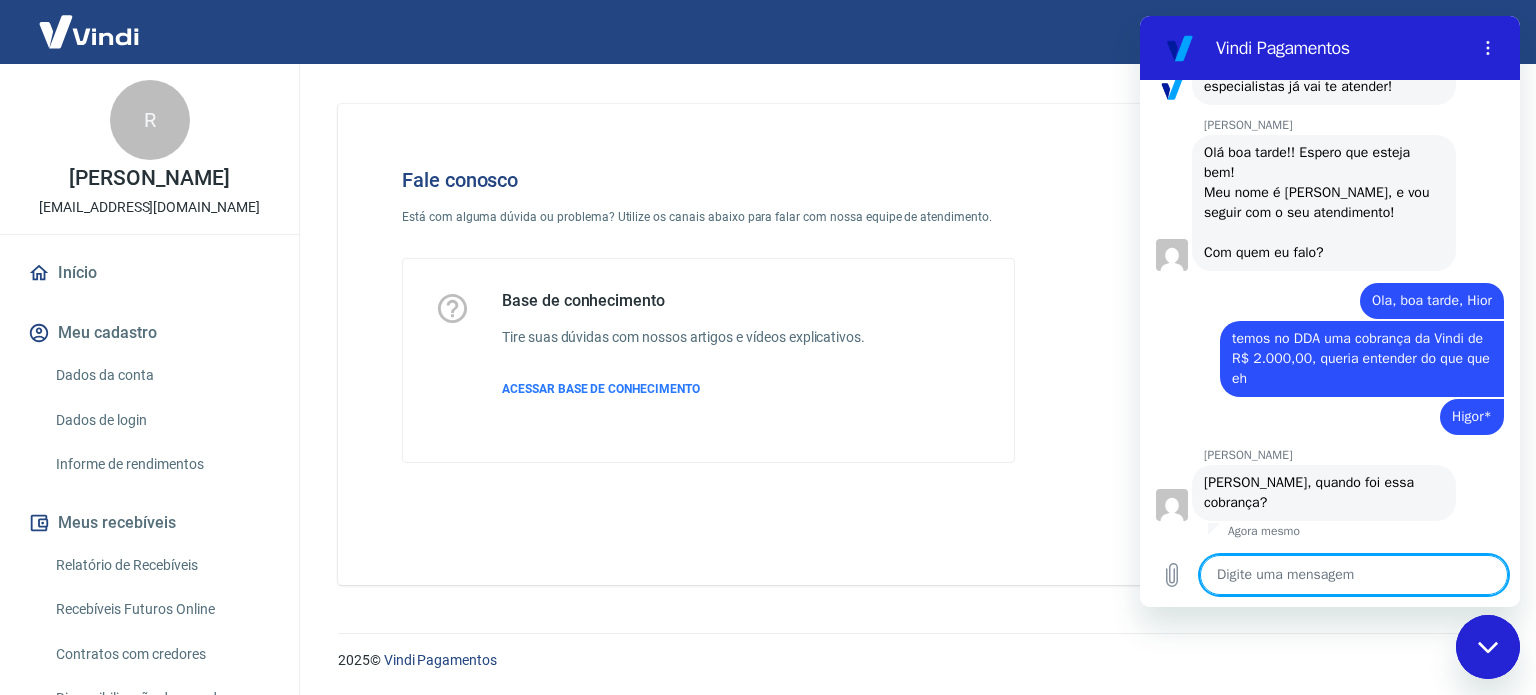 click at bounding box center (1354, 575) 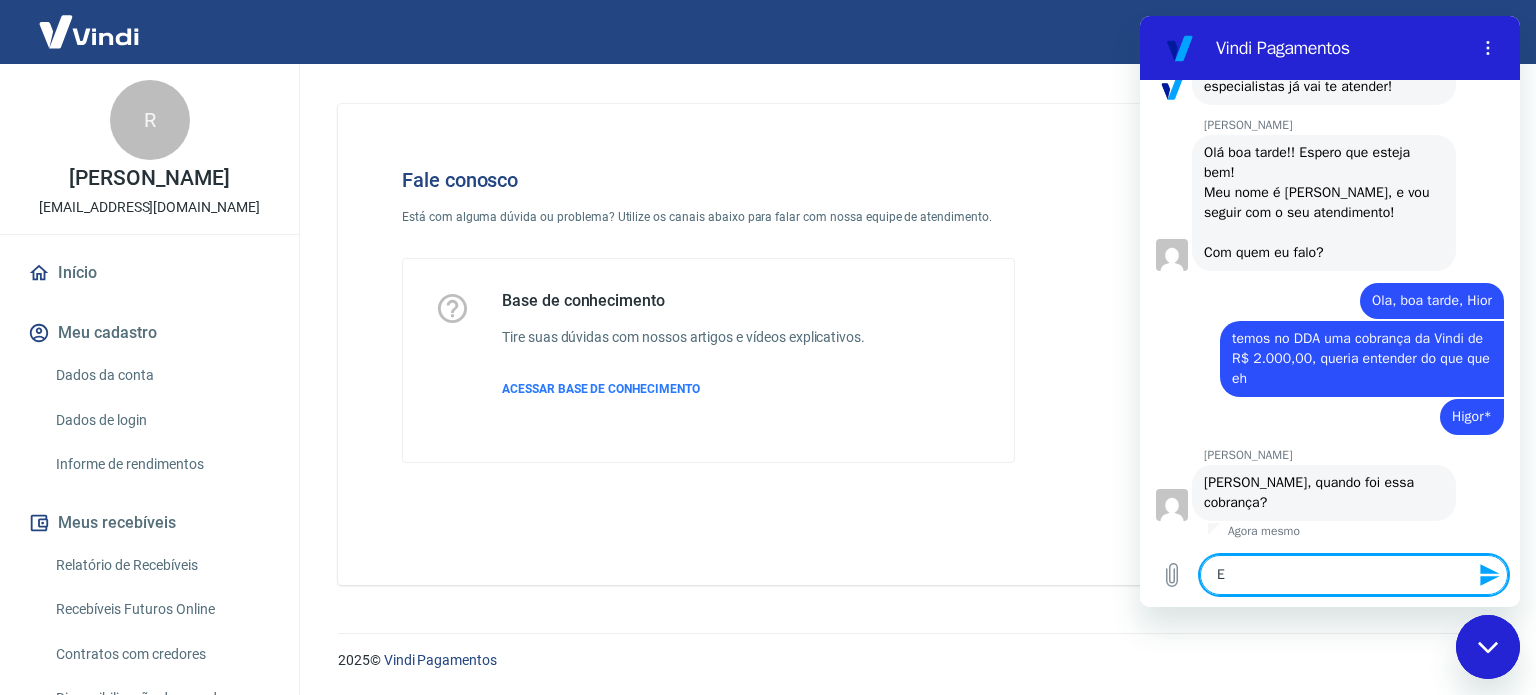 type on "Es" 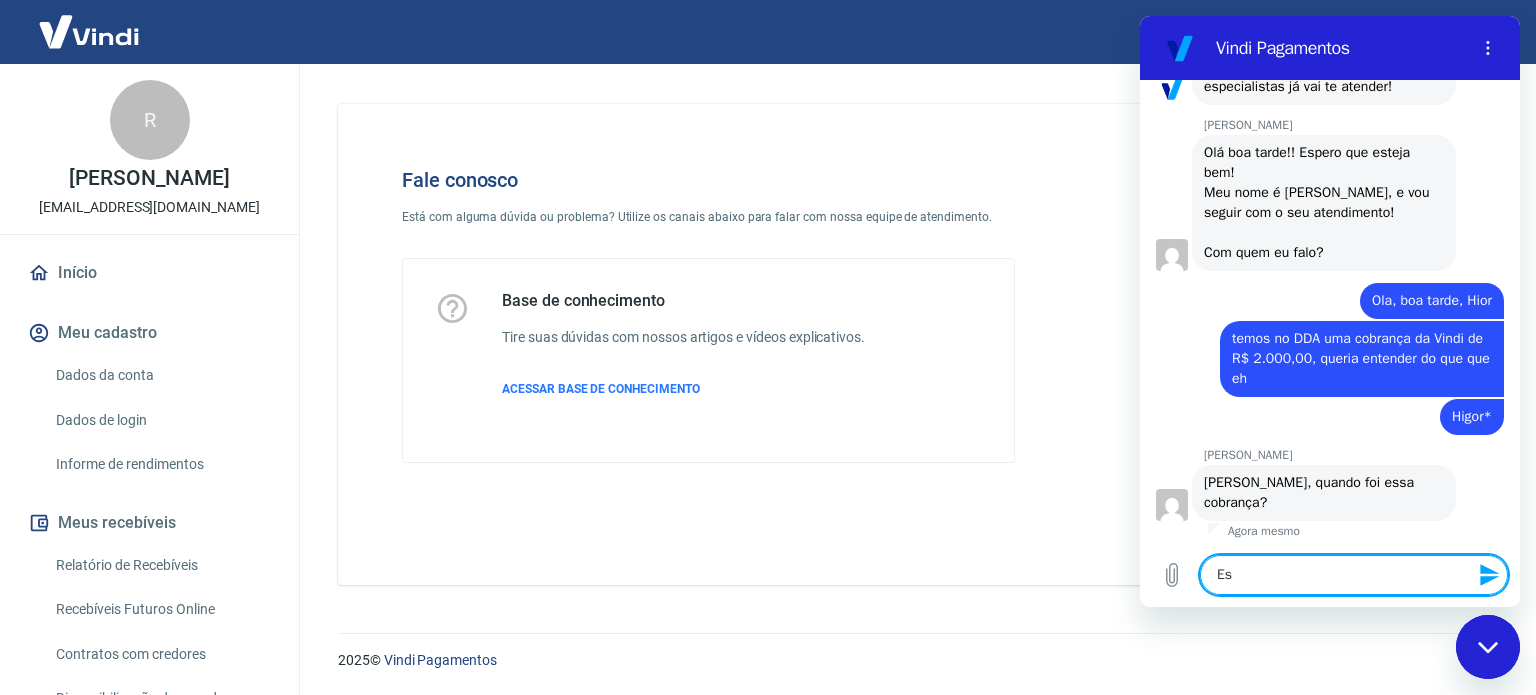 type on "Est" 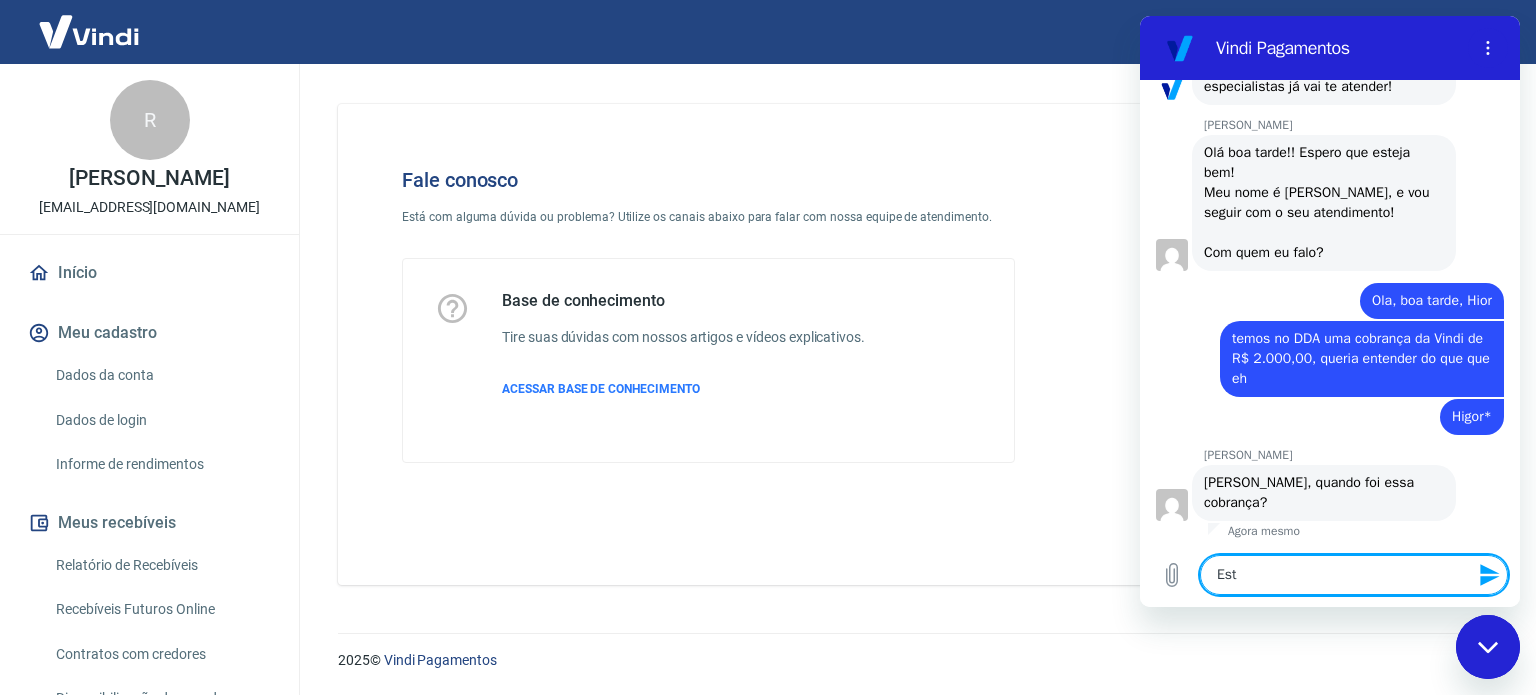 type on "Esta" 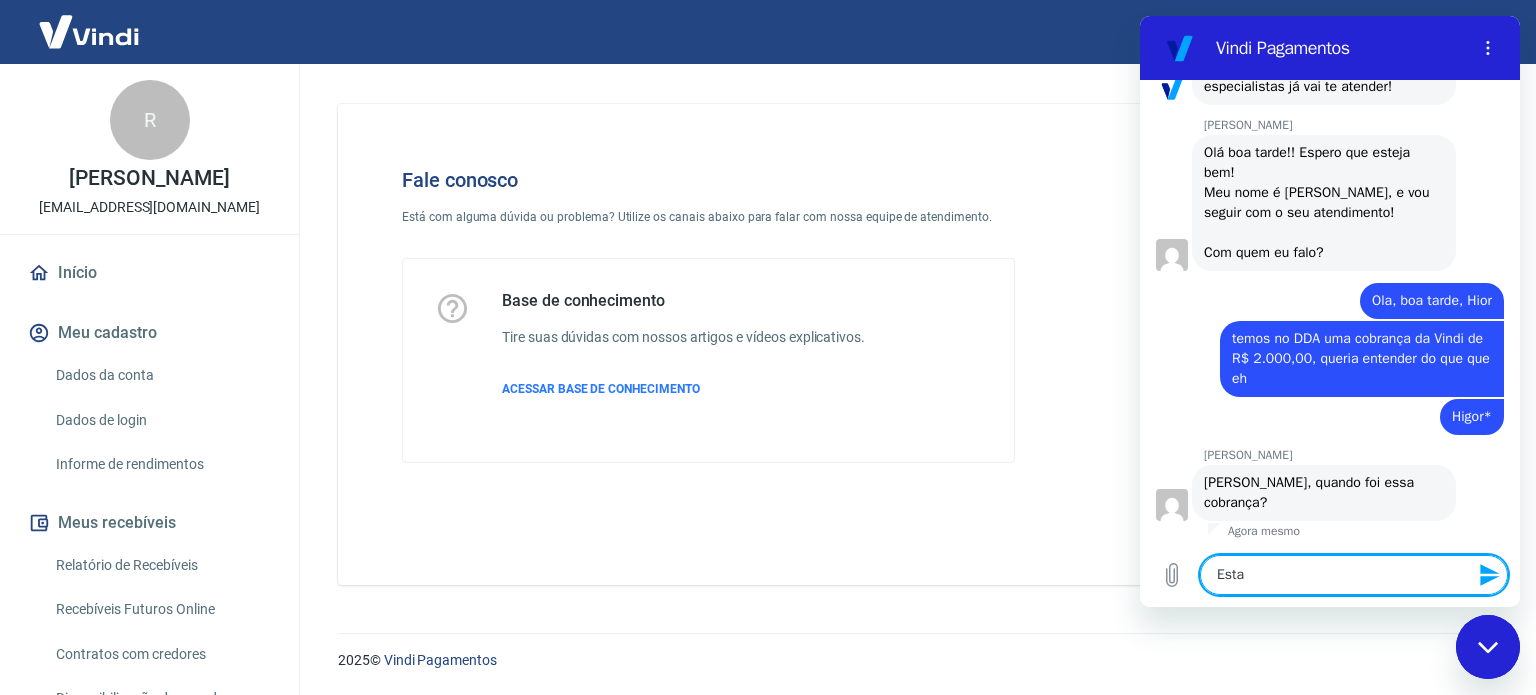 type on "x" 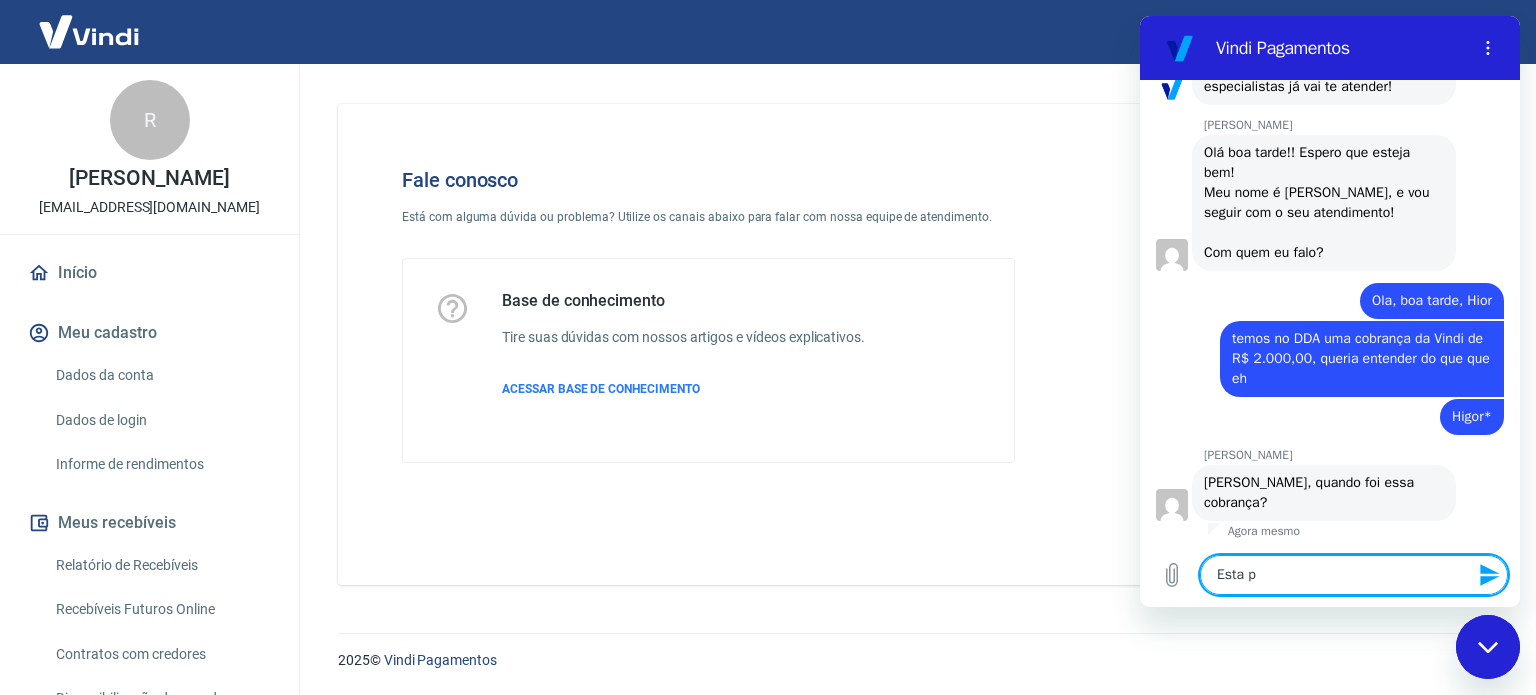 type on "Esta pr" 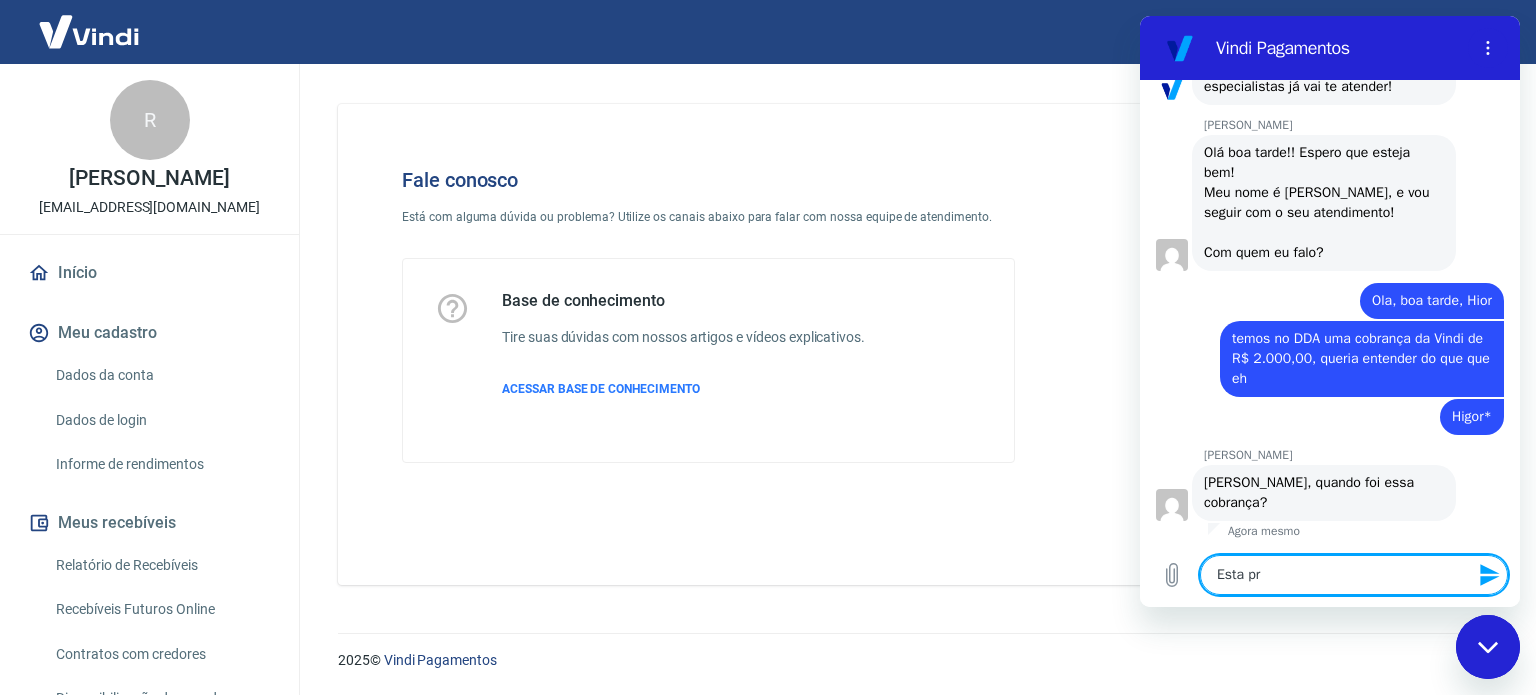 type on "Esta pro" 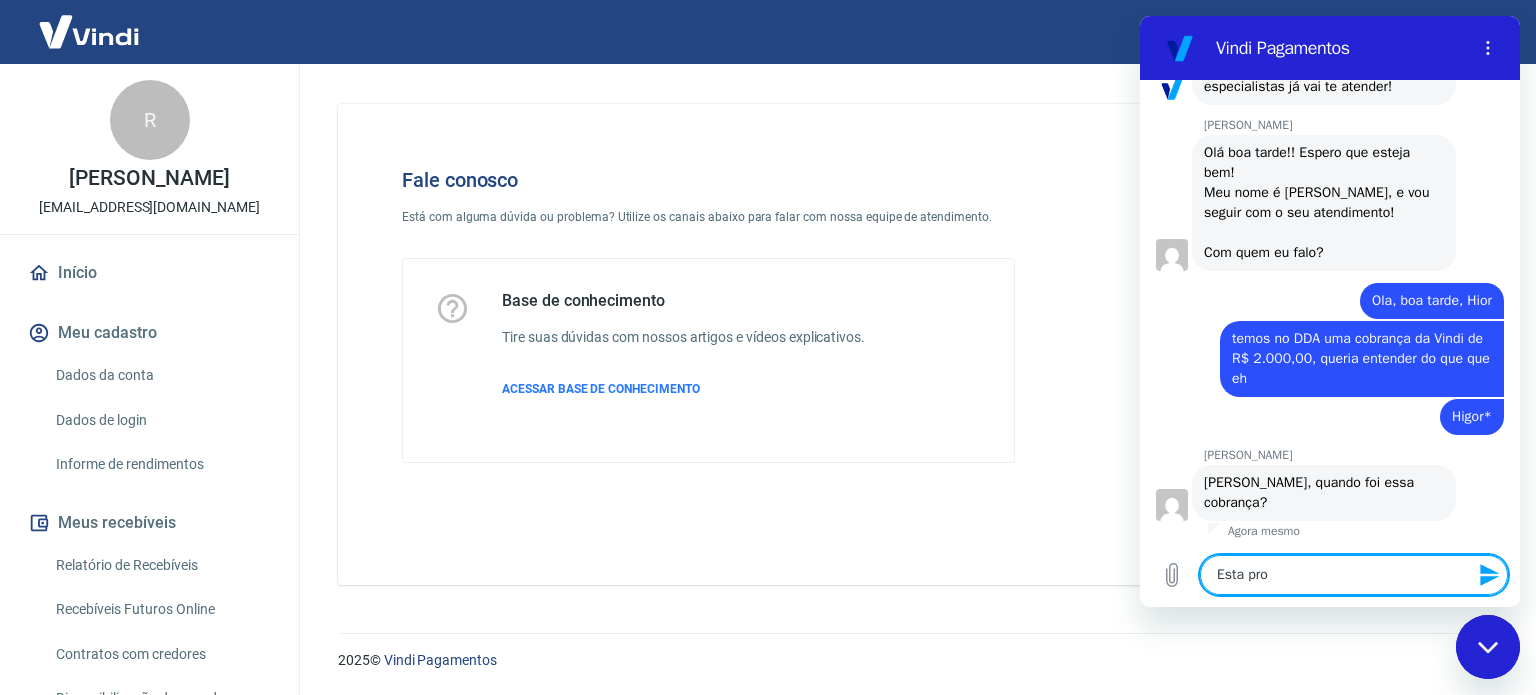 type on "Esta prog" 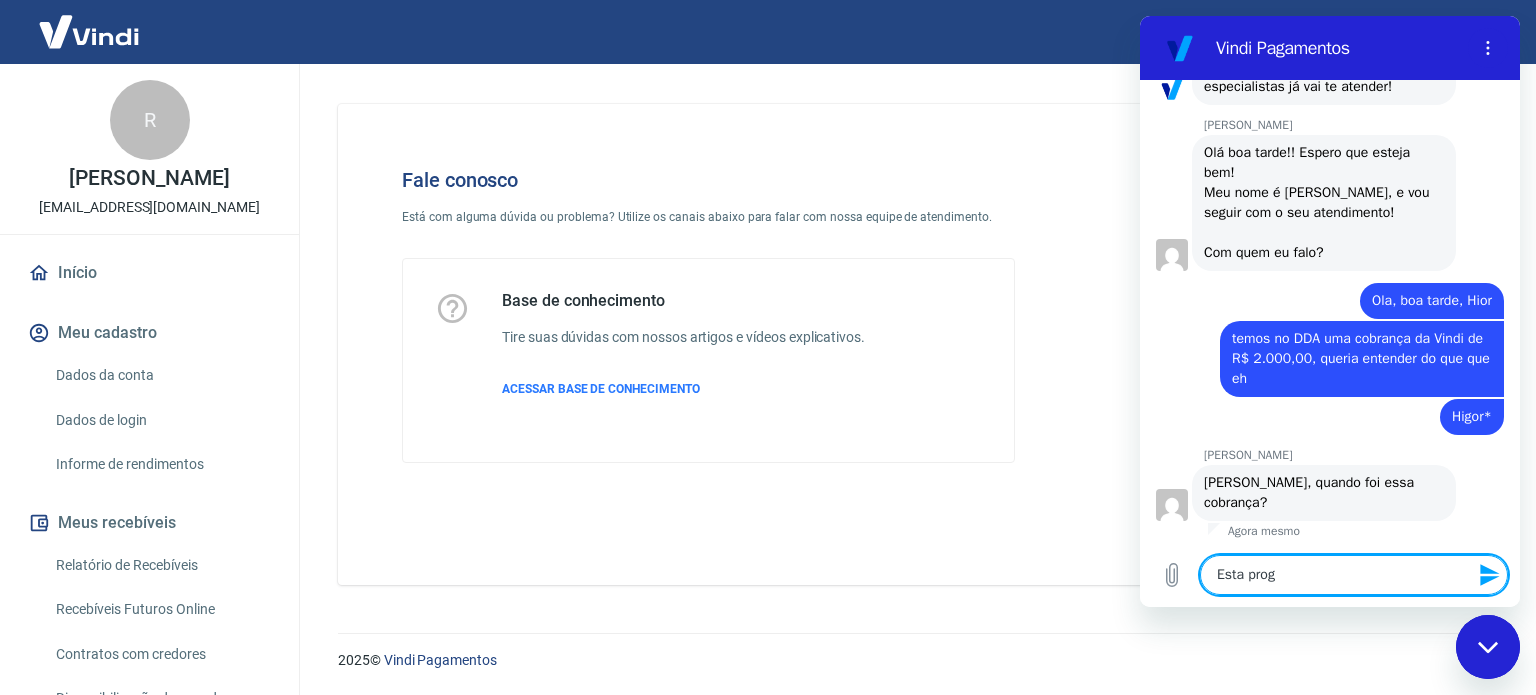 type on "Esta progr" 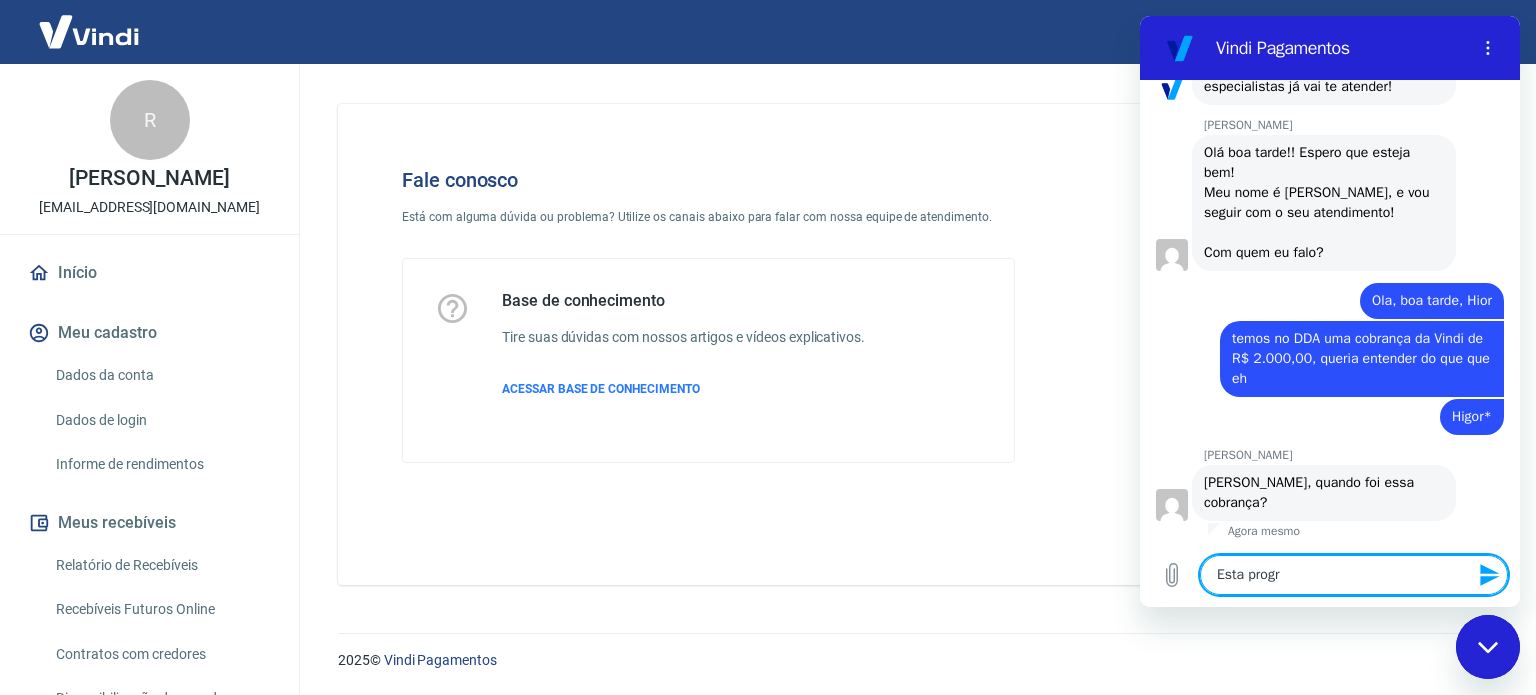 type 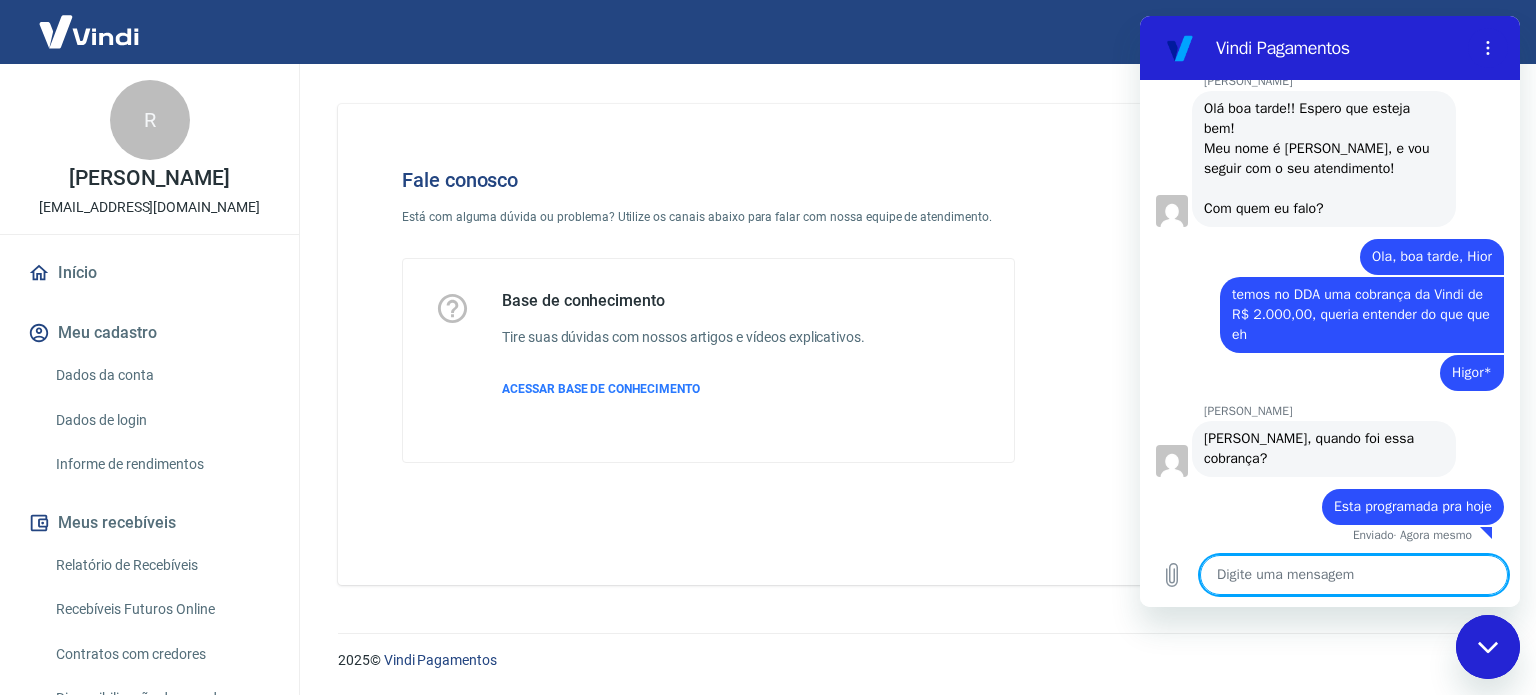 scroll, scrollTop: 873, scrollLeft: 0, axis: vertical 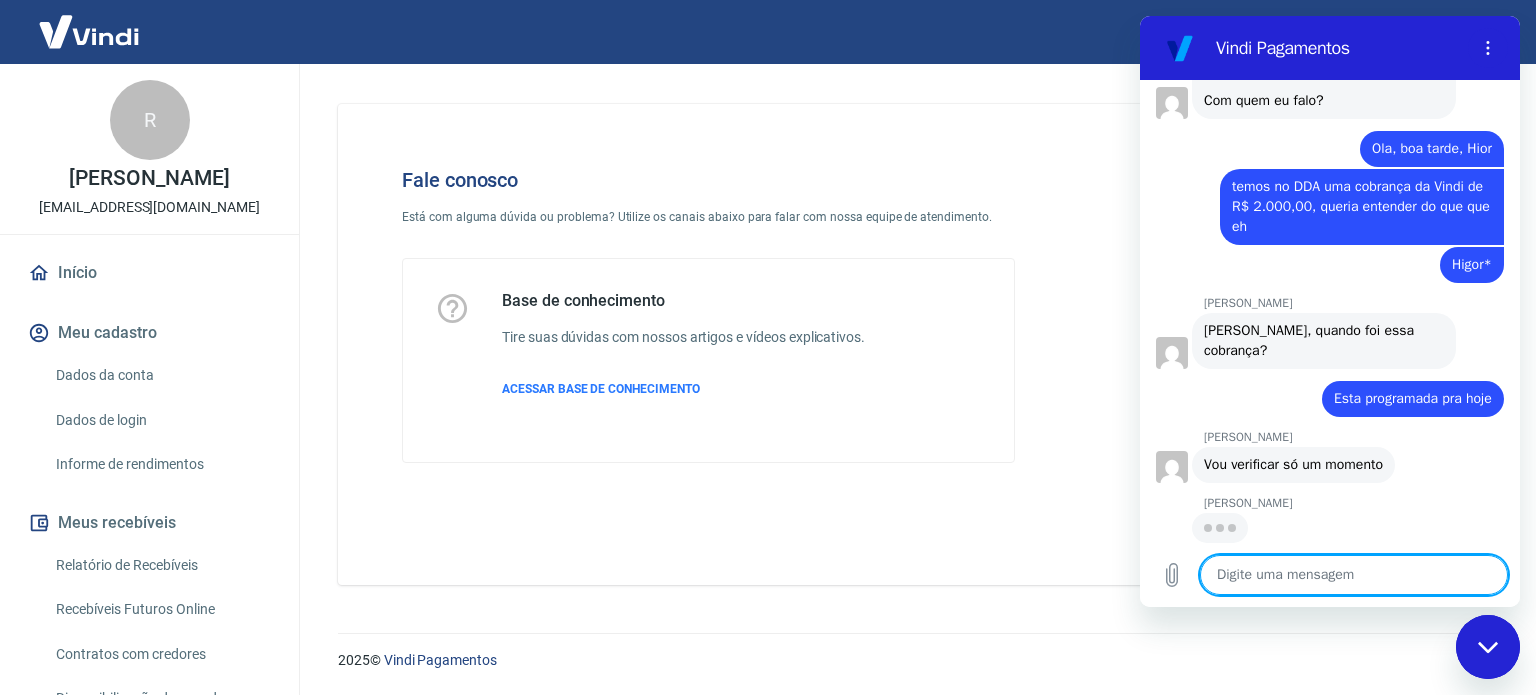 click at bounding box center (1354, 575) 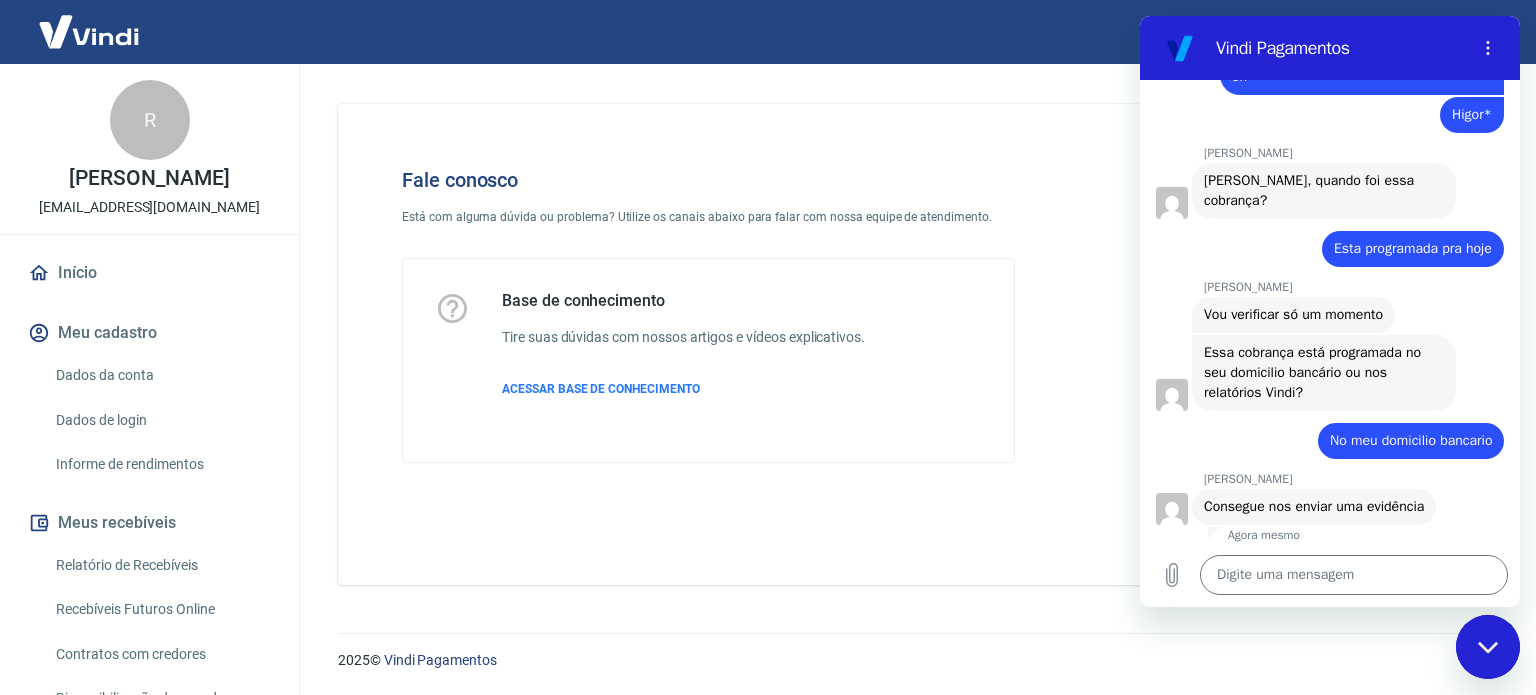 scroll, scrollTop: 1131, scrollLeft: 0, axis: vertical 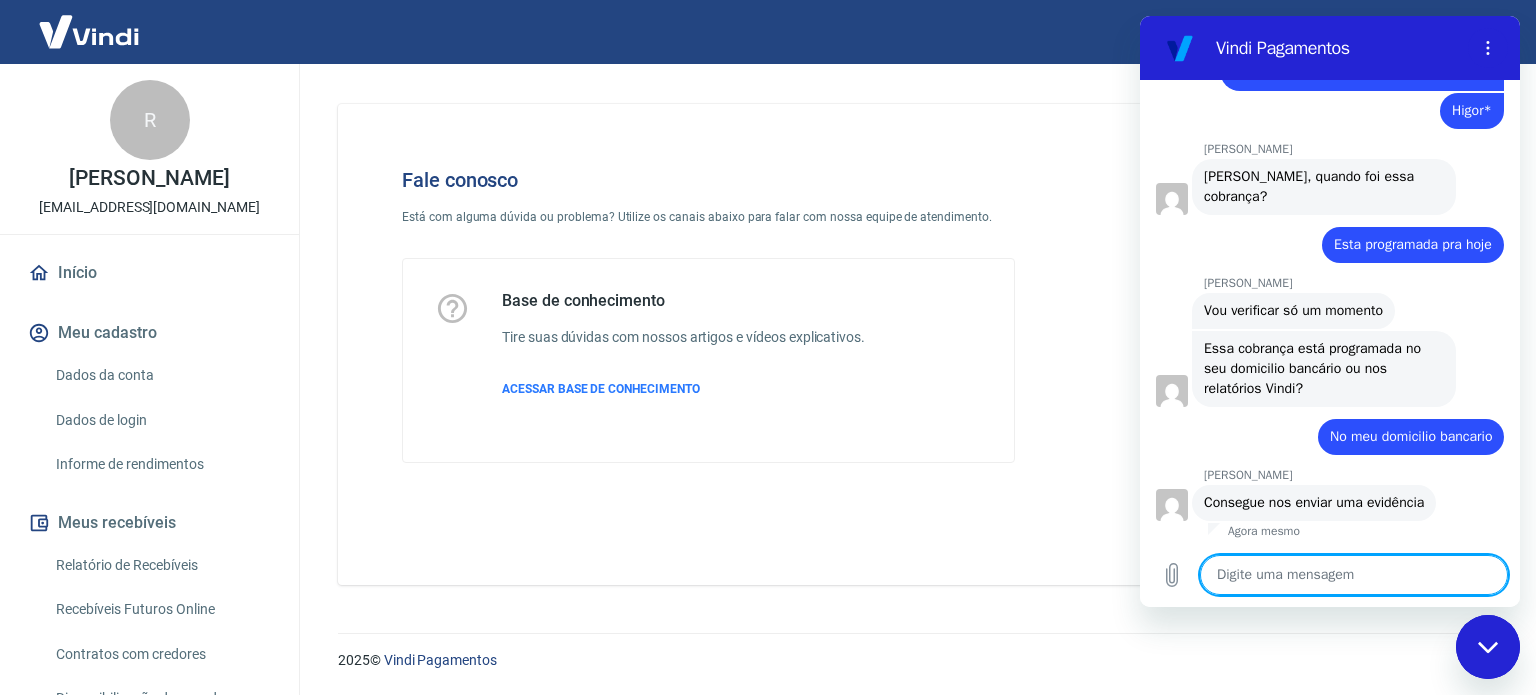 drag, startPoint x: 1276, startPoint y: 583, endPoint x: 1245, endPoint y: 596, distance: 33.61547 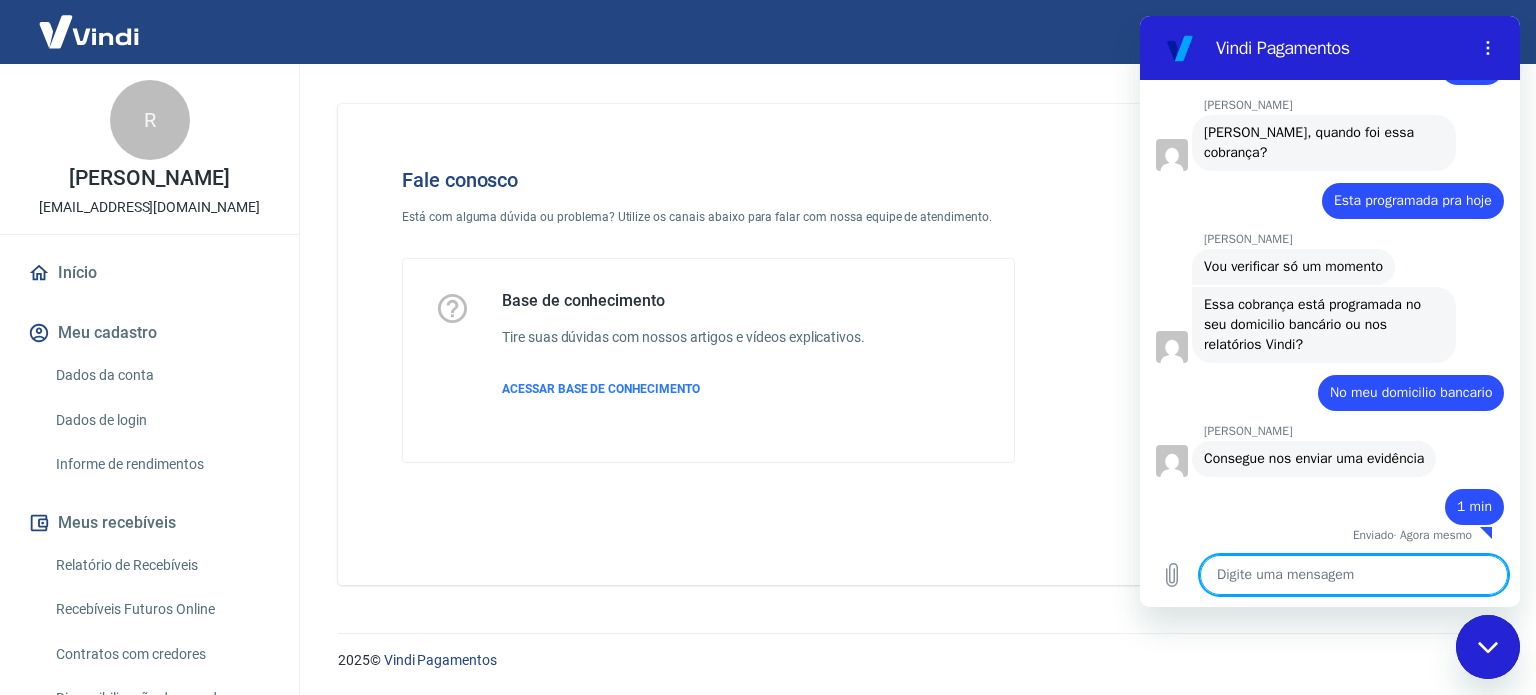 scroll, scrollTop: 1179, scrollLeft: 0, axis: vertical 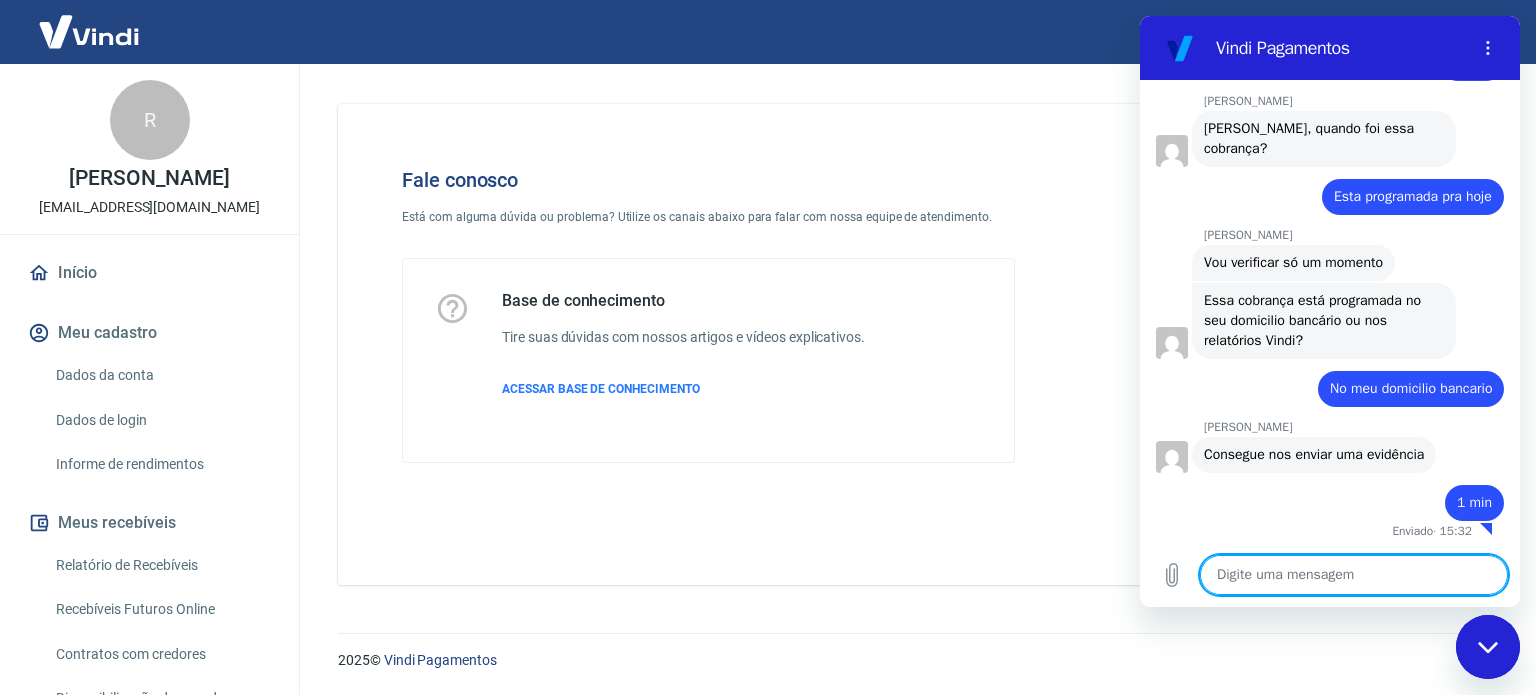 click at bounding box center (1354, 575) 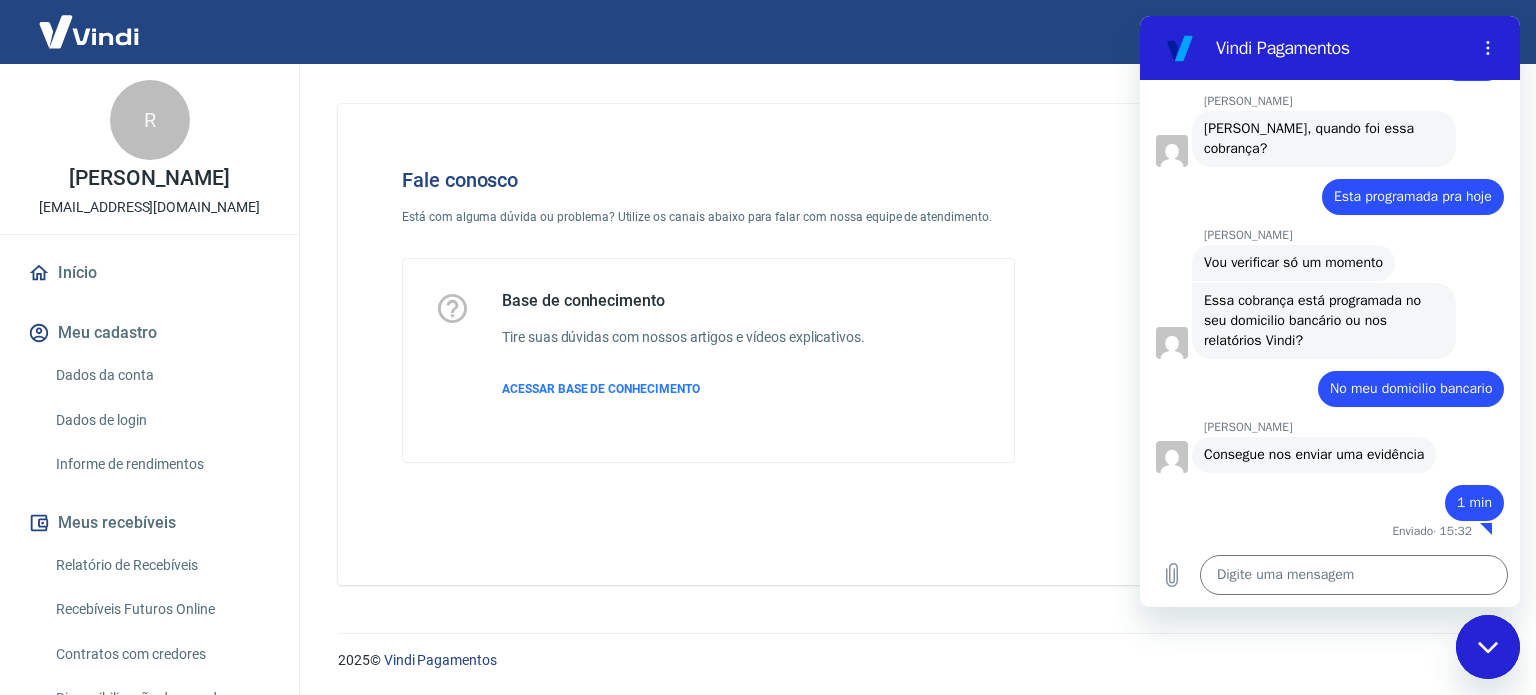 click on "2025  ©   Vindi Pagamentos" at bounding box center [913, 660] 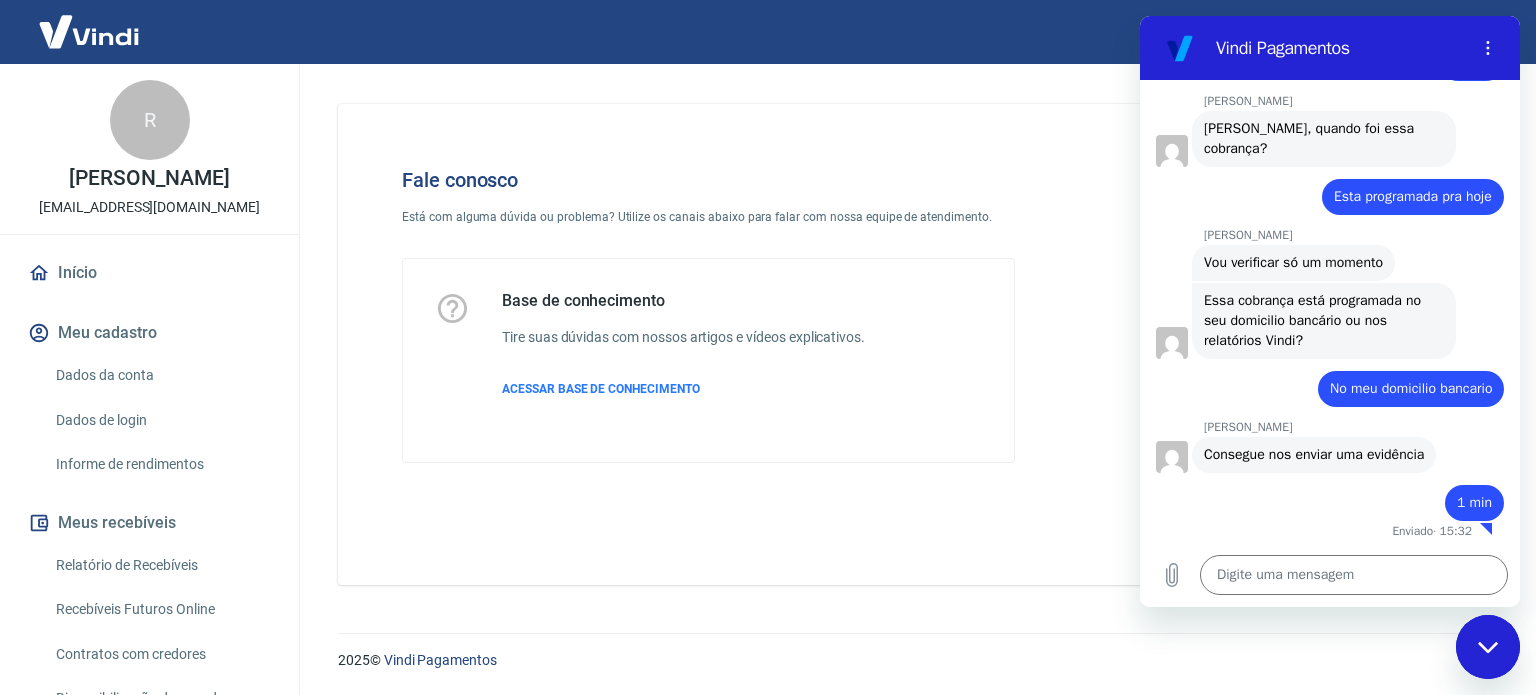 click on "2025  ©   Vindi Pagamentos" at bounding box center [913, 652] 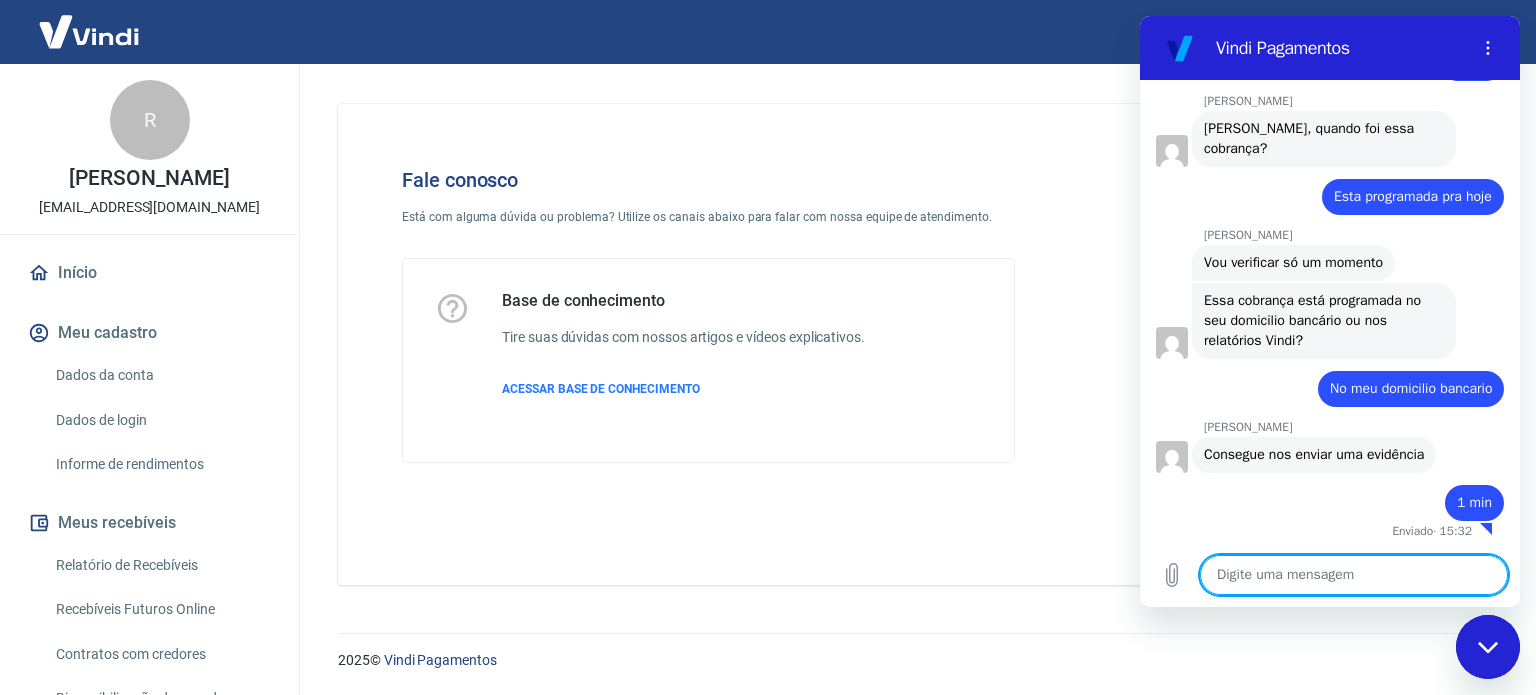 click at bounding box center (1354, 575) 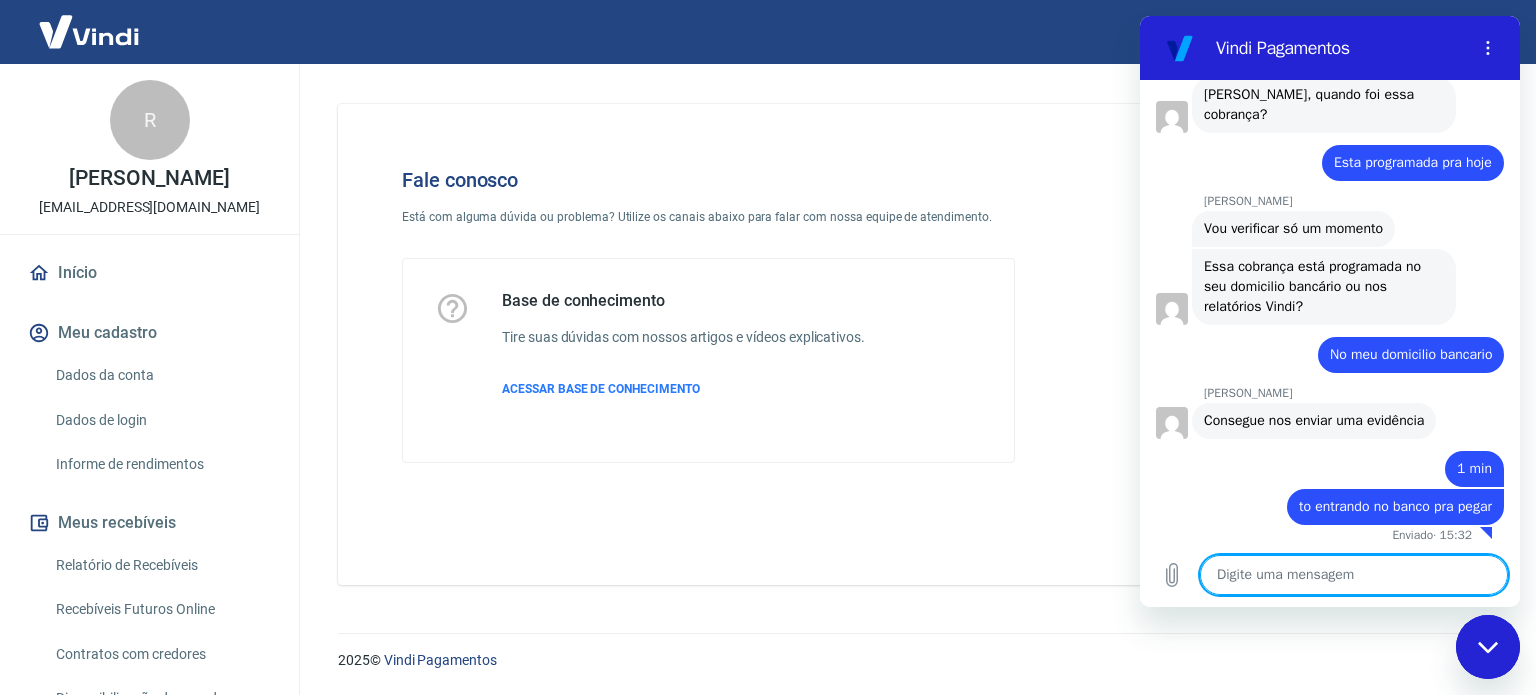 scroll, scrollTop: 1217, scrollLeft: 0, axis: vertical 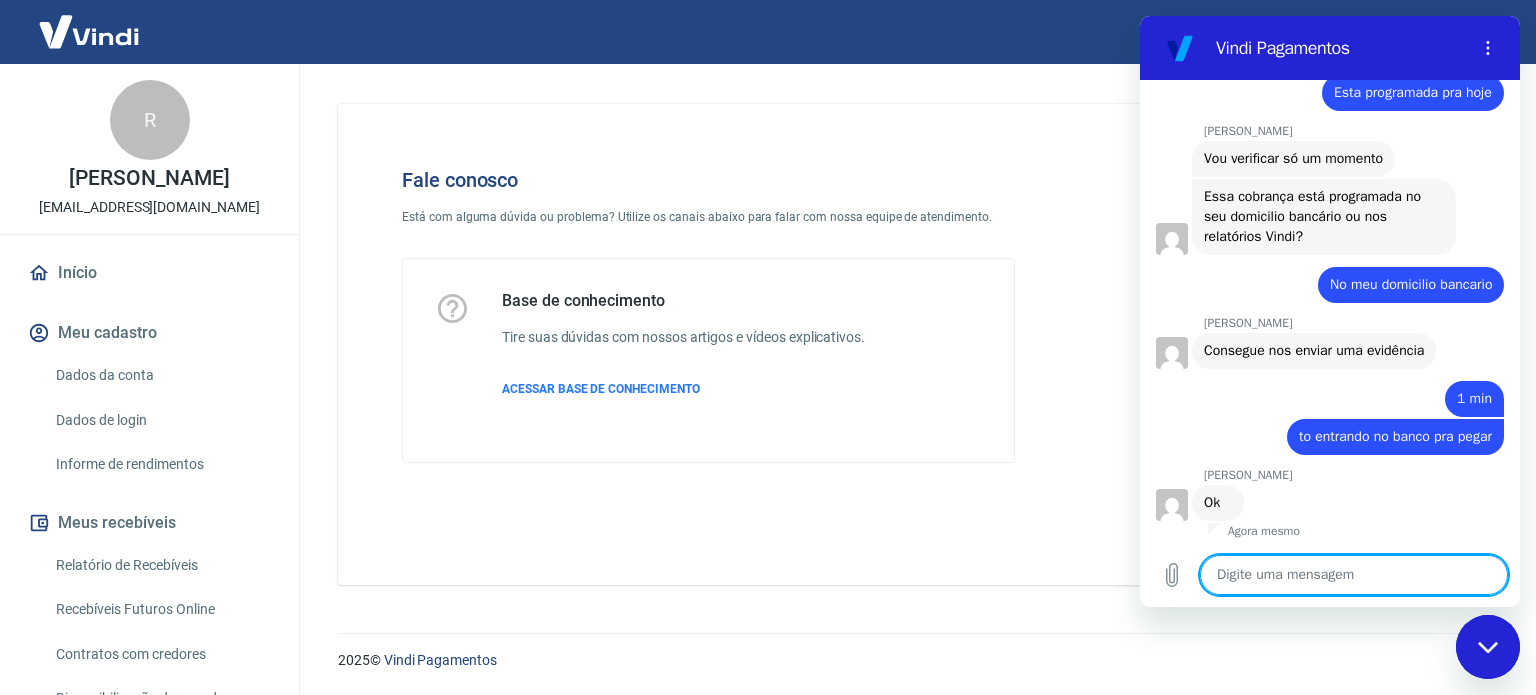 drag, startPoint x: 1266, startPoint y: 583, endPoint x: 1228, endPoint y: 585, distance: 38.052597 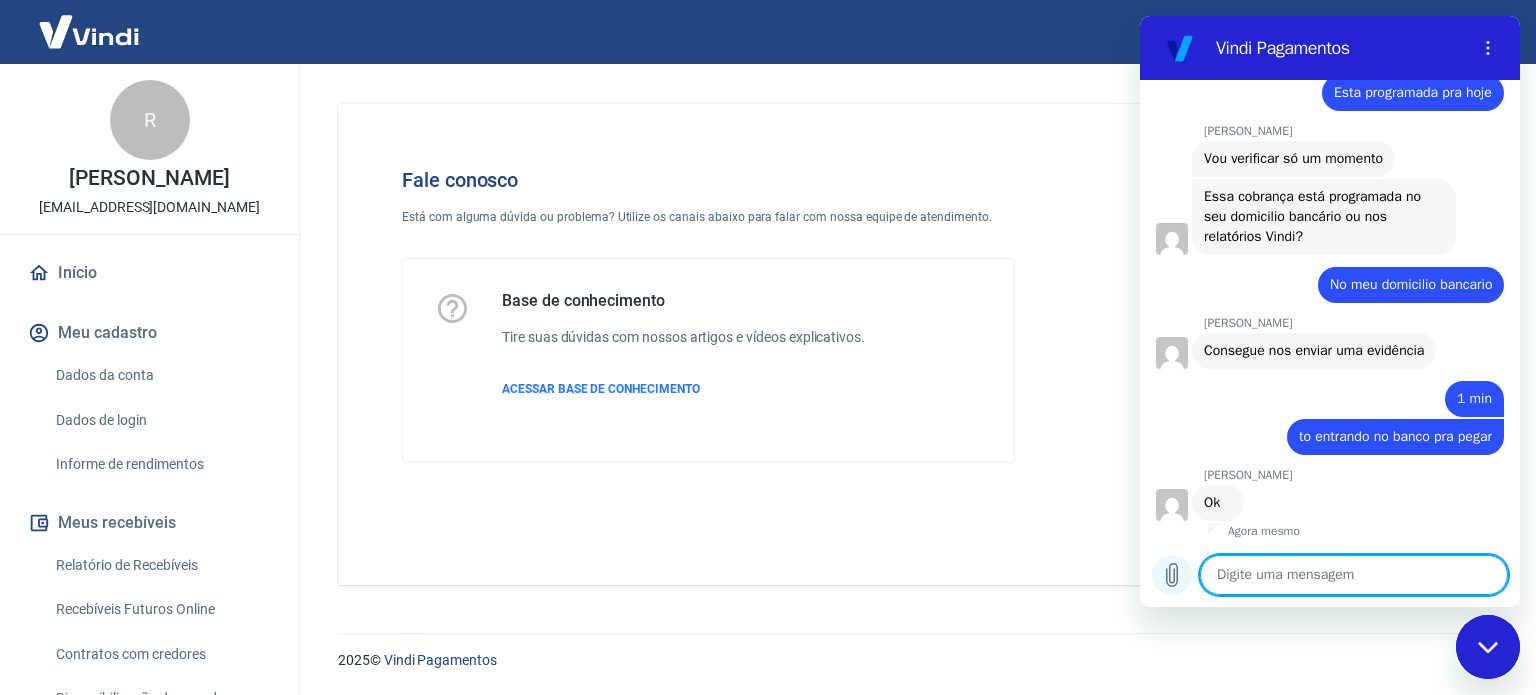 click 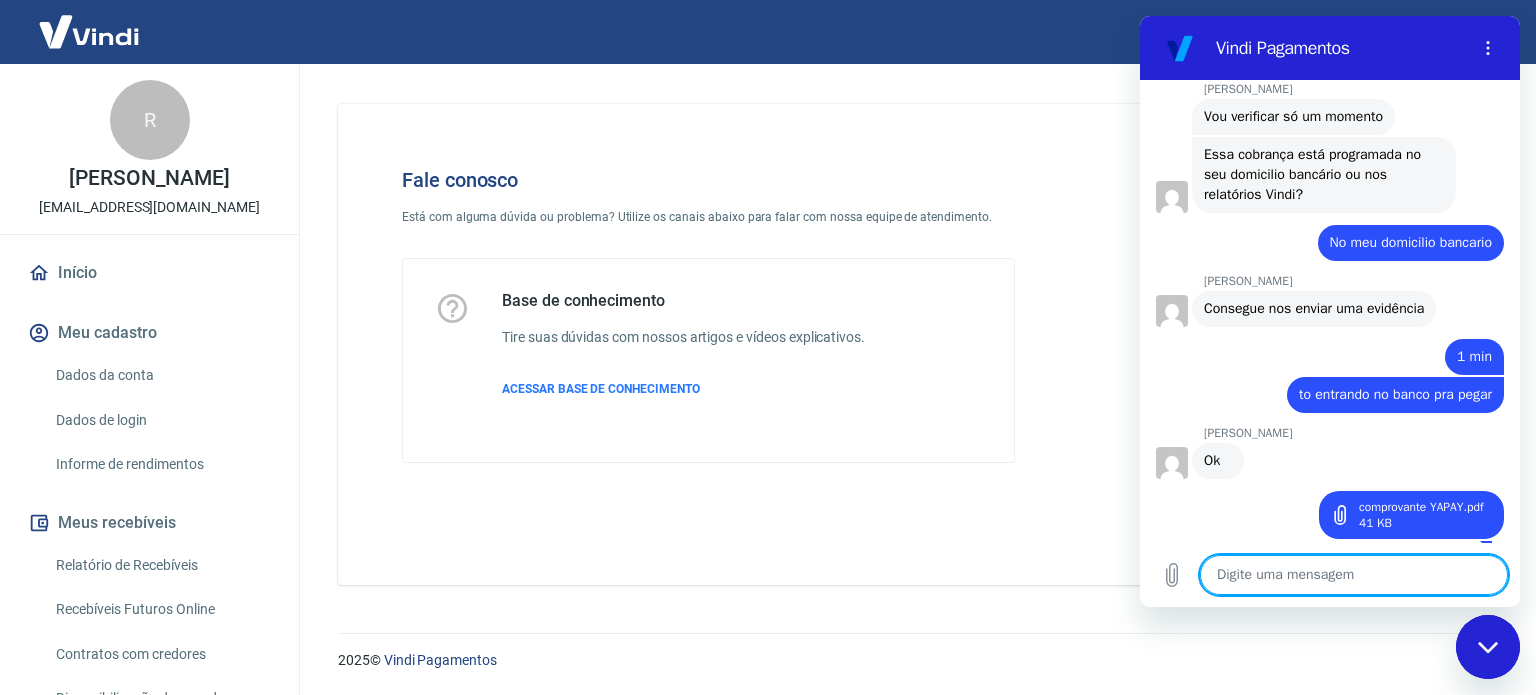 scroll, scrollTop: 1339, scrollLeft: 0, axis: vertical 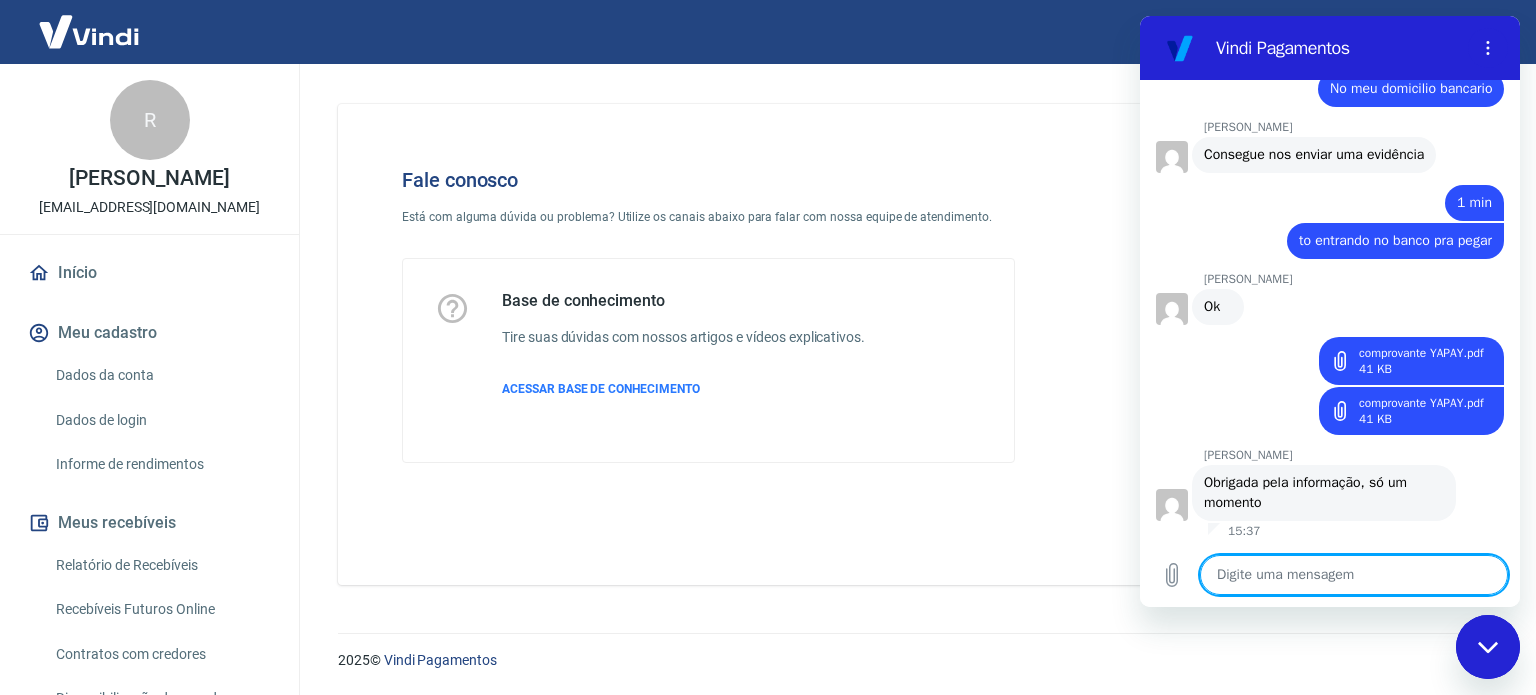 click at bounding box center (1354, 575) 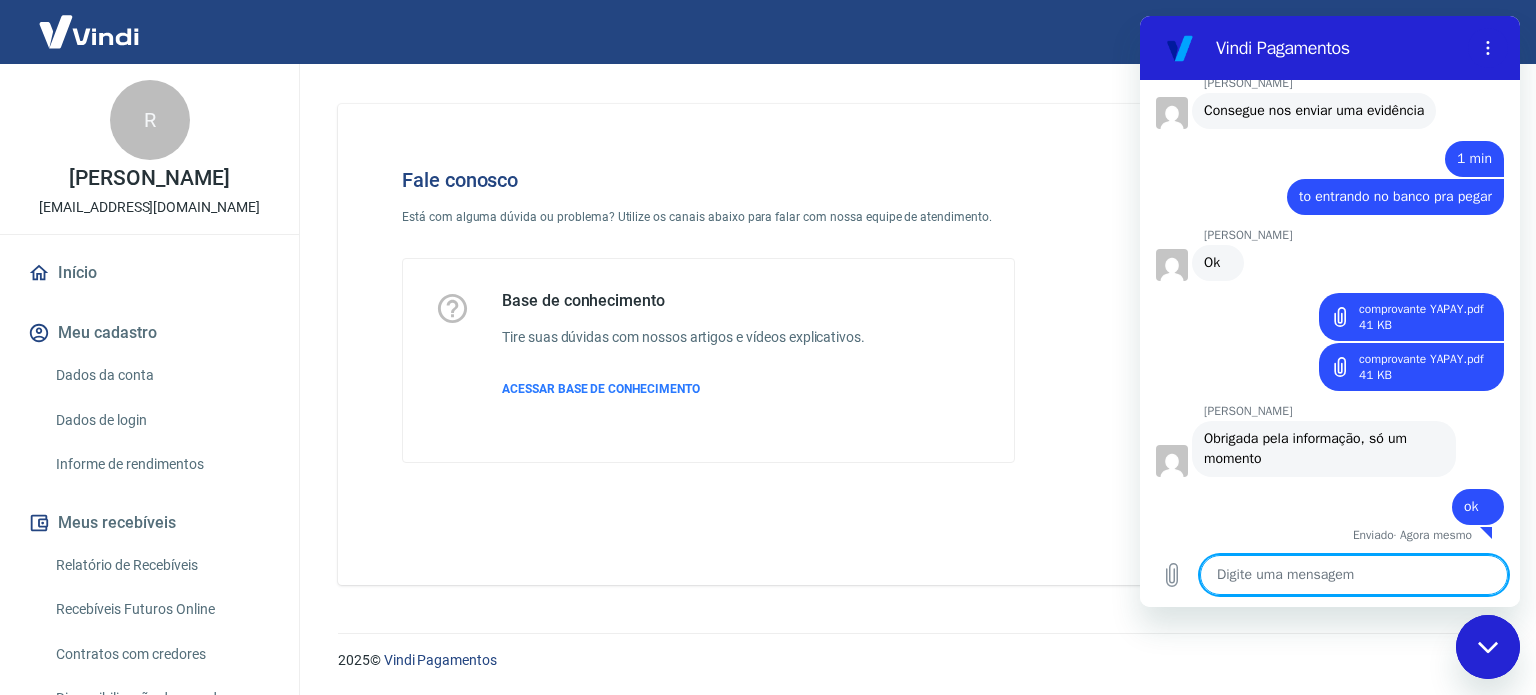 scroll, scrollTop: 1527, scrollLeft: 0, axis: vertical 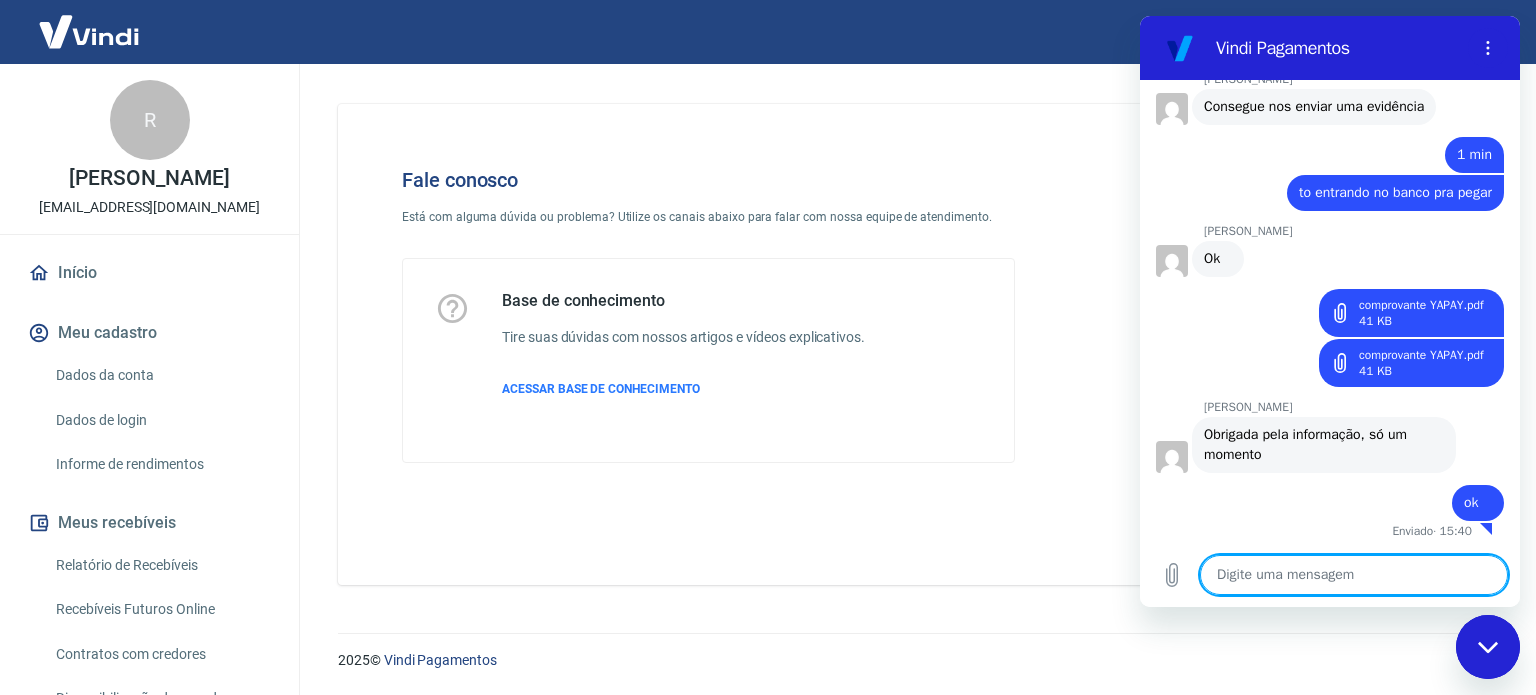 click at bounding box center (1354, 575) 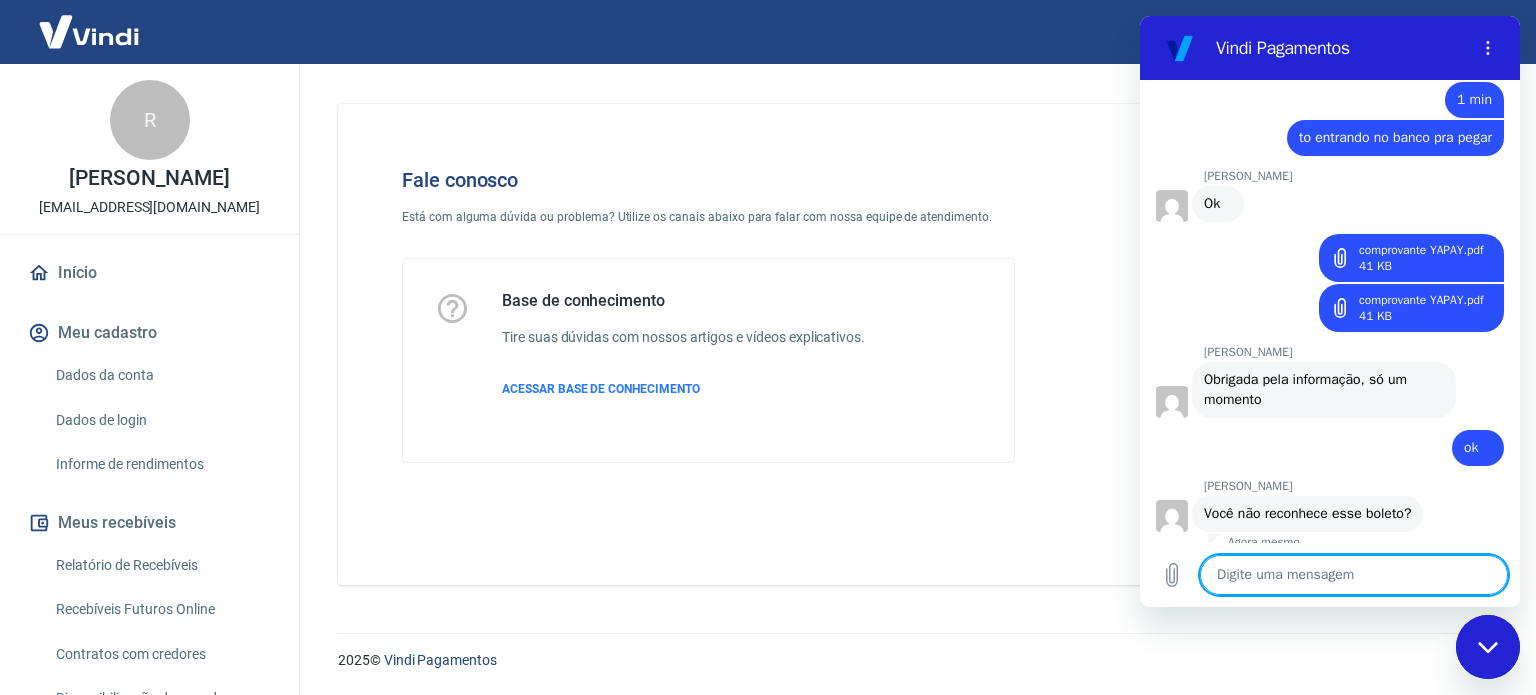 scroll, scrollTop: 1593, scrollLeft: 0, axis: vertical 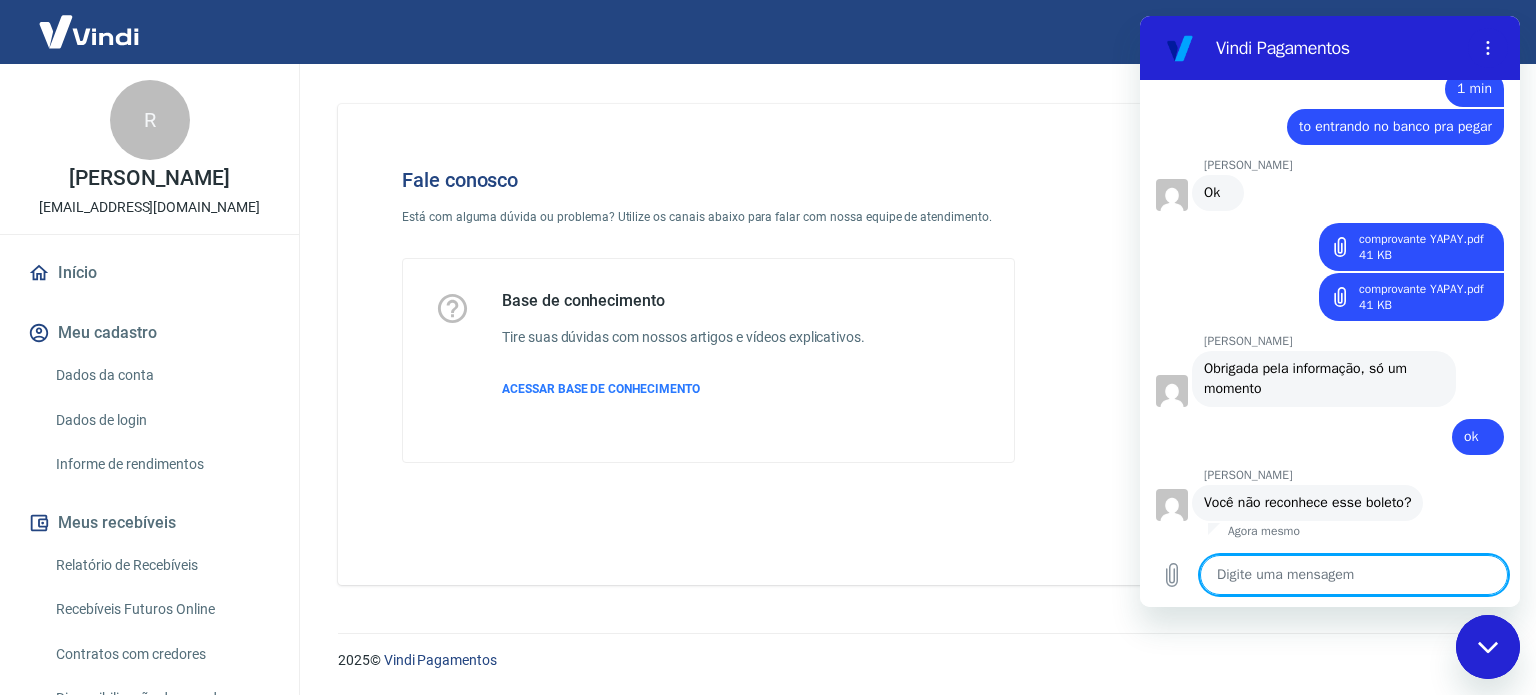 click at bounding box center (1354, 575) 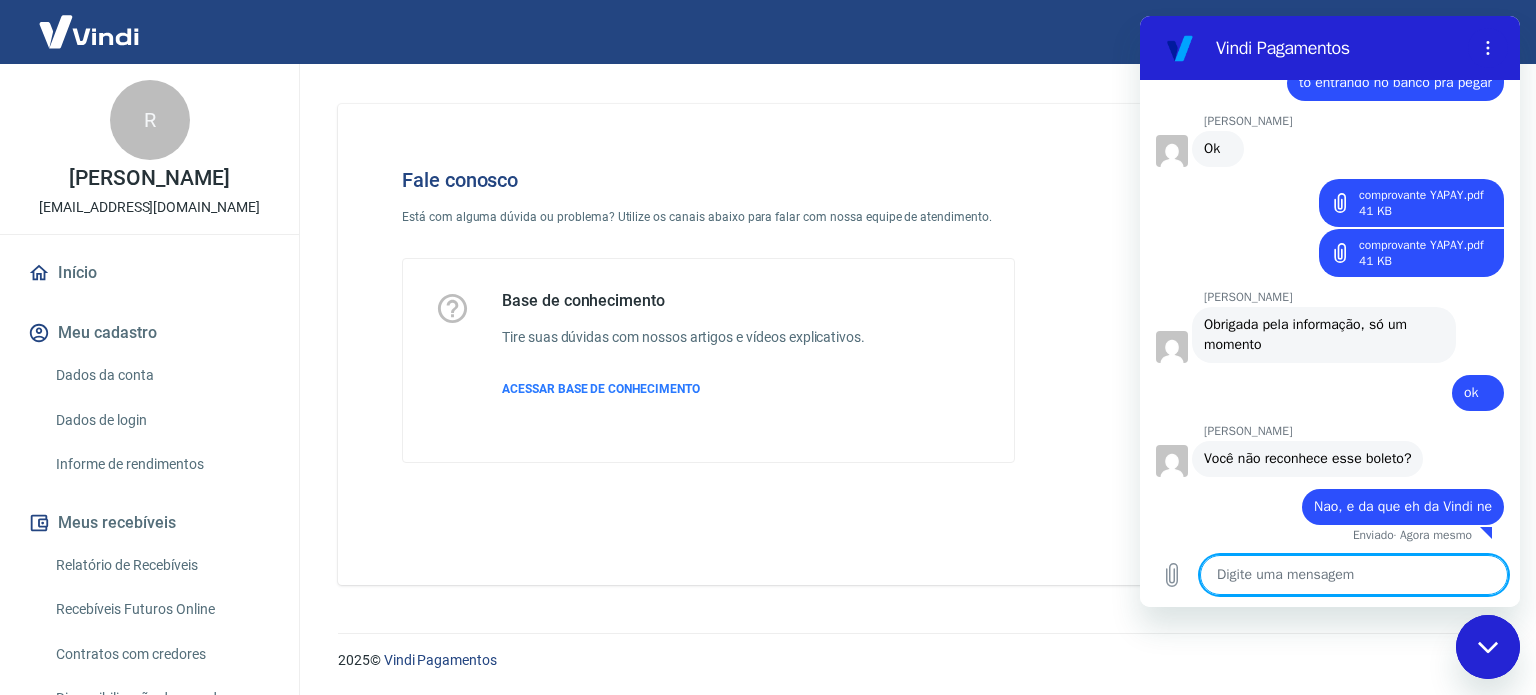 scroll, scrollTop: 1641, scrollLeft: 0, axis: vertical 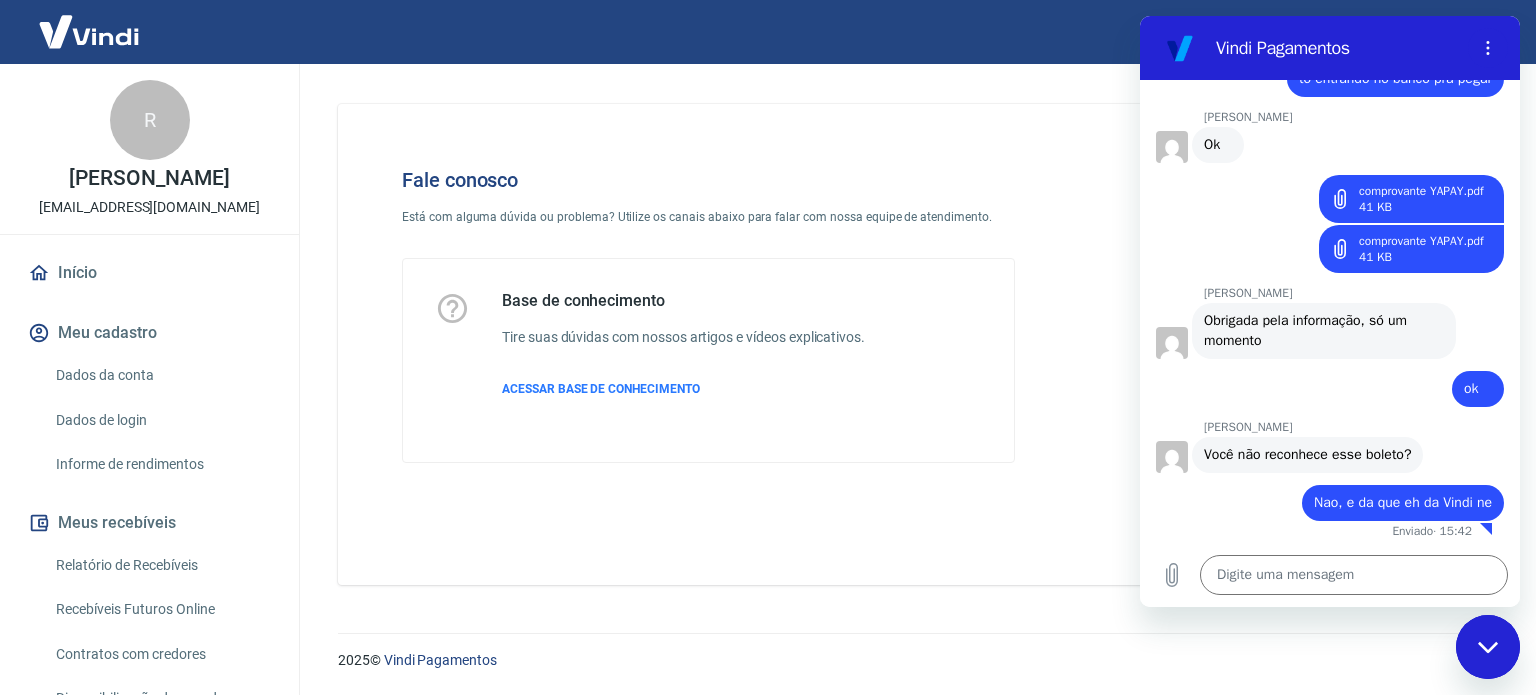 click on "Fale conosco" at bounding box center (708, 180) 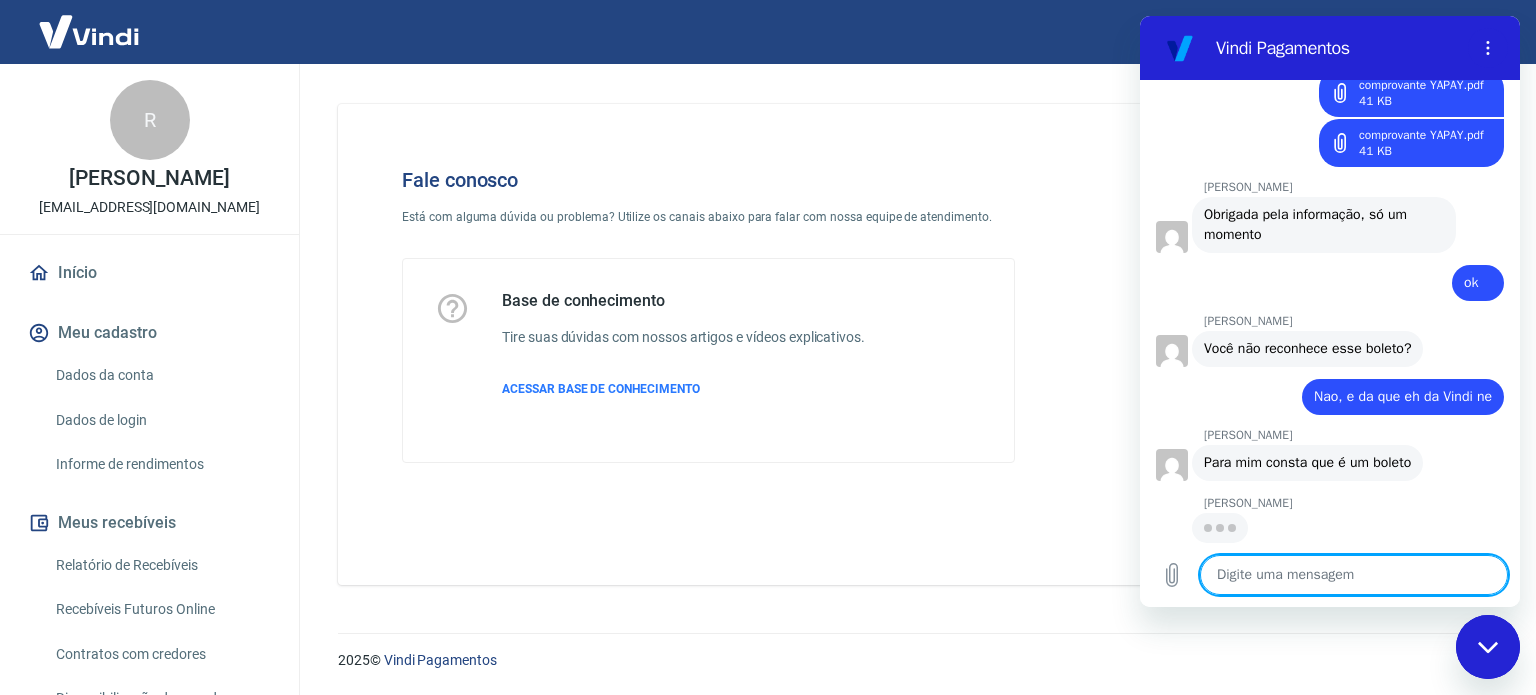 scroll, scrollTop: 1745, scrollLeft: 0, axis: vertical 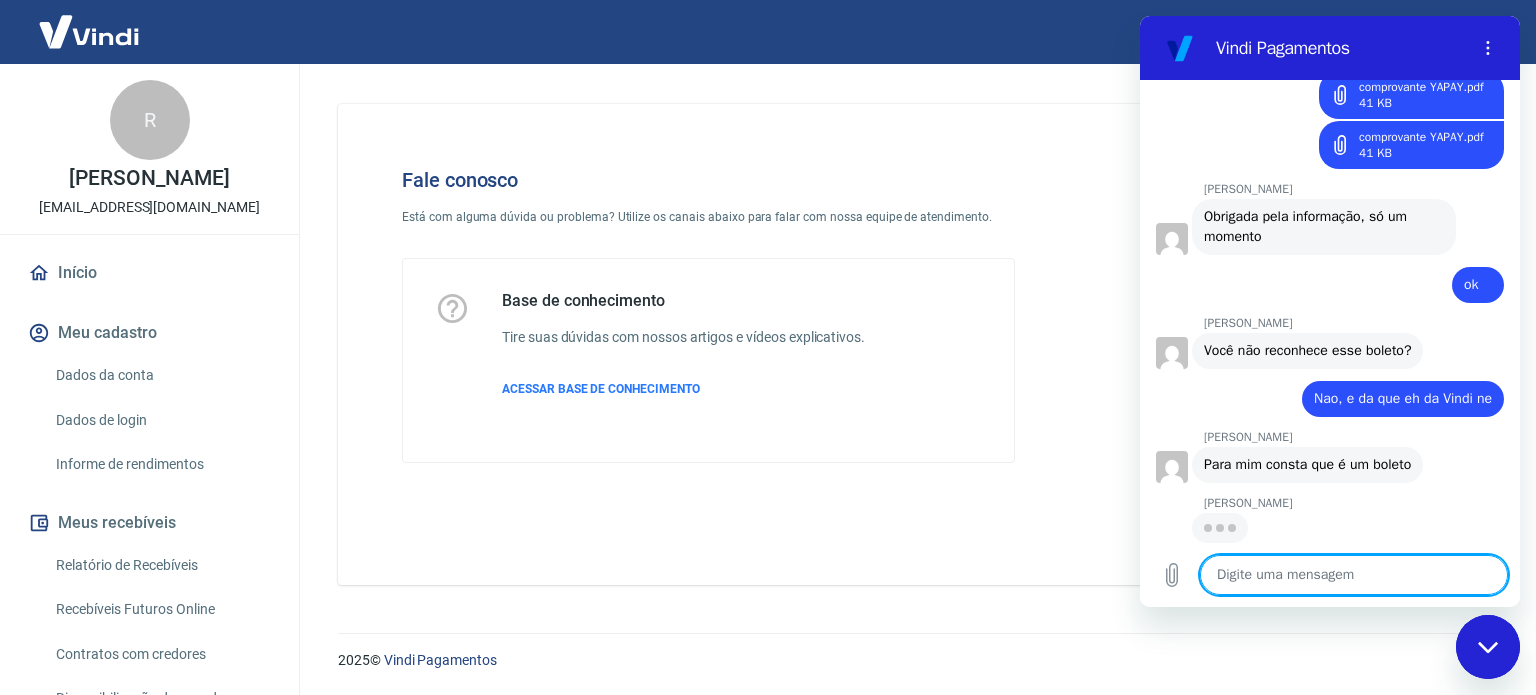 drag, startPoint x: 1332, startPoint y: 575, endPoint x: 1364, endPoint y: 577, distance: 32.06244 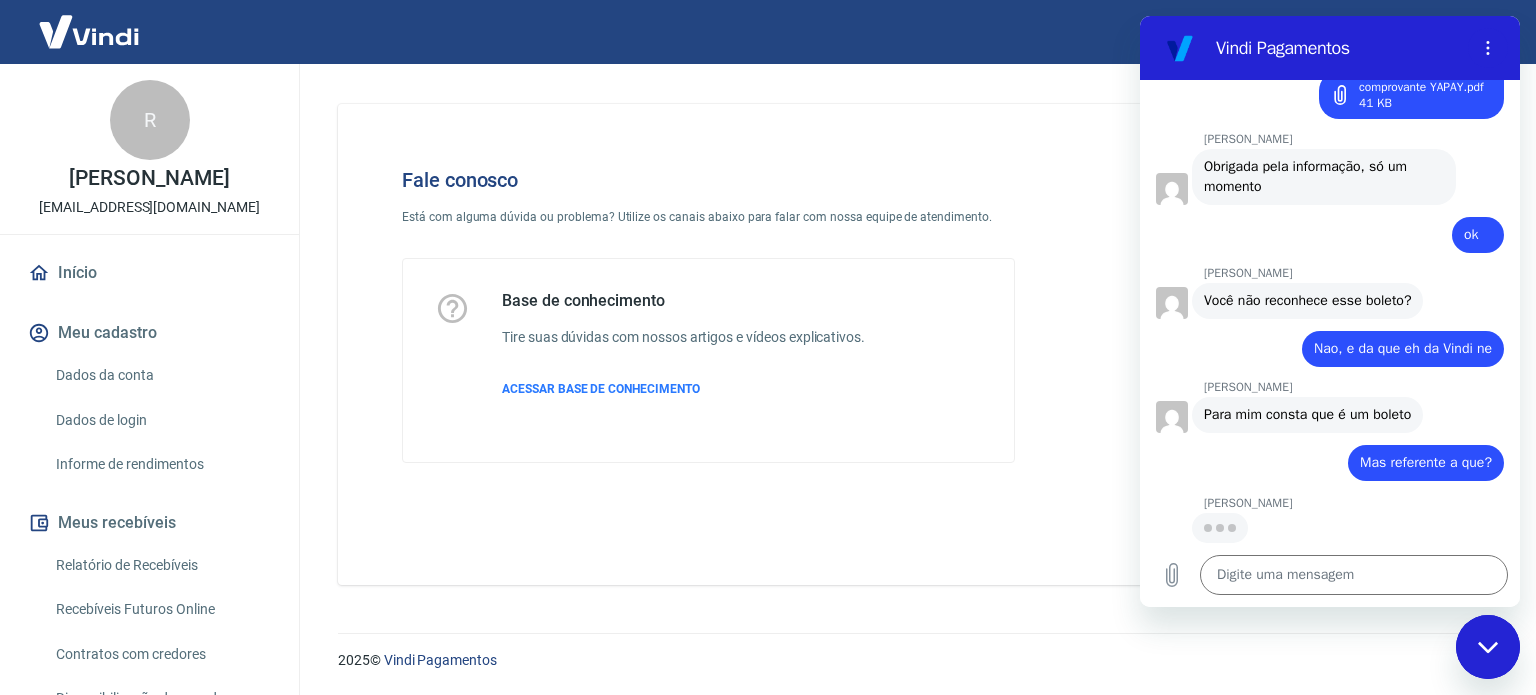 scroll, scrollTop: 1793, scrollLeft: 0, axis: vertical 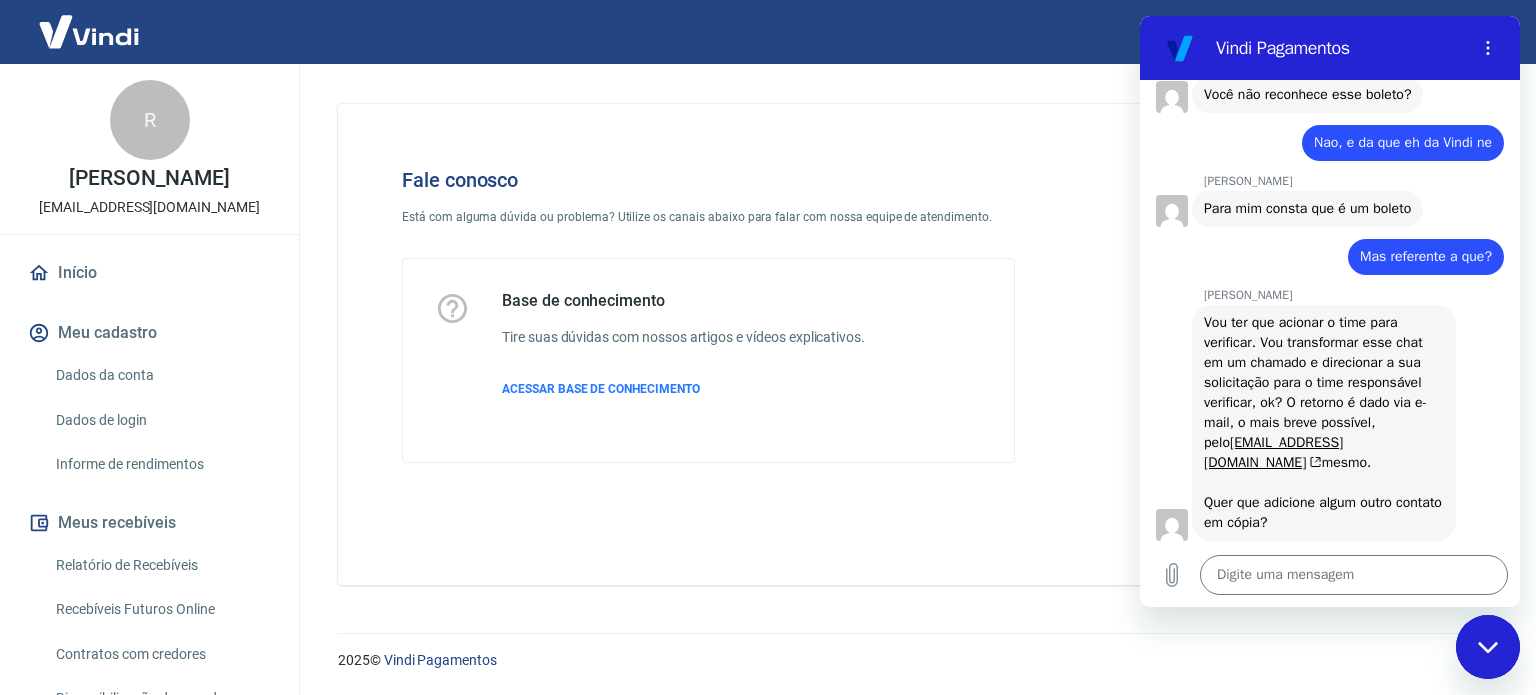click on "Vou ter que acionar o time para verificar. Vou transformar esse chat em um chamado e direcionar a sua solicitação para o time responsável verificar, ok? O retorno é dado via e-mail, o mais breve possível, pelo  [EMAIL_ADDRESS][DOMAIN_NAME]  mesmo.
Quer que adicione algum outro contato em cópia?" at bounding box center (1325, 422) 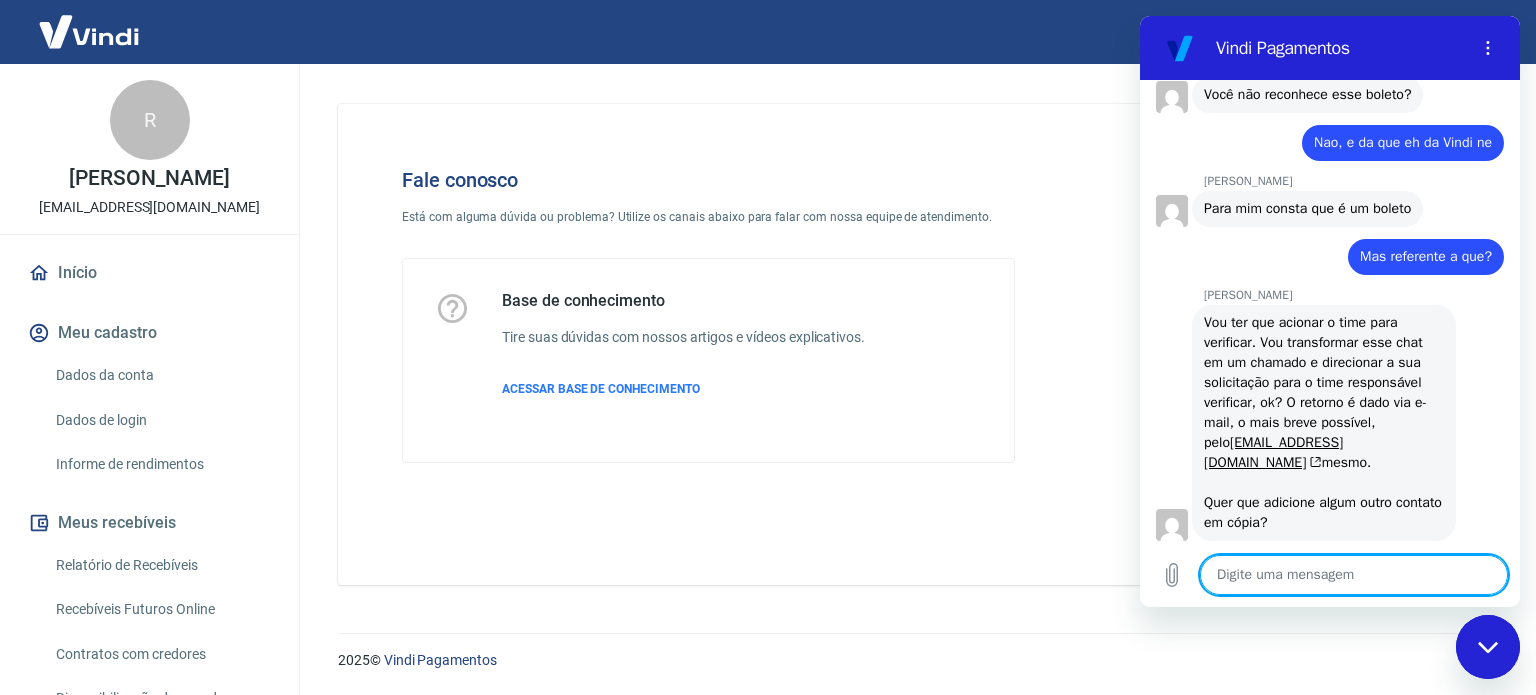 click at bounding box center (1354, 575) 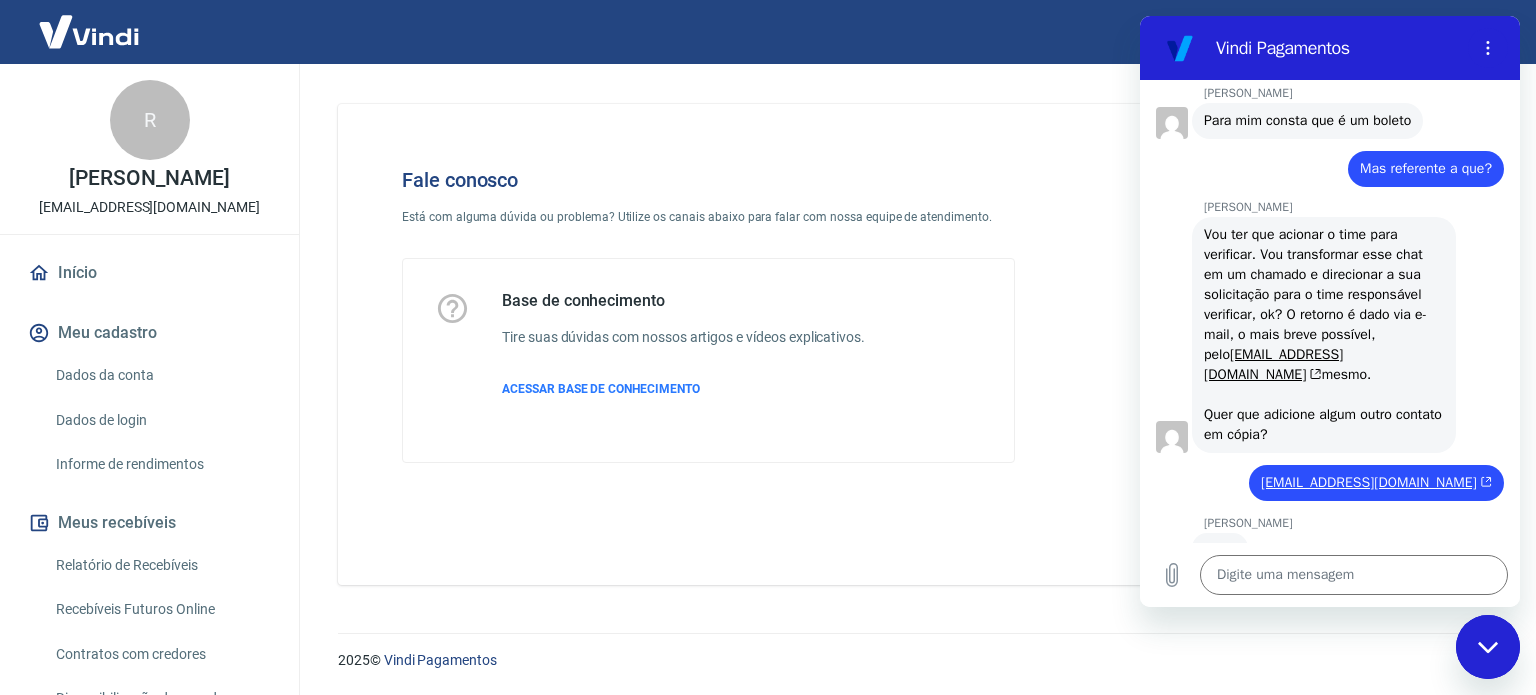 scroll, scrollTop: 2087, scrollLeft: 0, axis: vertical 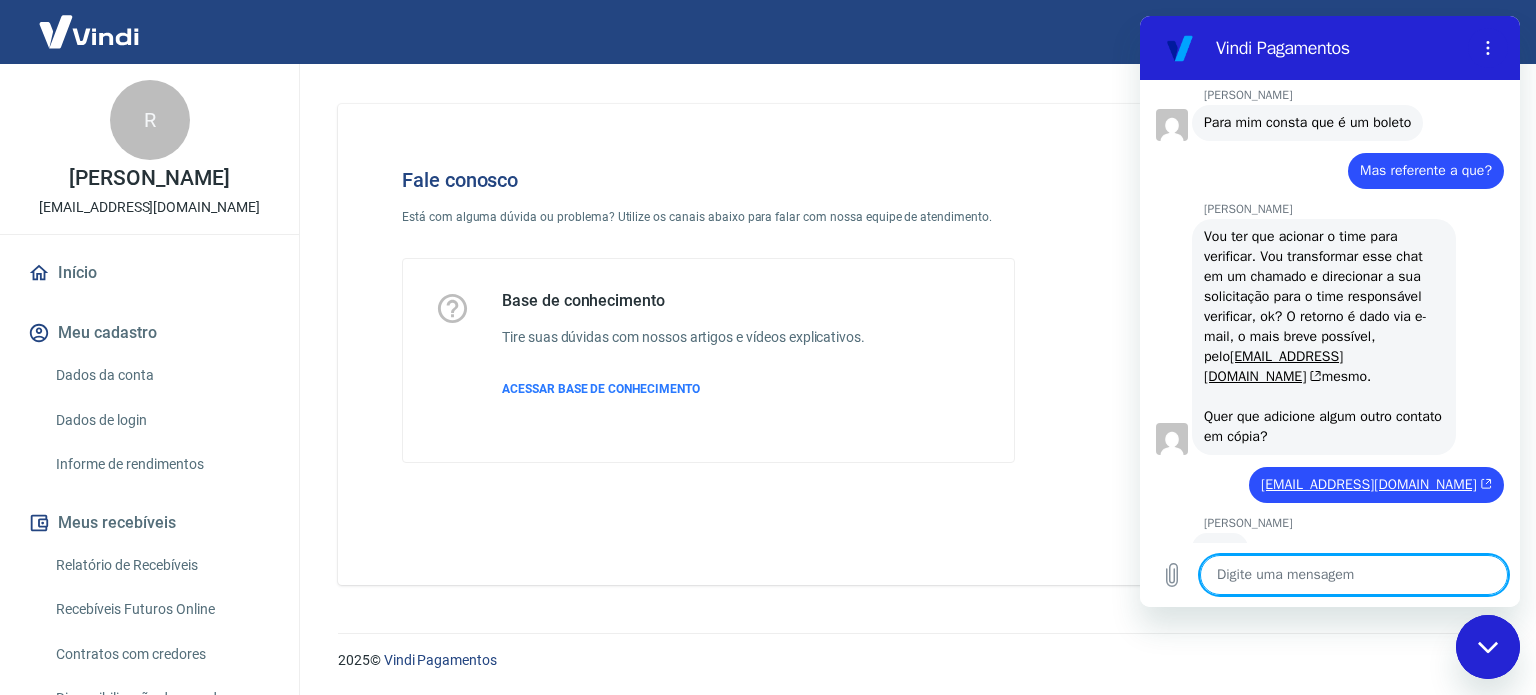 click at bounding box center [1354, 575] 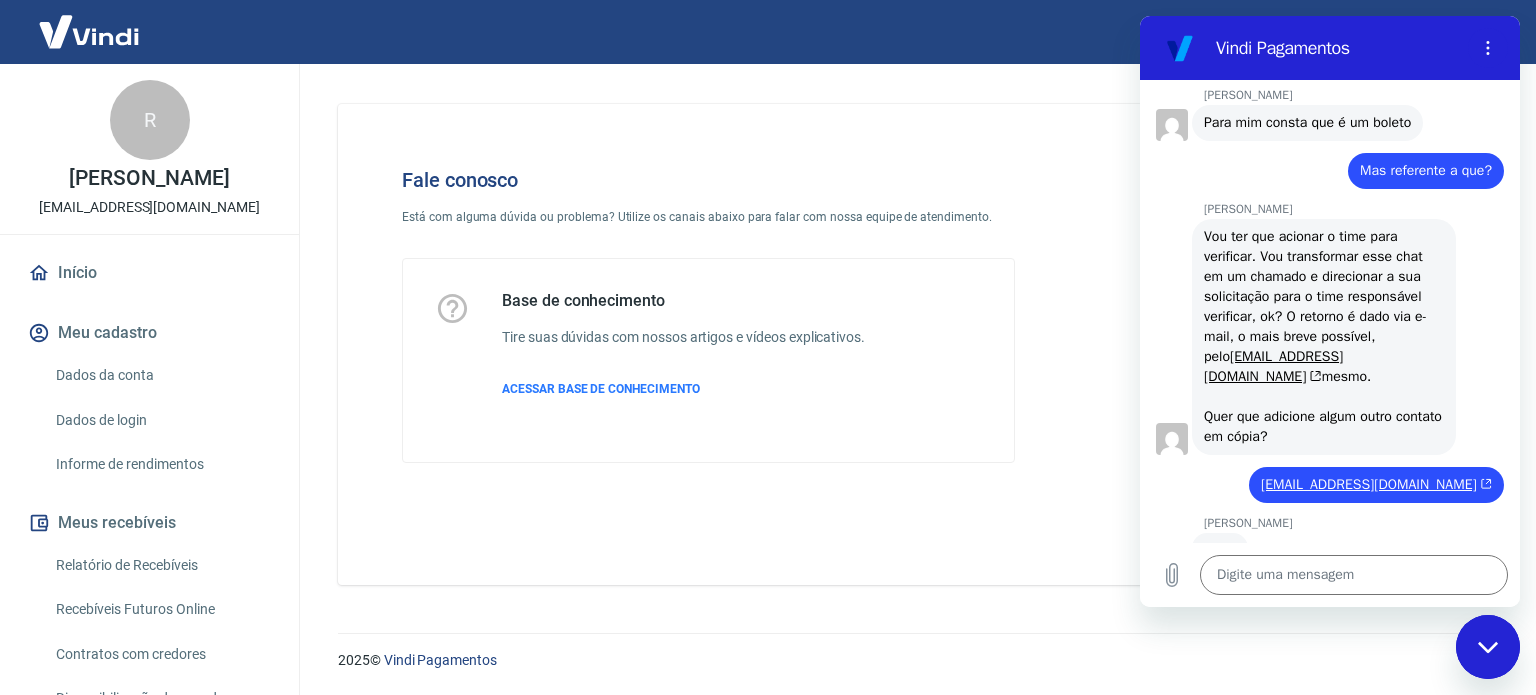 click on "Sair" at bounding box center (768, 32) 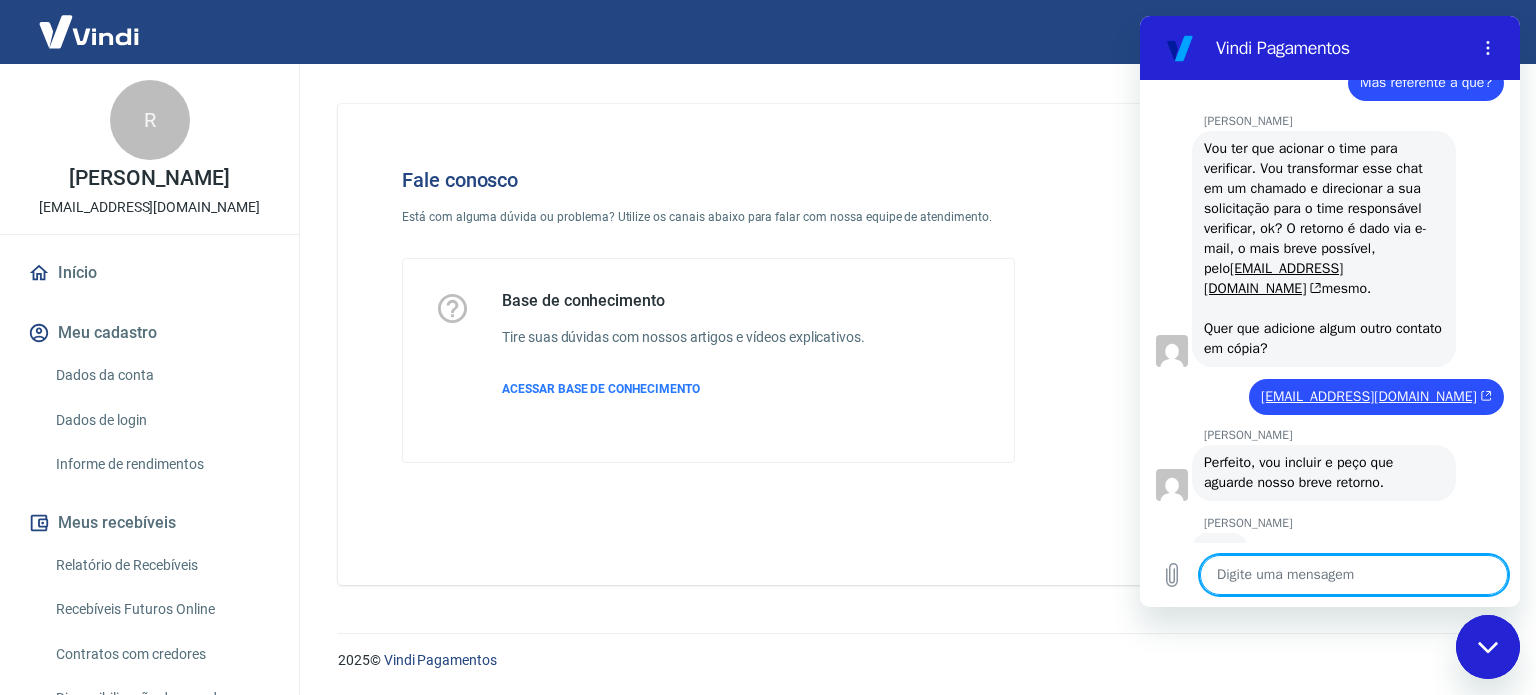scroll, scrollTop: 2173, scrollLeft: 0, axis: vertical 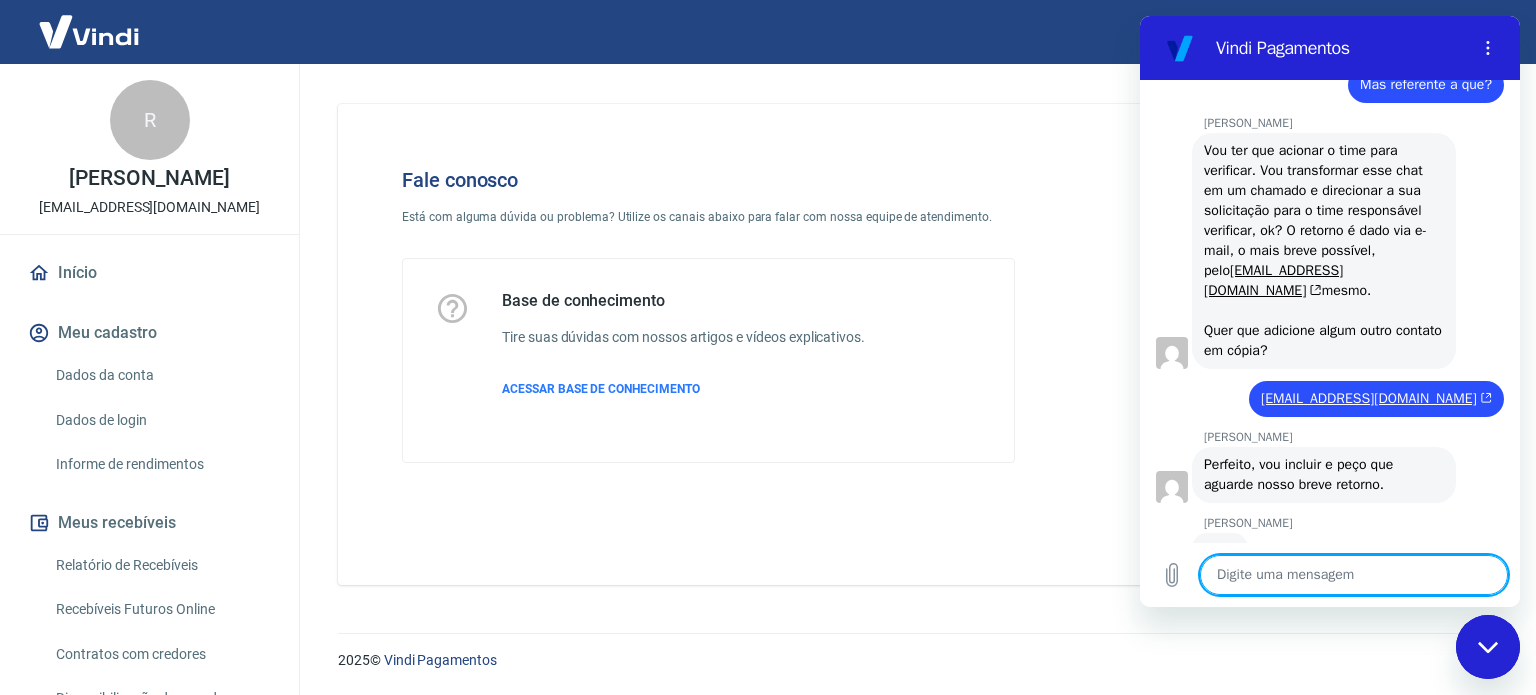 click at bounding box center (1354, 575) 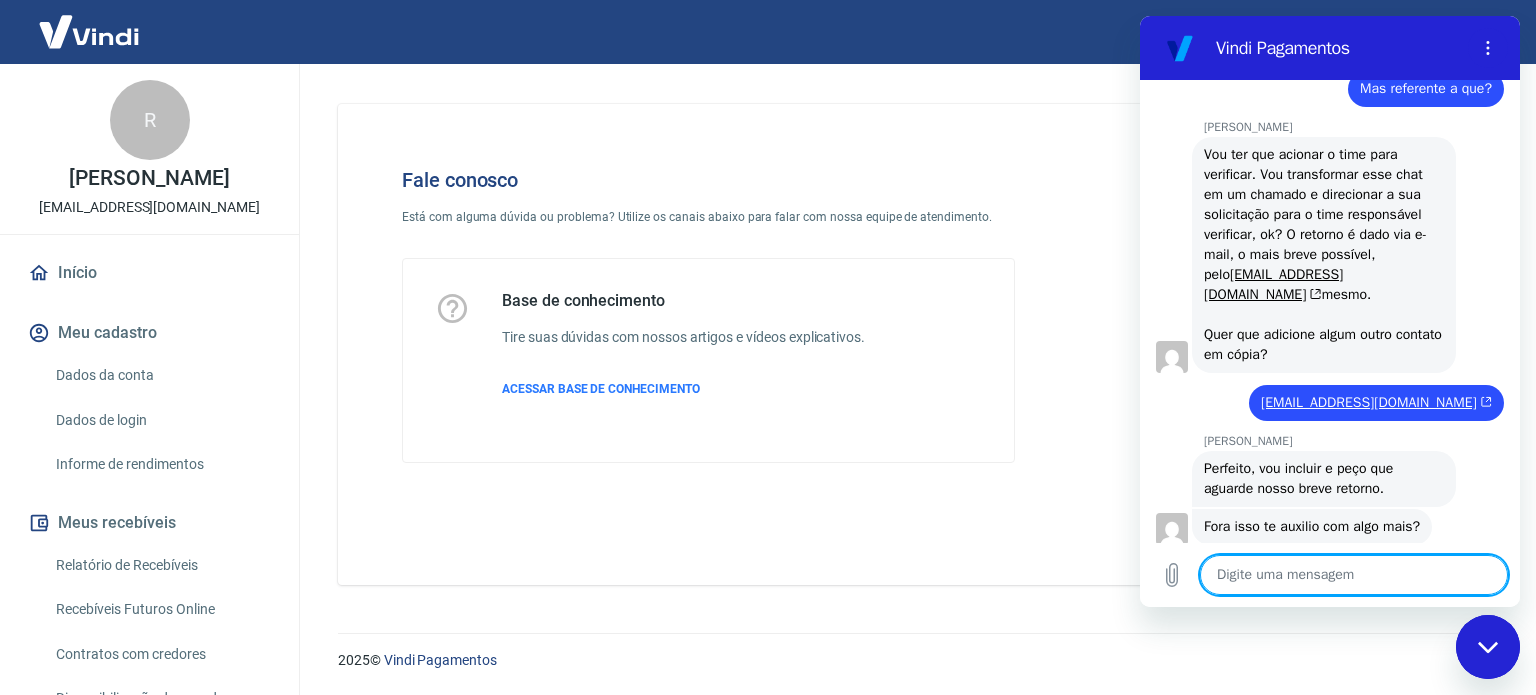 scroll, scrollTop: 2173, scrollLeft: 0, axis: vertical 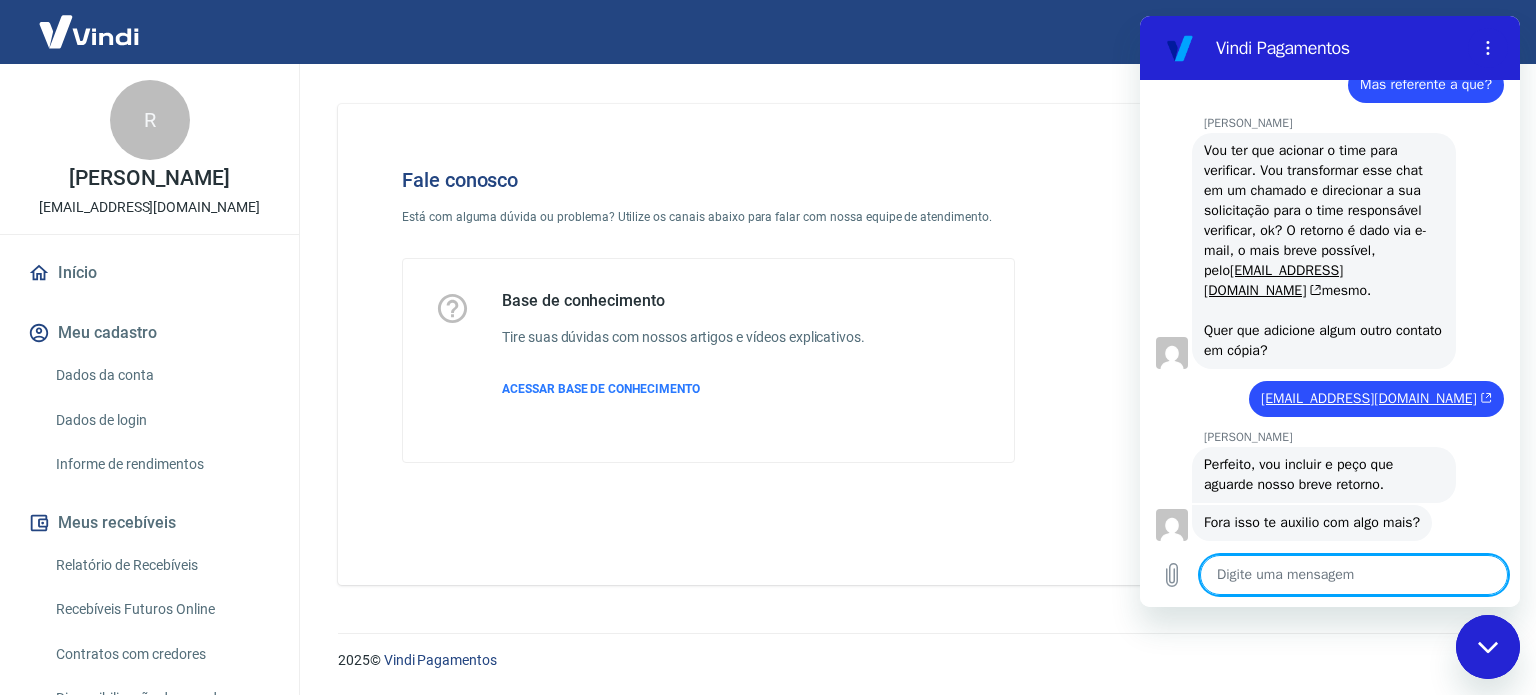 click at bounding box center [1354, 575] 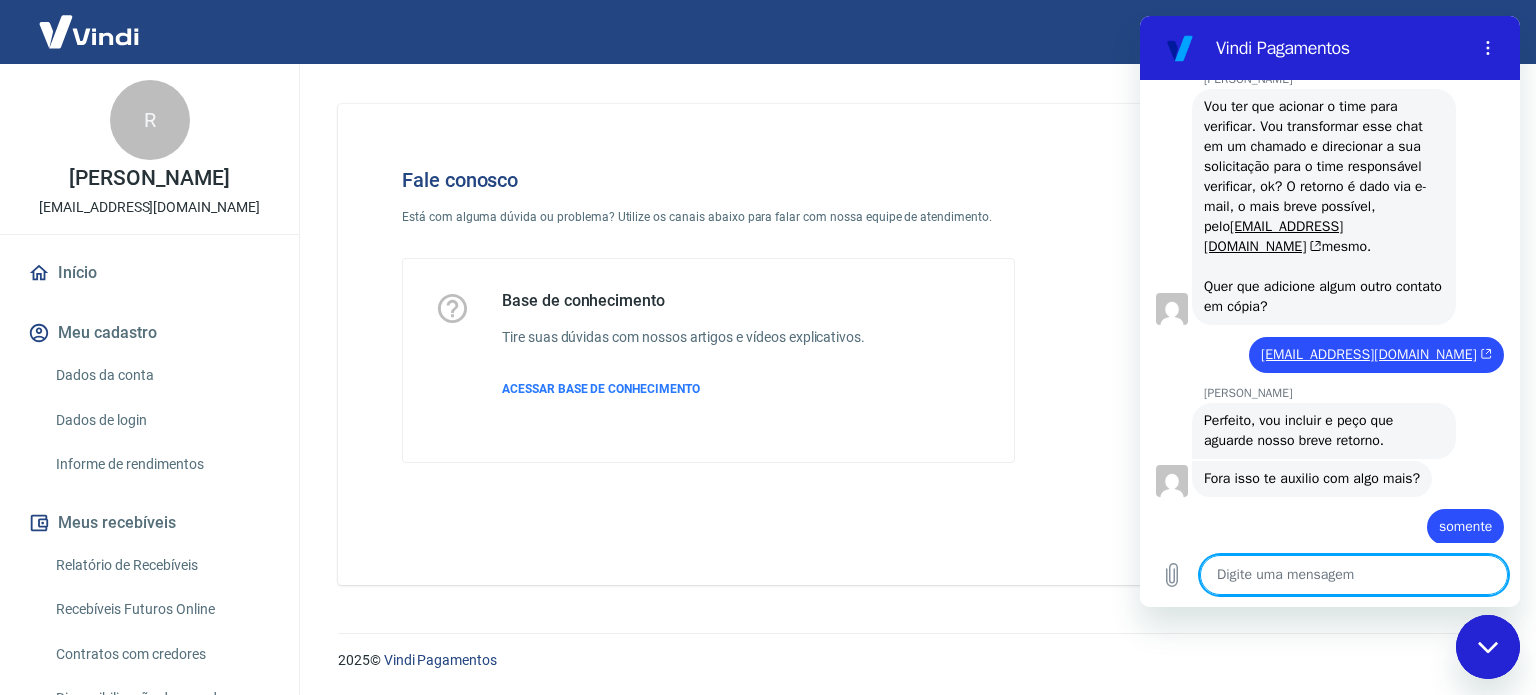 scroll, scrollTop: 2221, scrollLeft: 0, axis: vertical 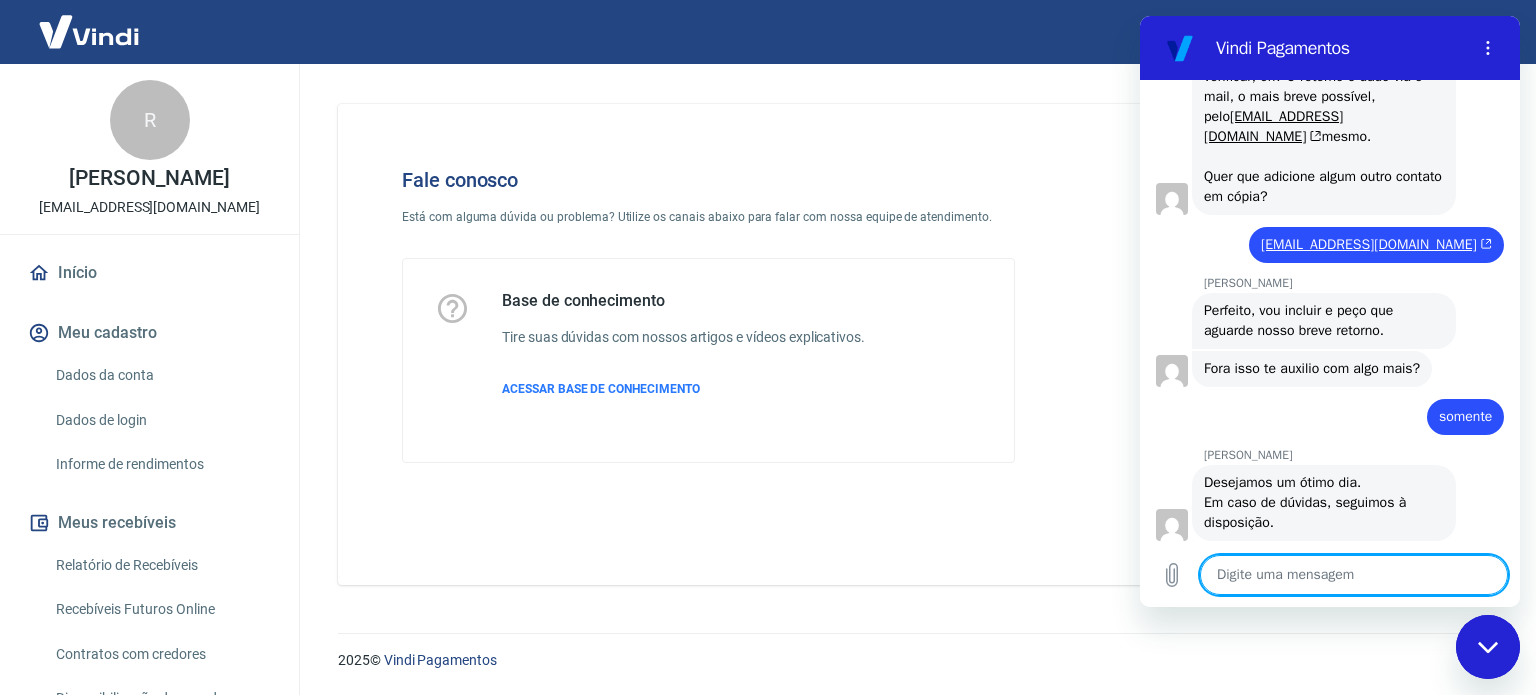 click at bounding box center (1354, 575) 